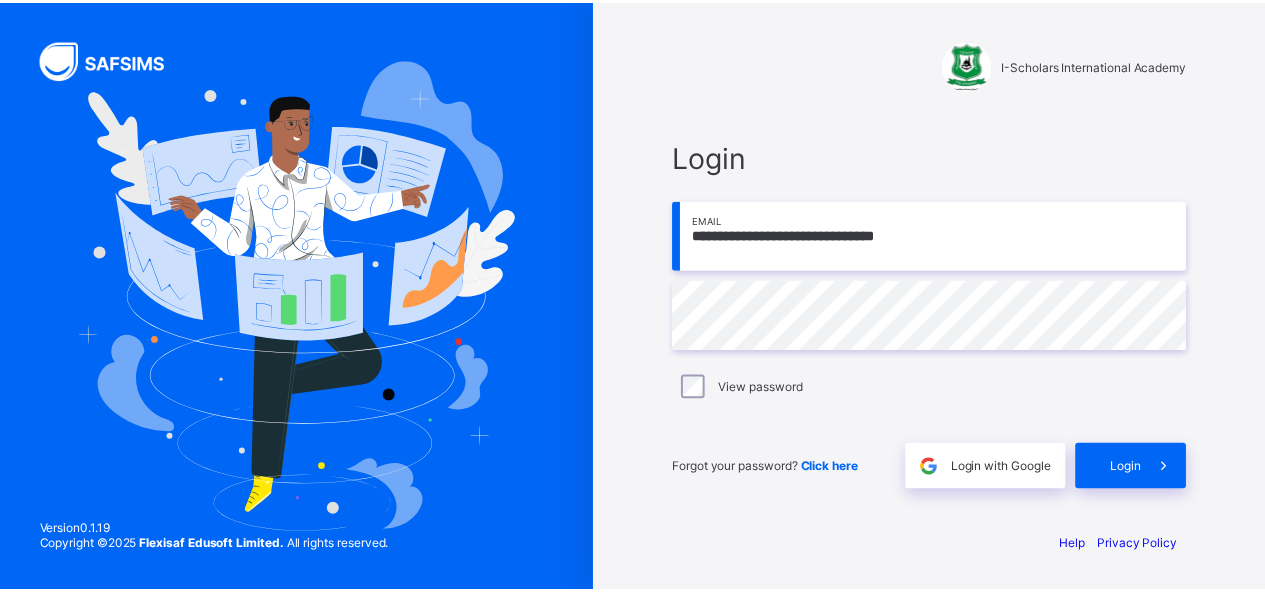 scroll, scrollTop: 0, scrollLeft: 0, axis: both 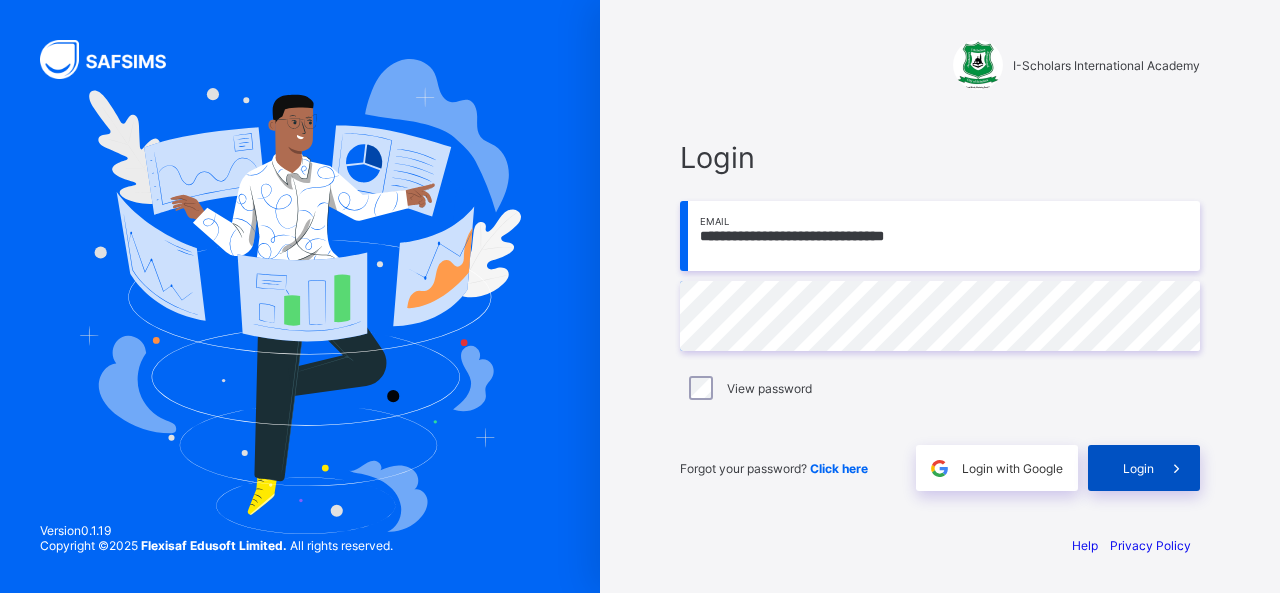 click on "Login" at bounding box center [1144, 468] 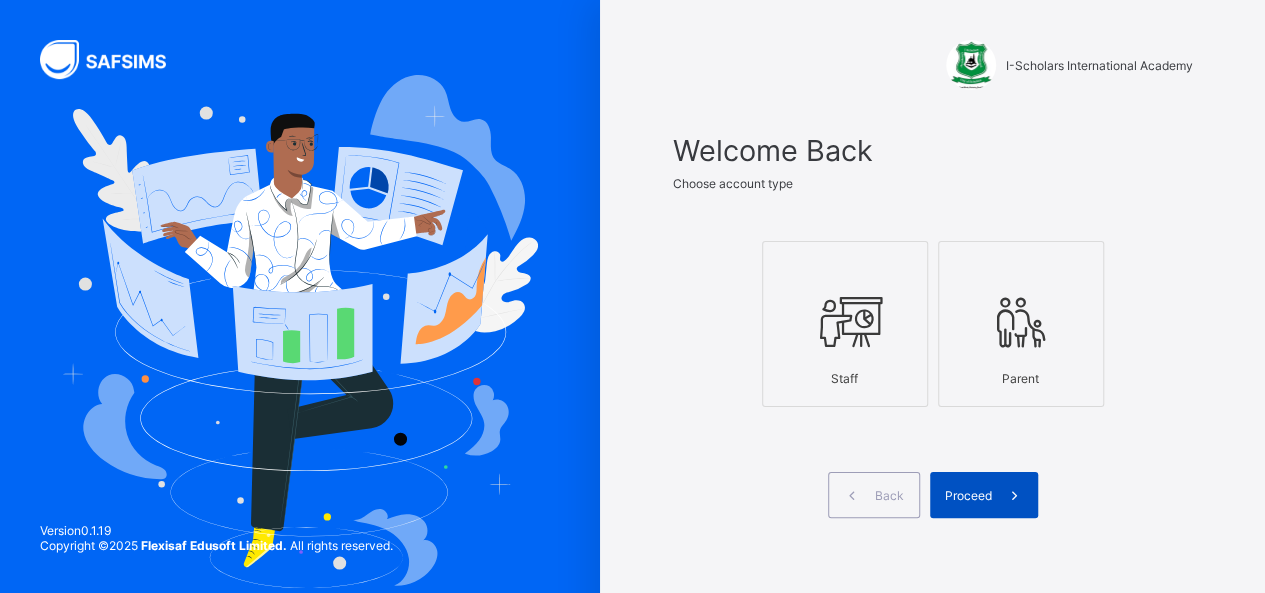 click at bounding box center [1015, 495] 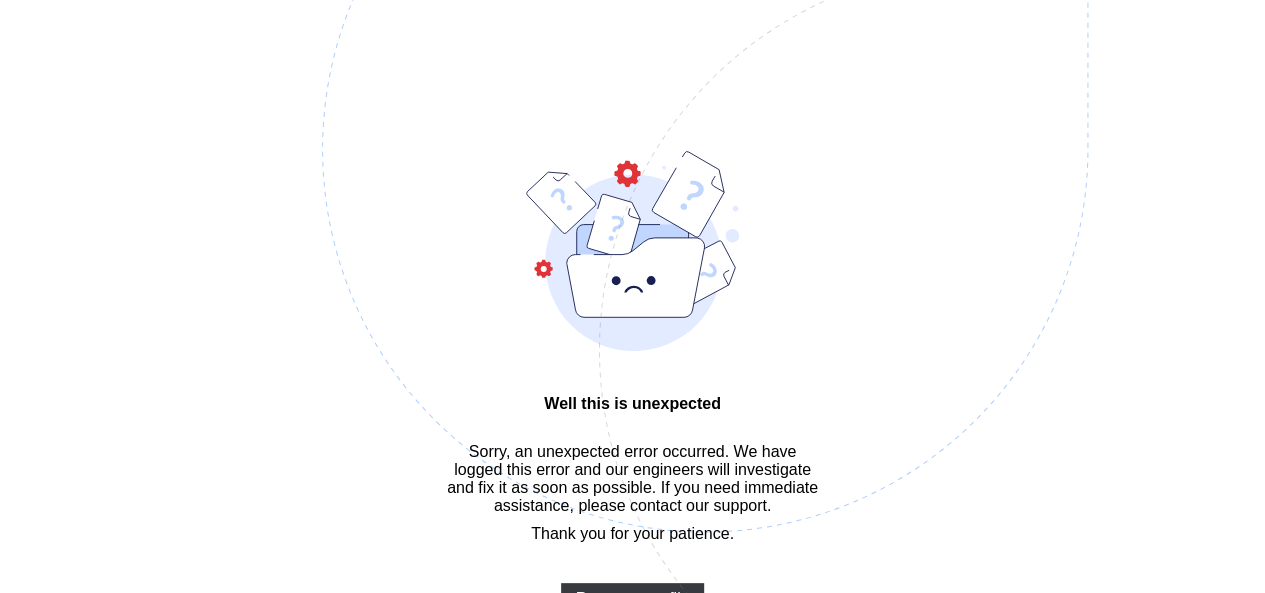 scroll, scrollTop: 60, scrollLeft: 0, axis: vertical 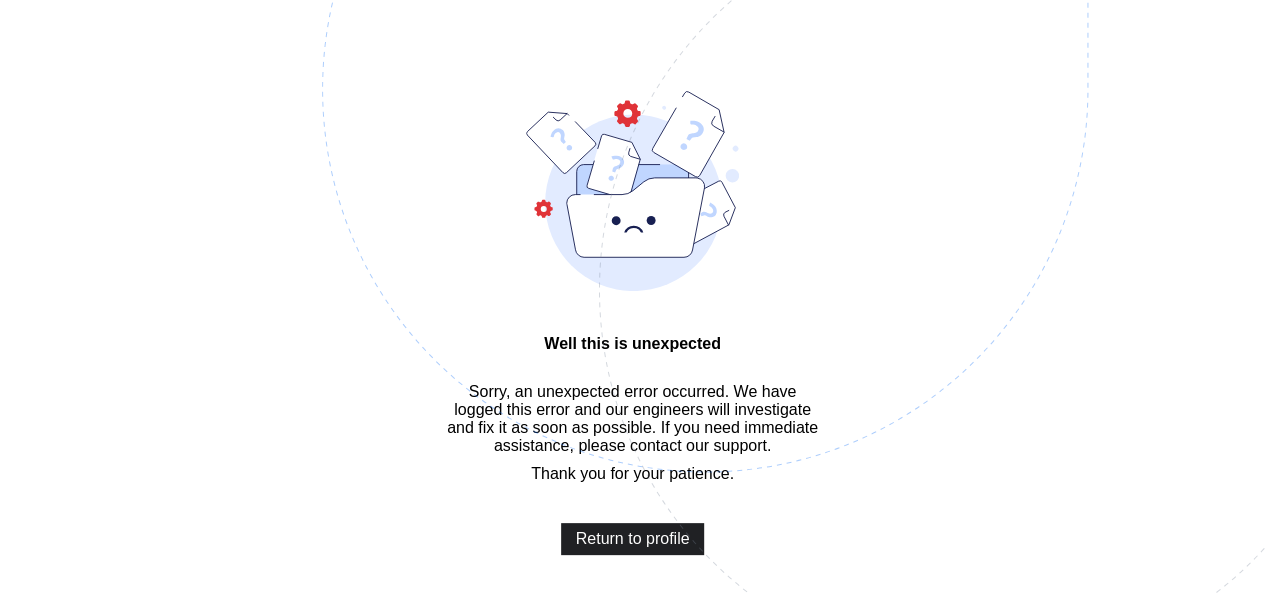 click on "Return to profile" at bounding box center [633, 539] 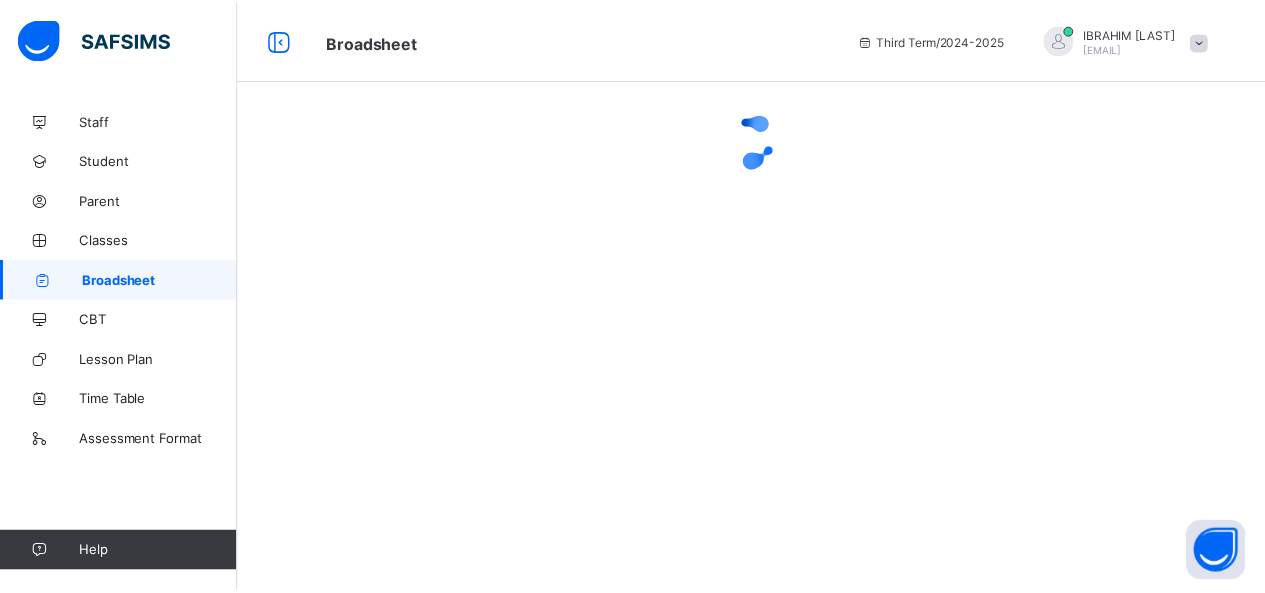 scroll, scrollTop: 0, scrollLeft: 0, axis: both 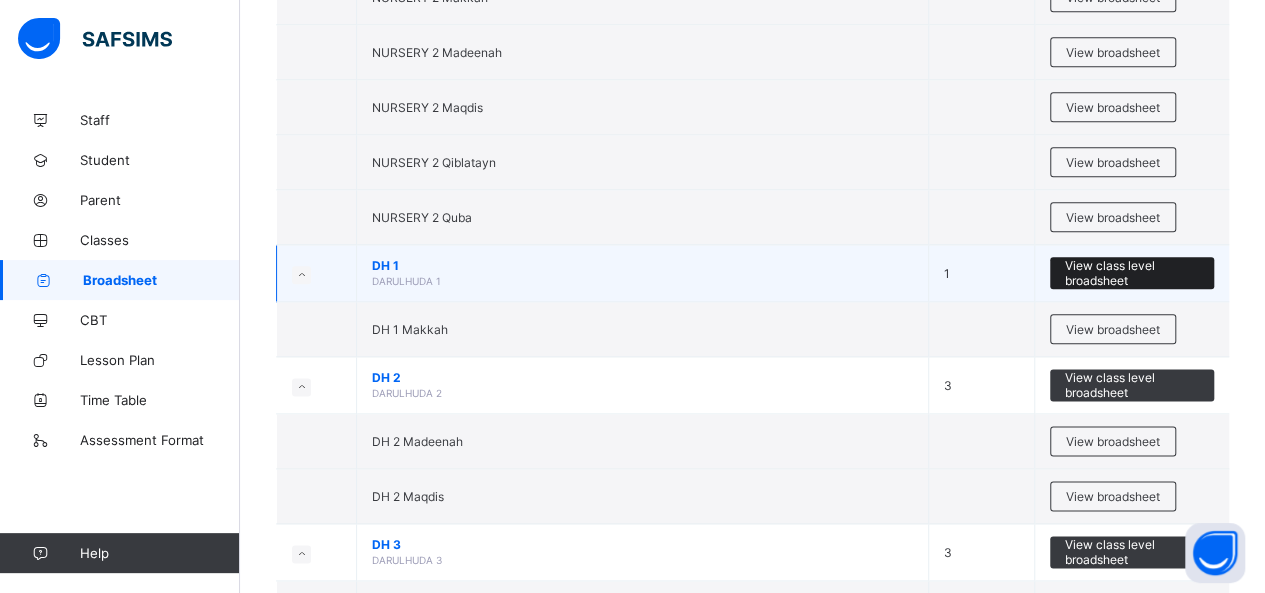 click on "View class level broadsheet" at bounding box center [1132, 273] 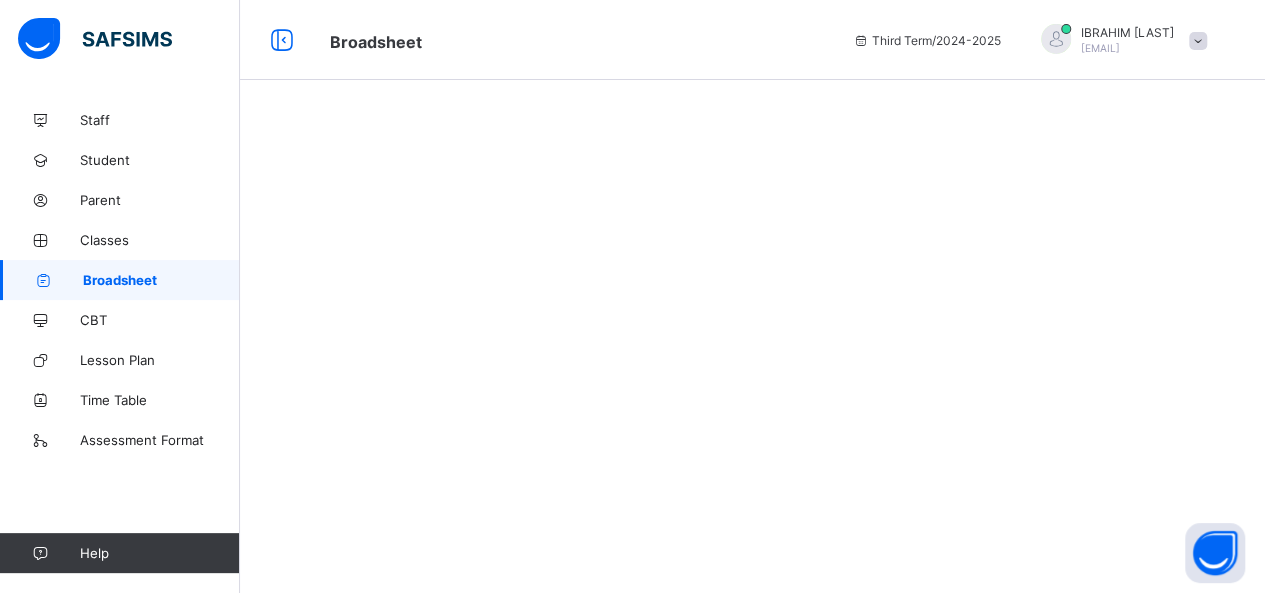 scroll, scrollTop: 0, scrollLeft: 0, axis: both 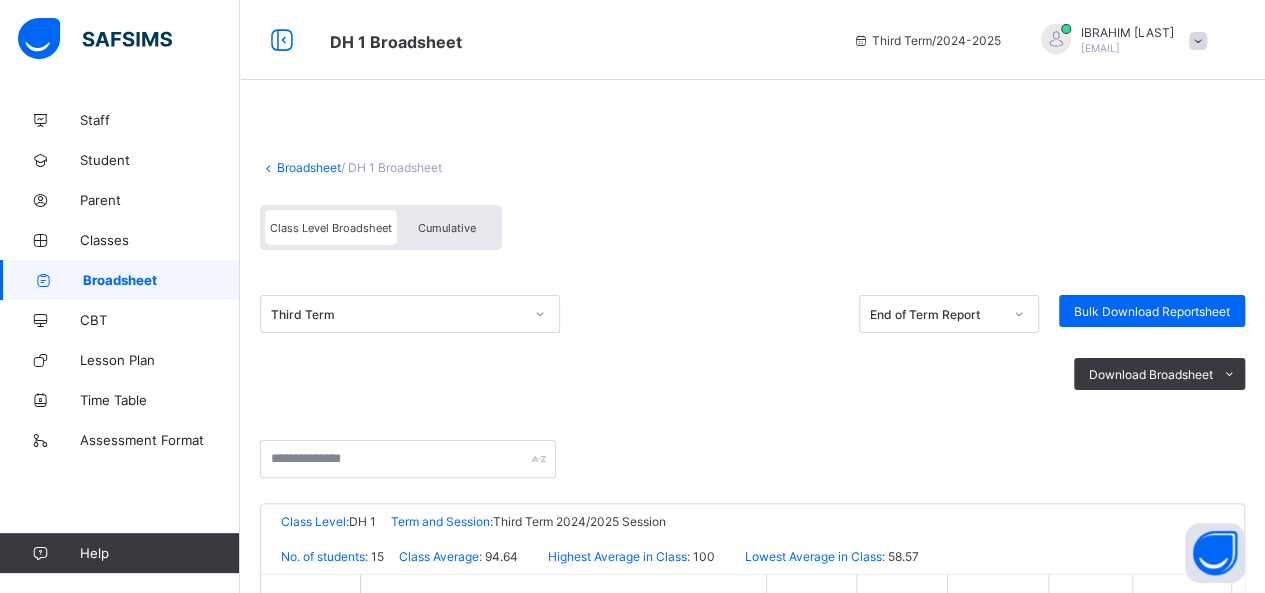 click on "Cumulative" at bounding box center (447, 228) 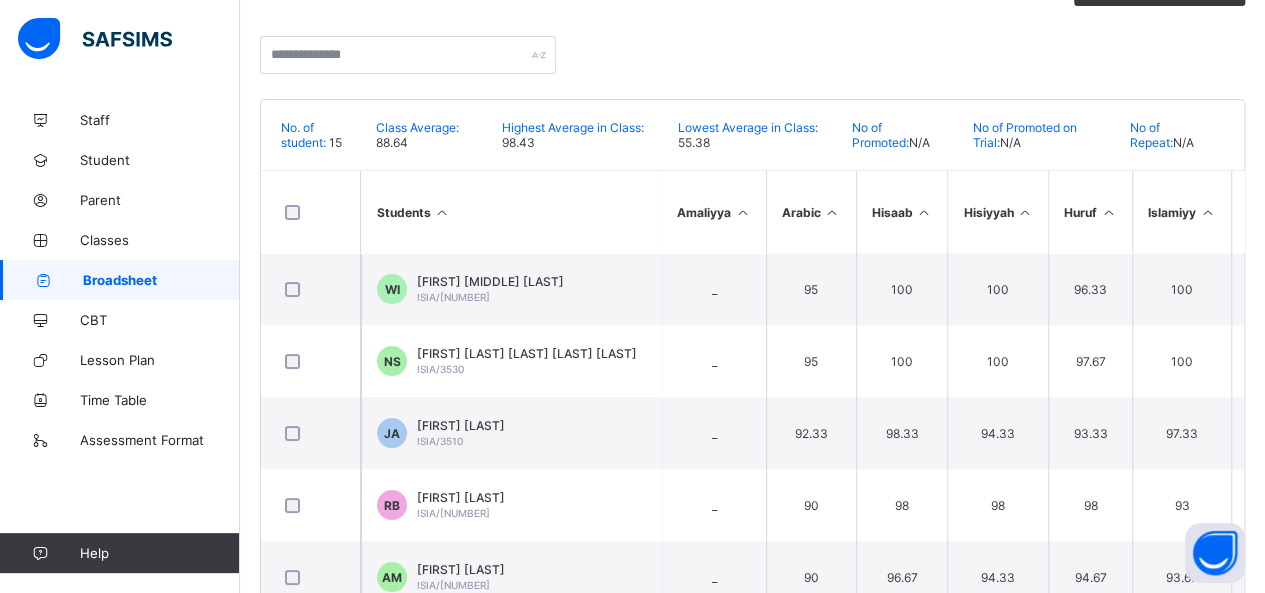 scroll, scrollTop: 482, scrollLeft: 0, axis: vertical 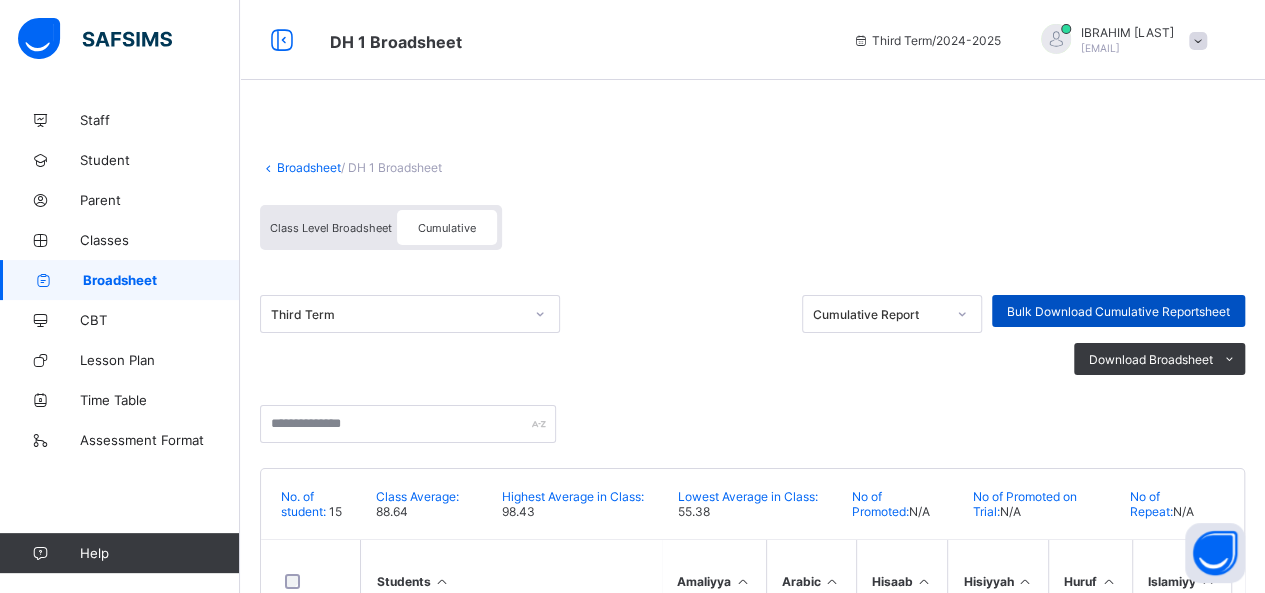 click on "Bulk Download Cumulative Reportsheet" at bounding box center [1118, 311] 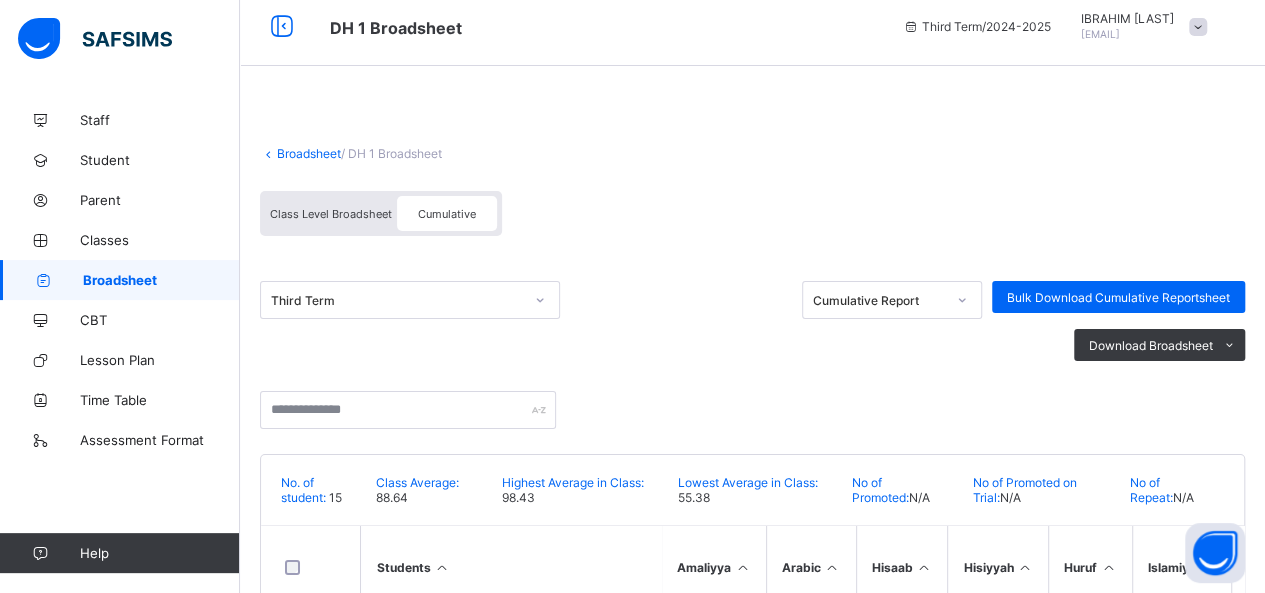 scroll, scrollTop: 4, scrollLeft: 0, axis: vertical 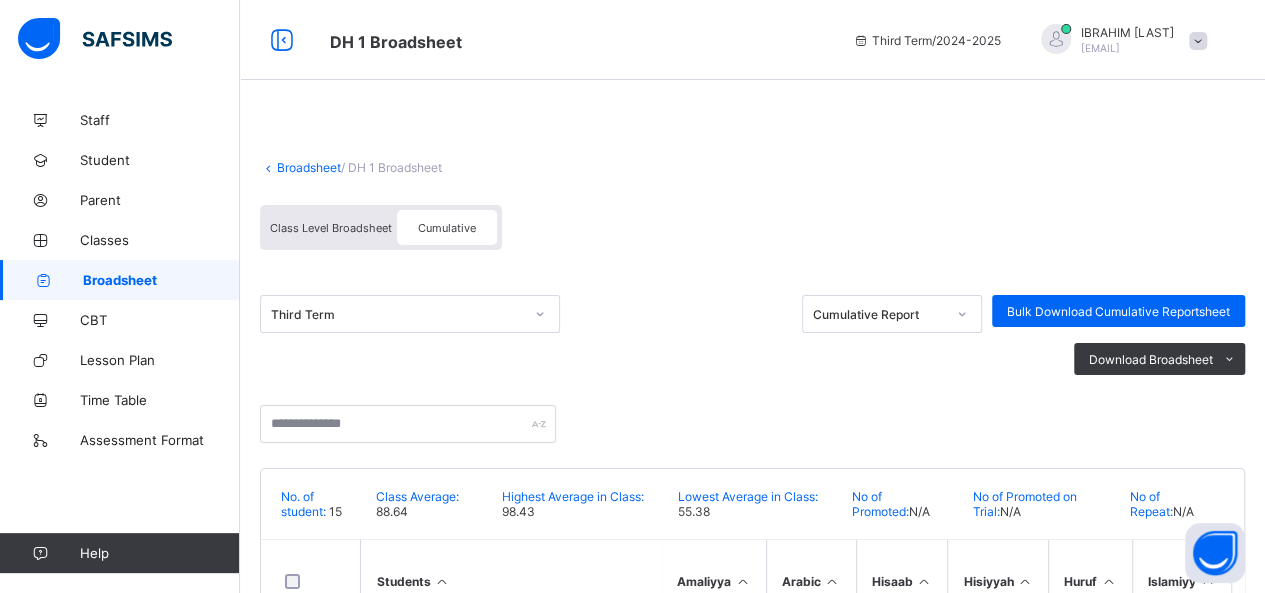 click on "Broadsheet" at bounding box center (161, 280) 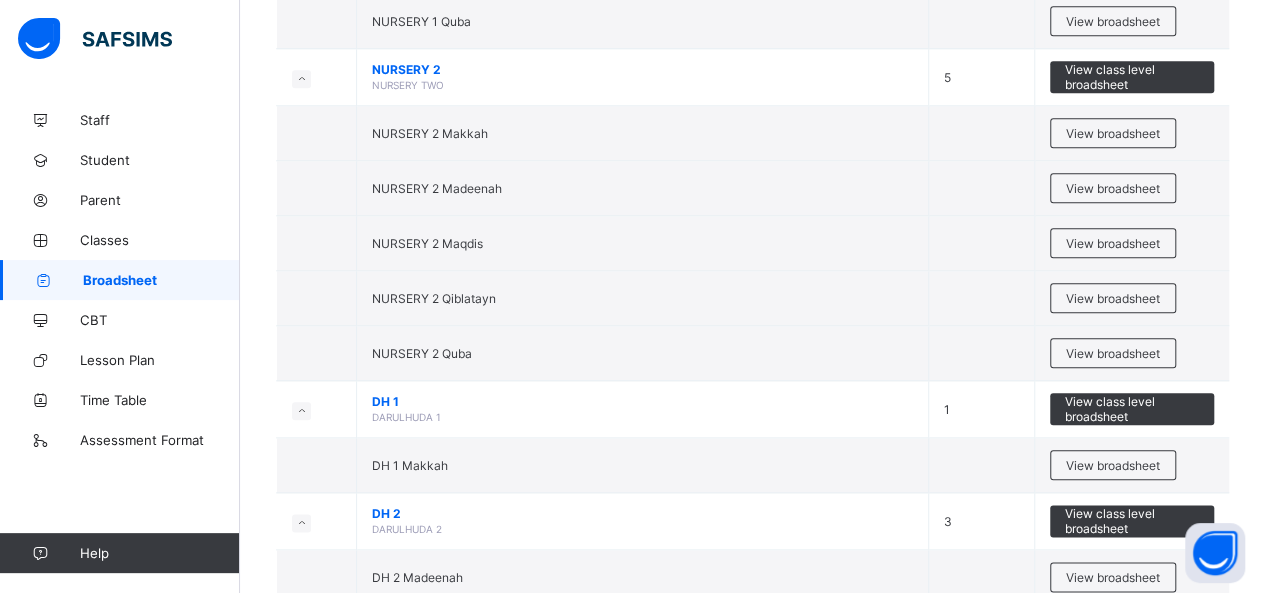 scroll, scrollTop: 976, scrollLeft: 0, axis: vertical 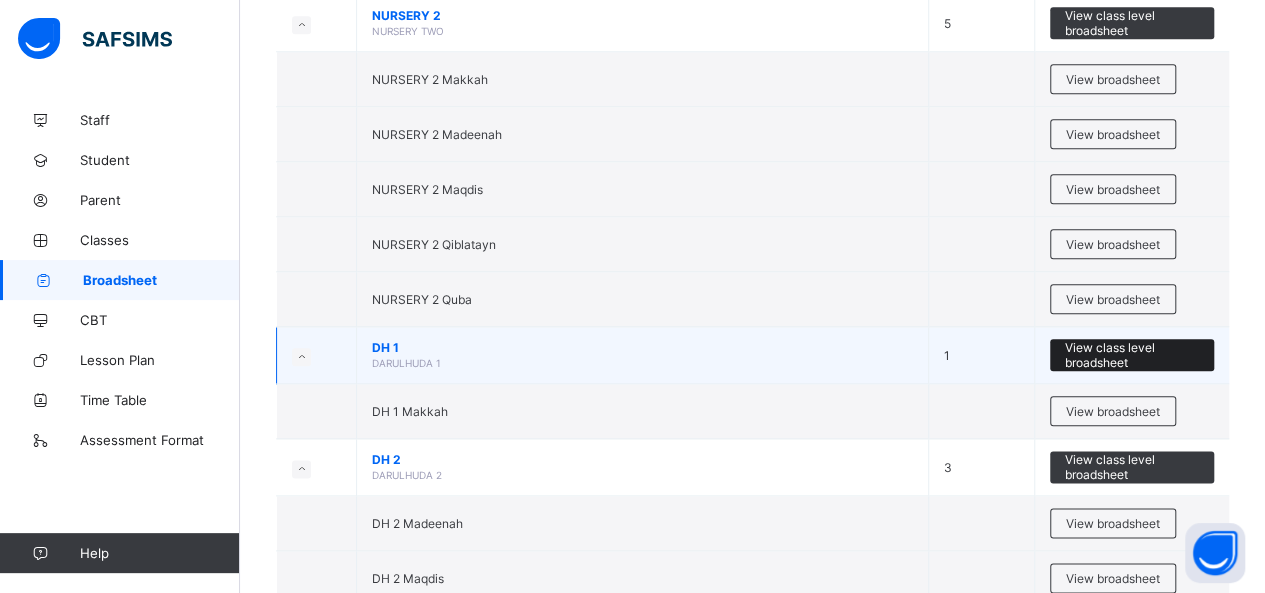 click on "View class level broadsheet" at bounding box center [1132, 355] 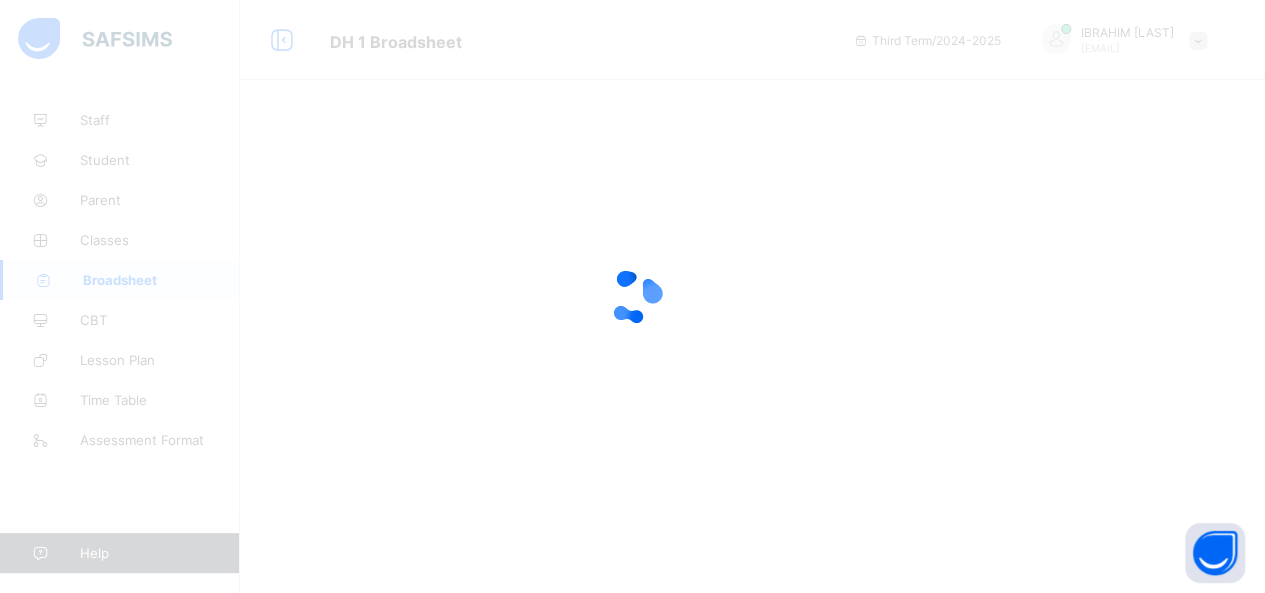 scroll, scrollTop: 0, scrollLeft: 0, axis: both 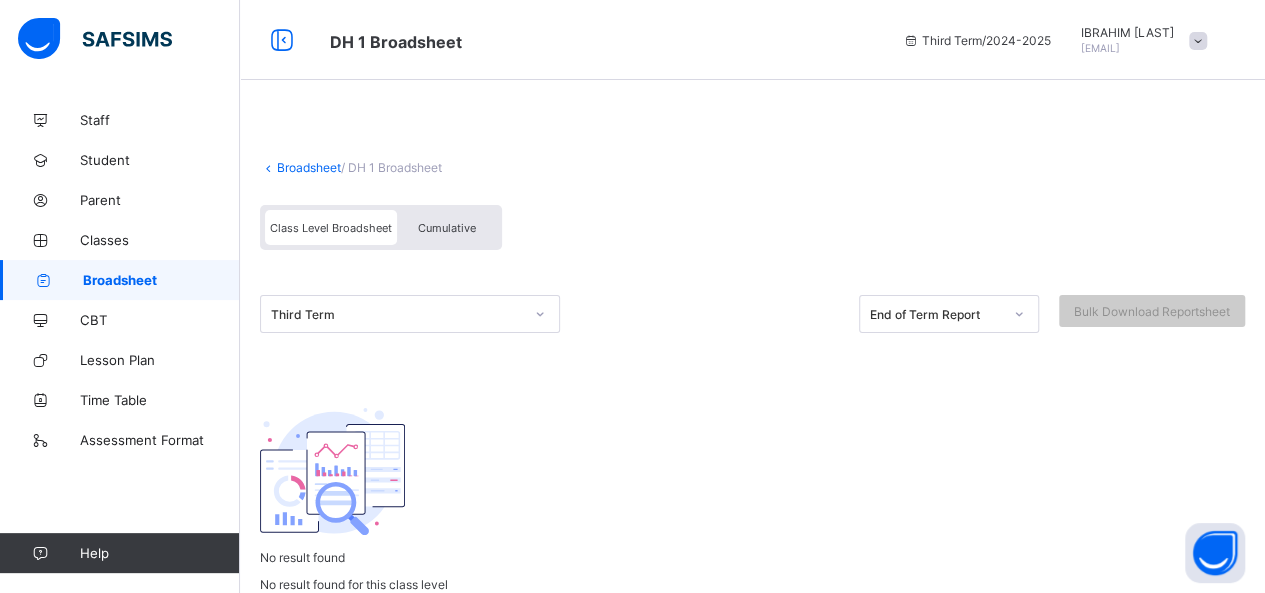 click on "Broadsheet" at bounding box center [161, 280] 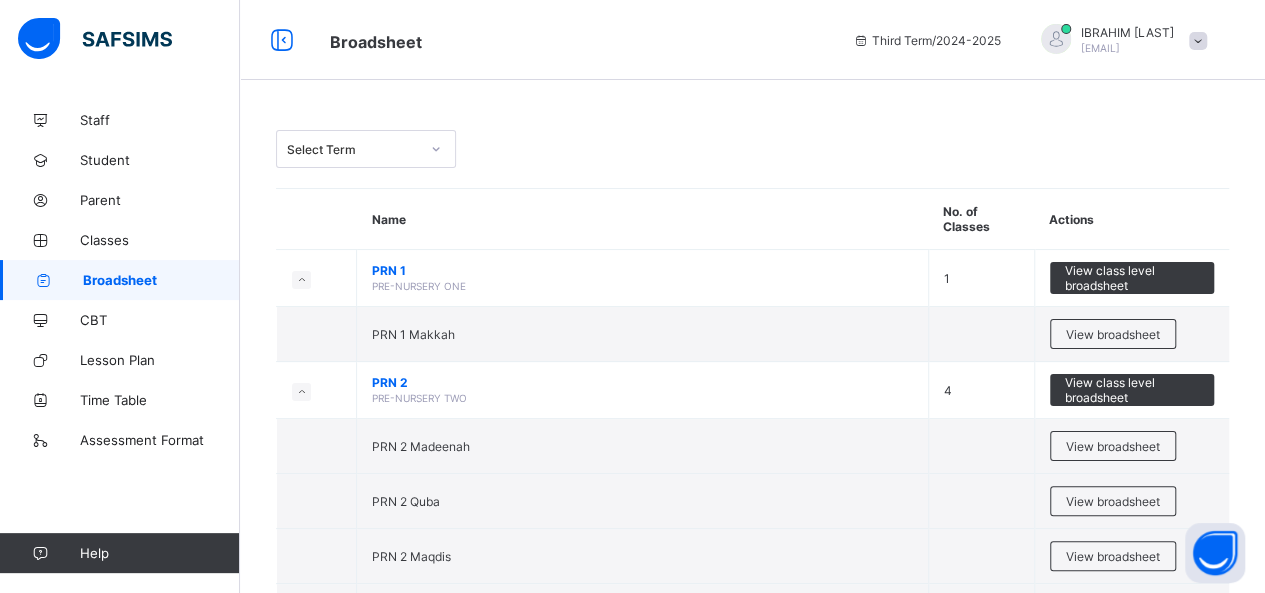 click on "Name" at bounding box center [643, 219] 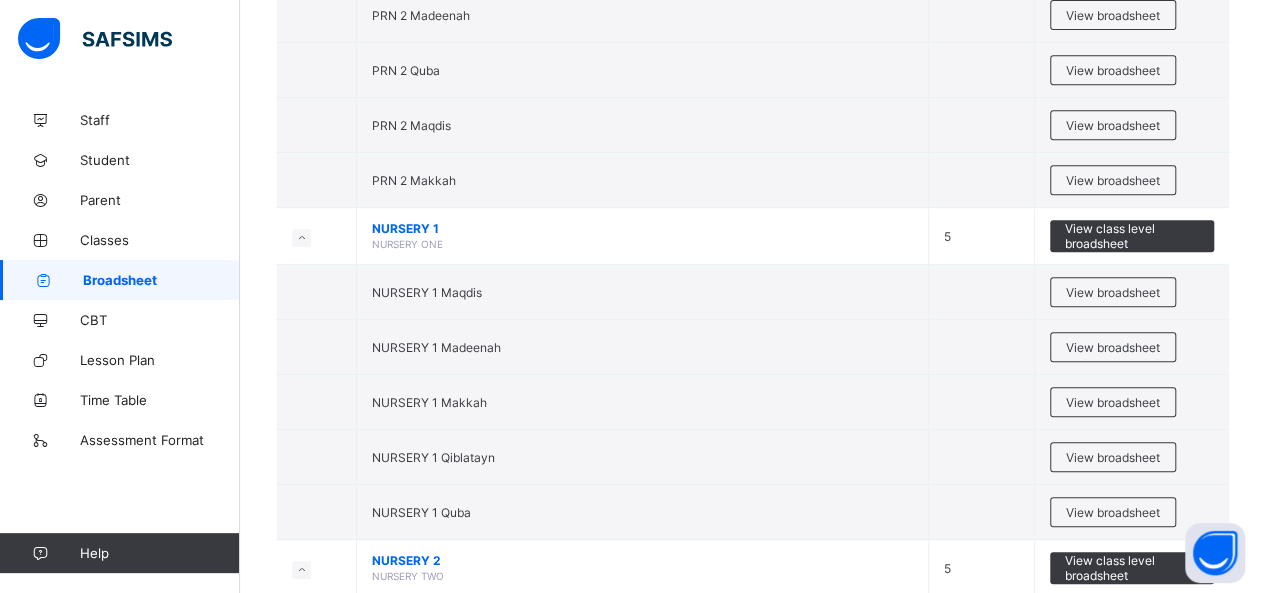scroll, scrollTop: 531, scrollLeft: 0, axis: vertical 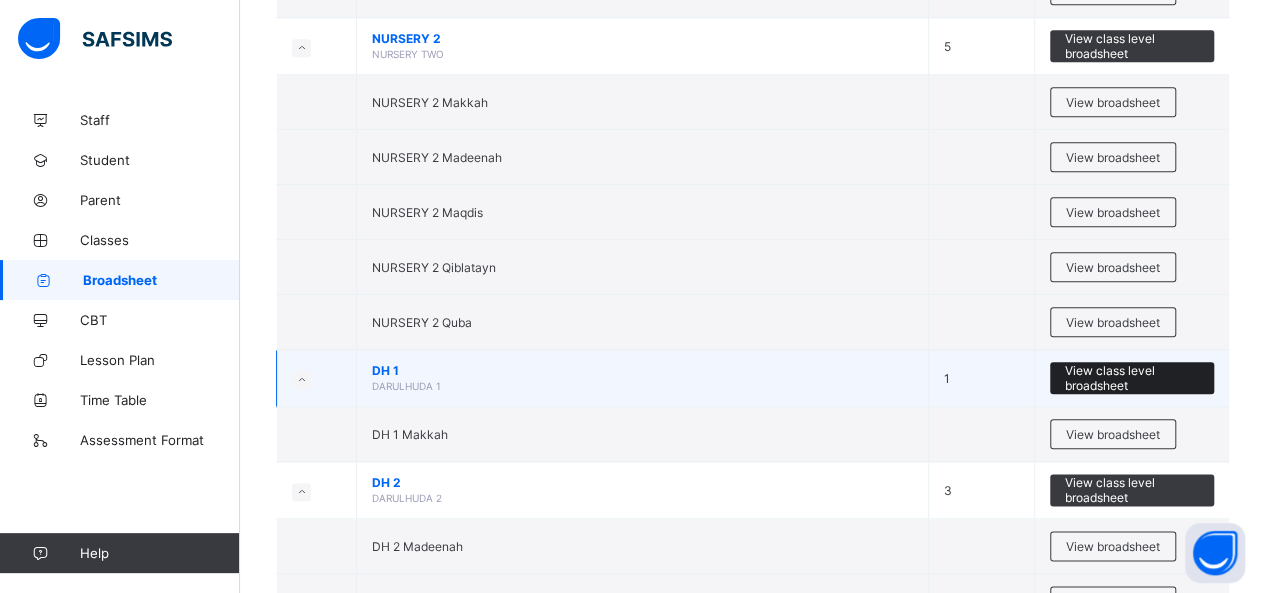 click on "View class level broadsheet" at bounding box center (1132, 378) 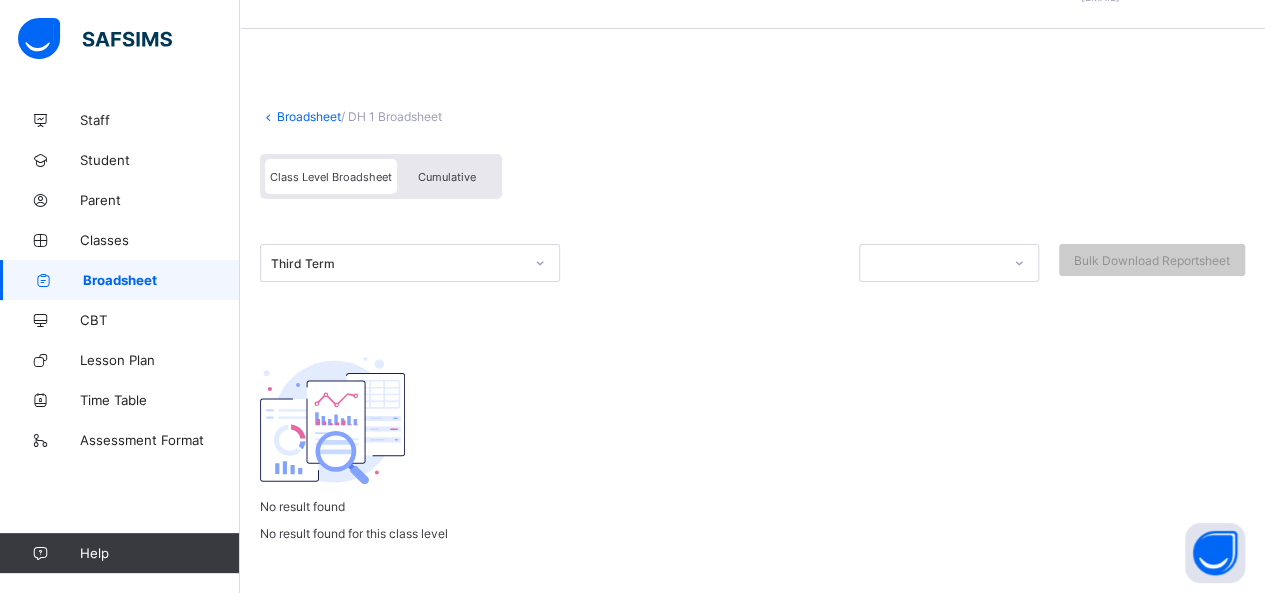 scroll, scrollTop: 122, scrollLeft: 0, axis: vertical 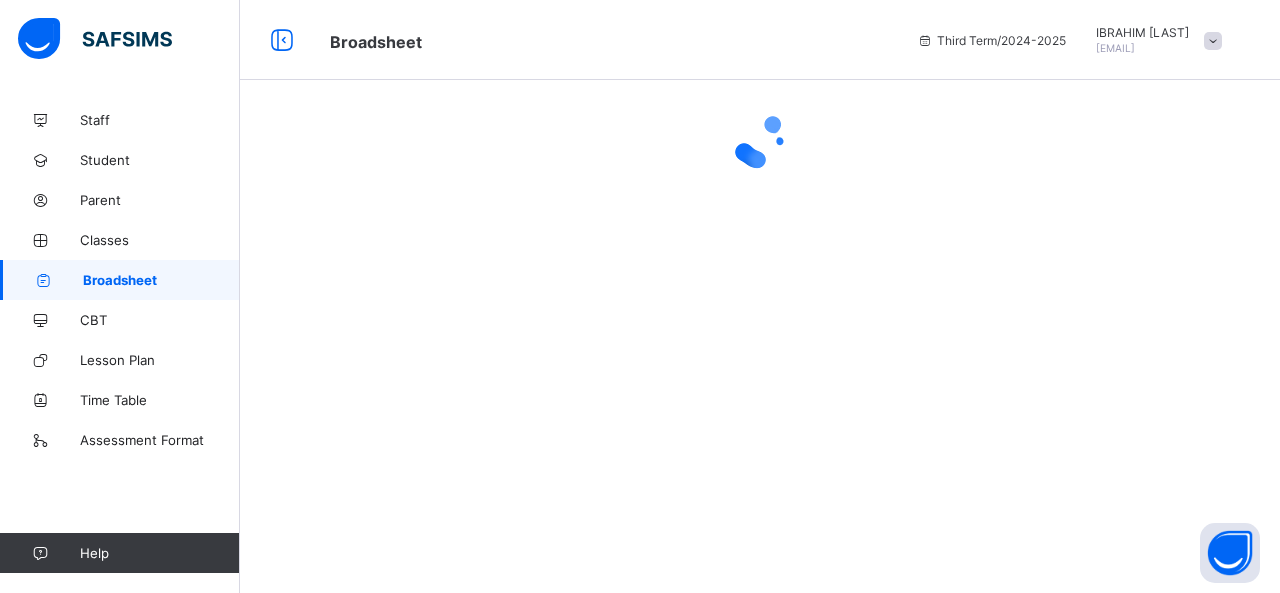 click at bounding box center (760, 296) 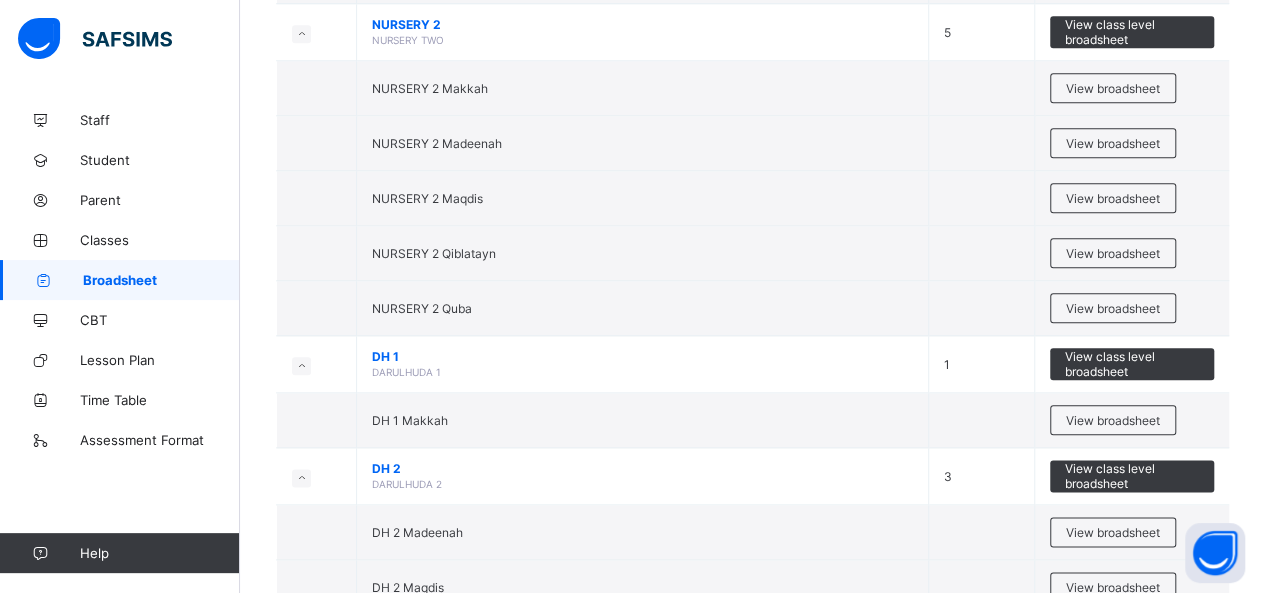 scroll, scrollTop: 976, scrollLeft: 0, axis: vertical 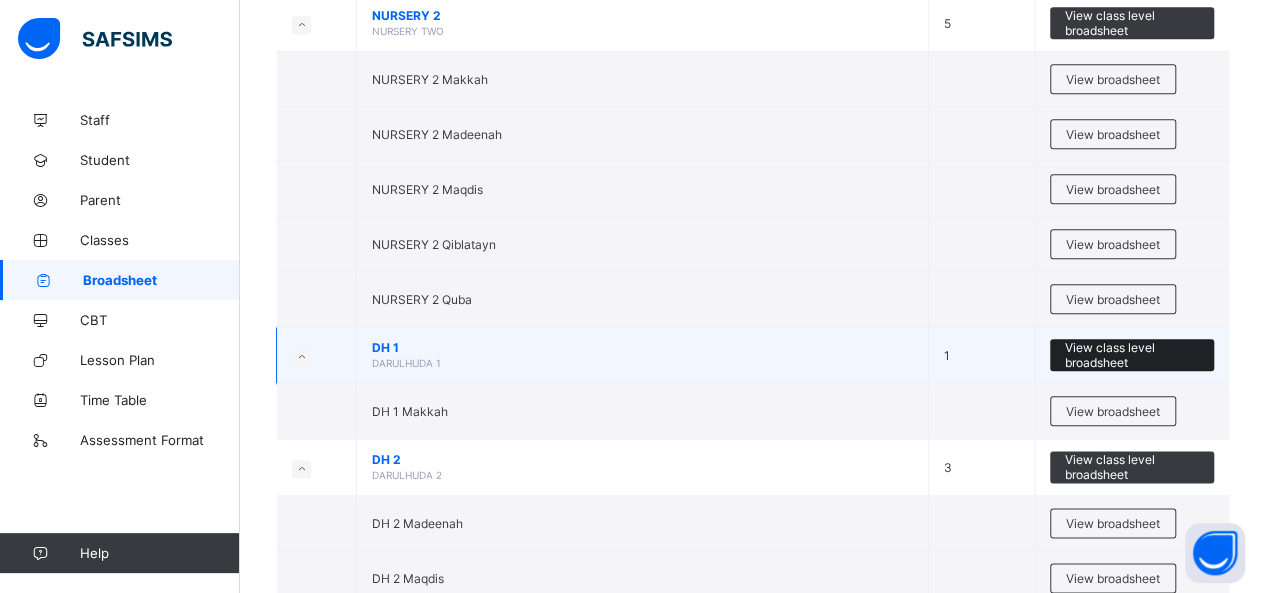 click on "View class level broadsheet" at bounding box center [1132, 355] 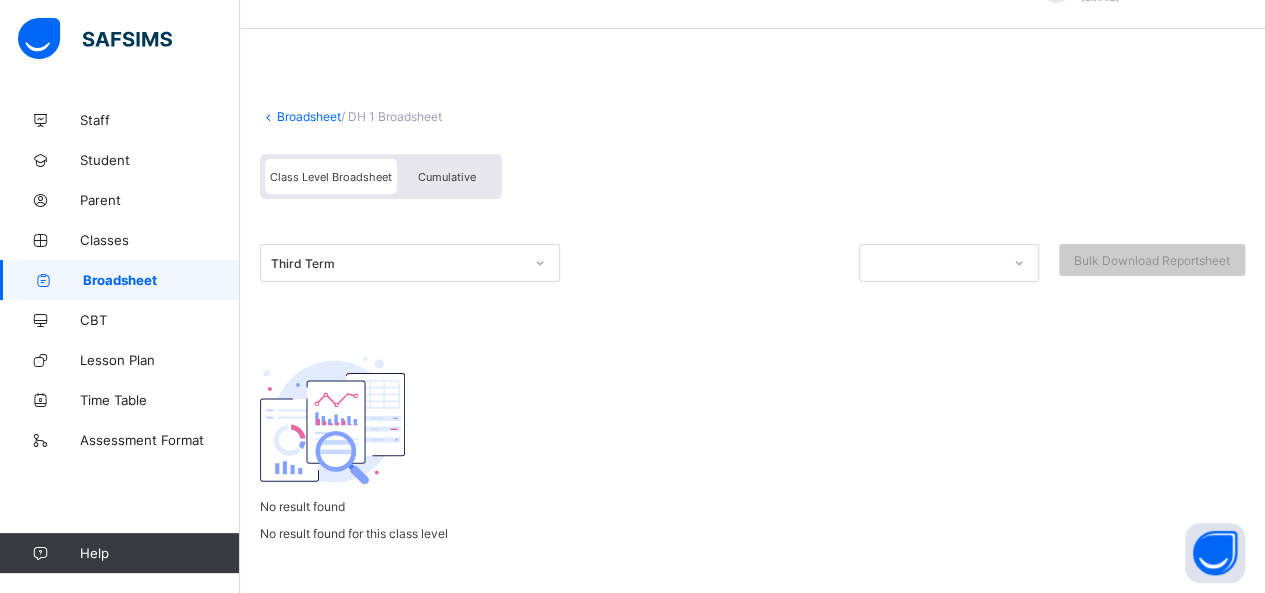 scroll, scrollTop: 0, scrollLeft: 0, axis: both 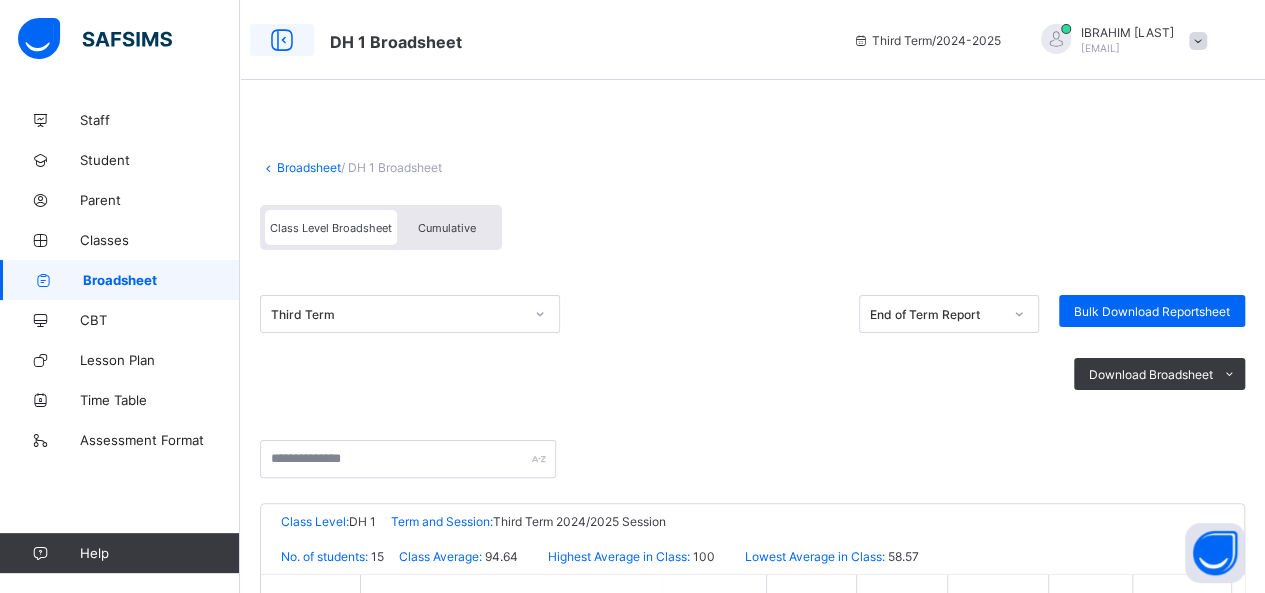 click at bounding box center (282, 40) 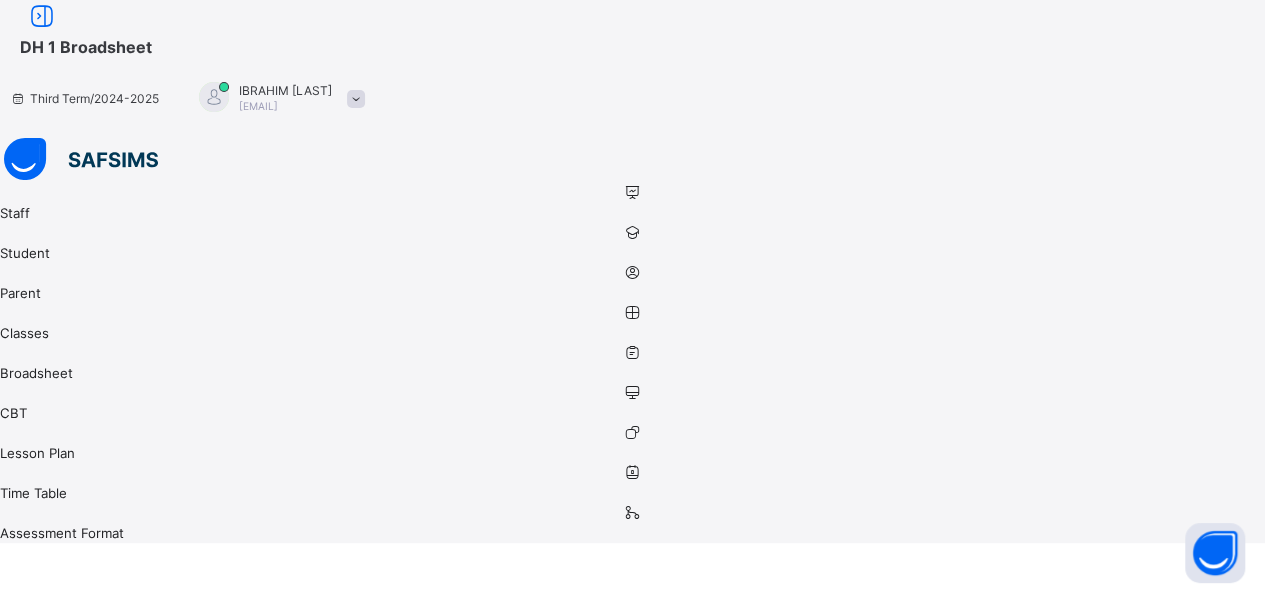 click on "DH 1 Broadsheet" at bounding box center [86, 47] 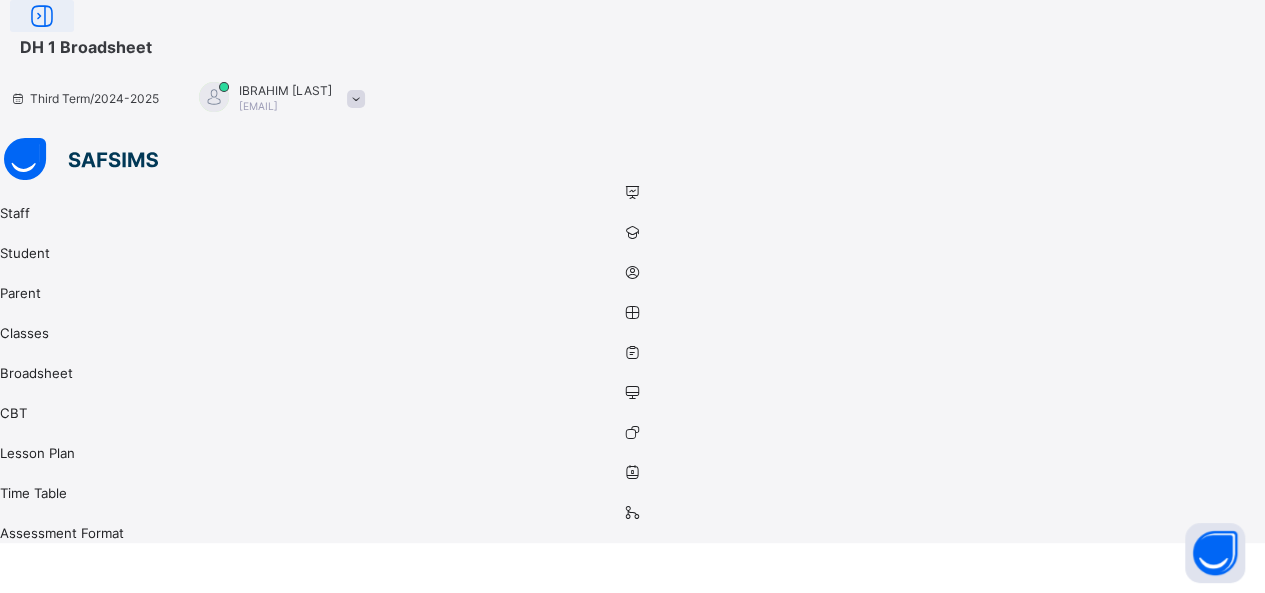 click at bounding box center (42, 16) 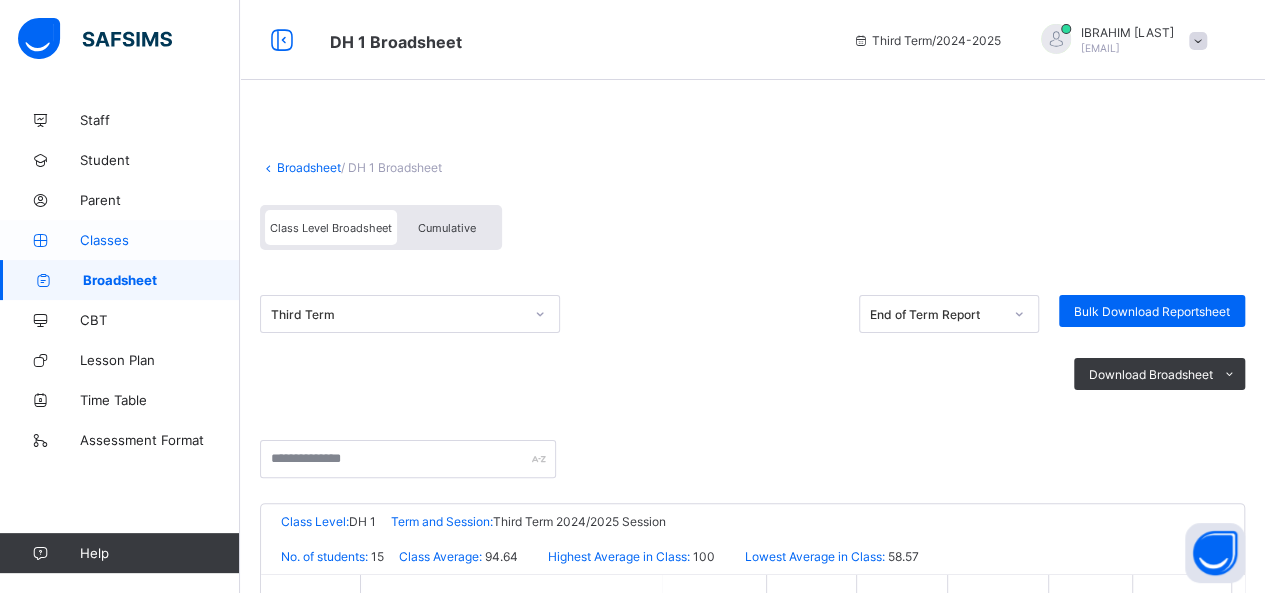 click on "Classes" at bounding box center (160, 240) 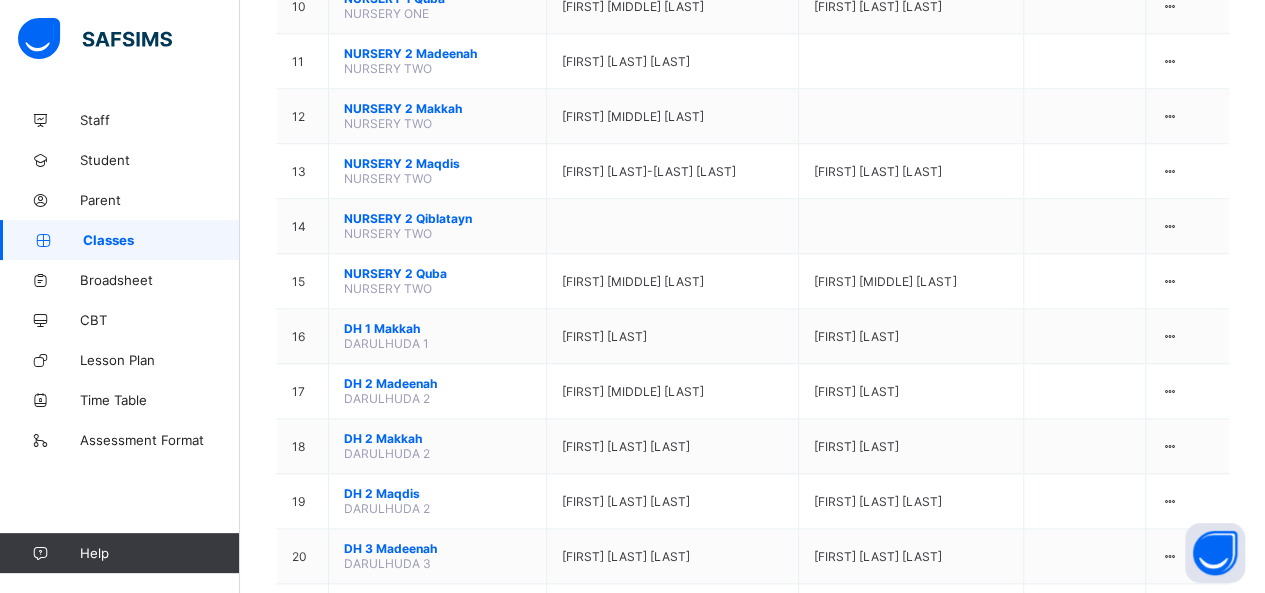 scroll, scrollTop: 910, scrollLeft: 0, axis: vertical 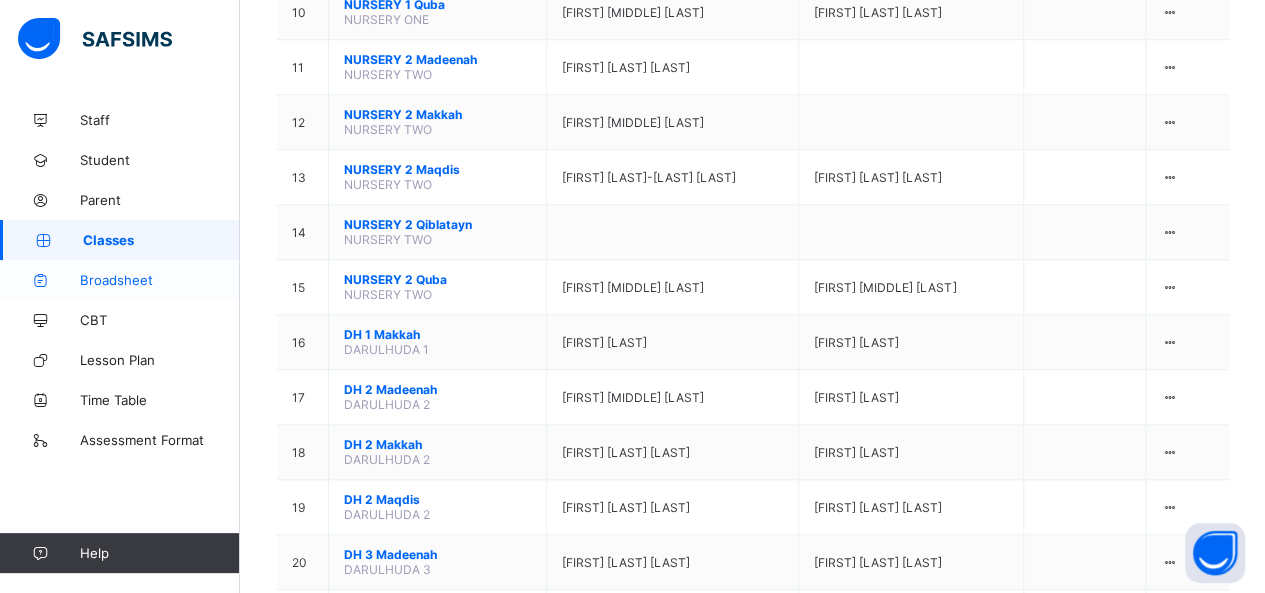click on "Broadsheet" at bounding box center (160, 280) 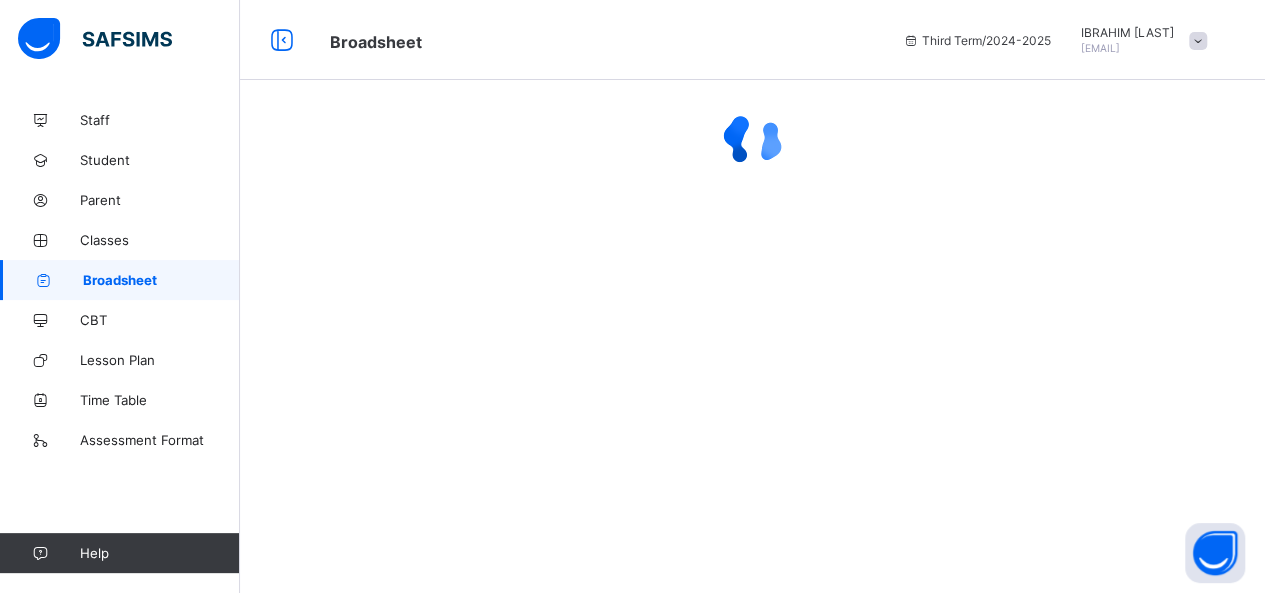 scroll, scrollTop: 0, scrollLeft: 0, axis: both 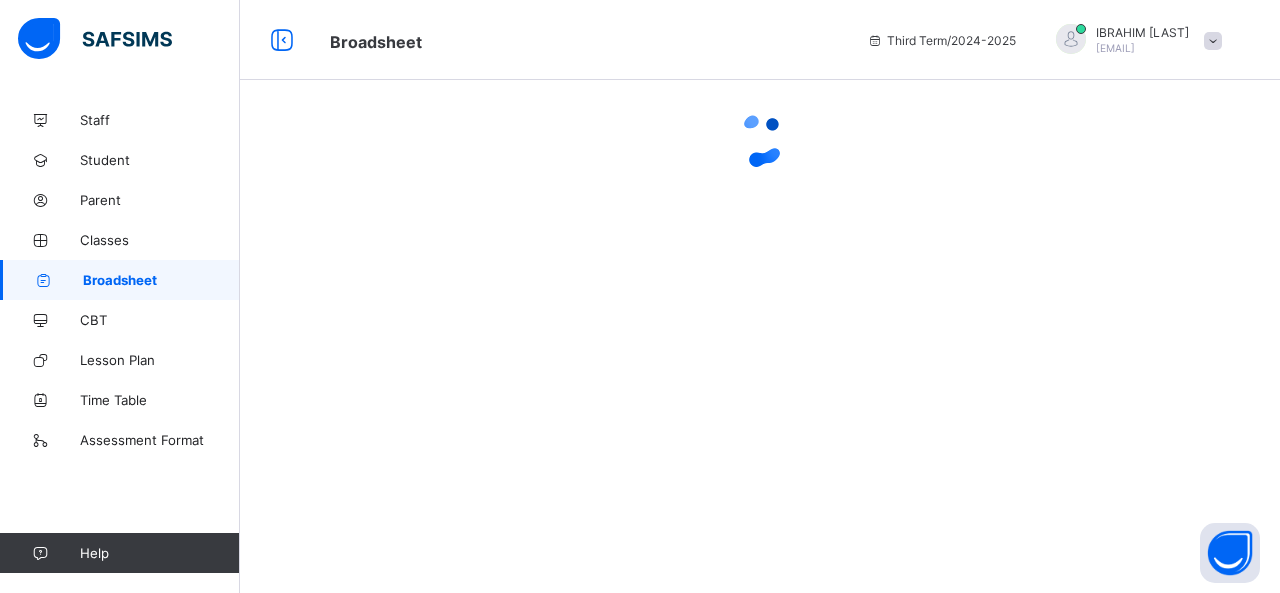 click at bounding box center [760, 296] 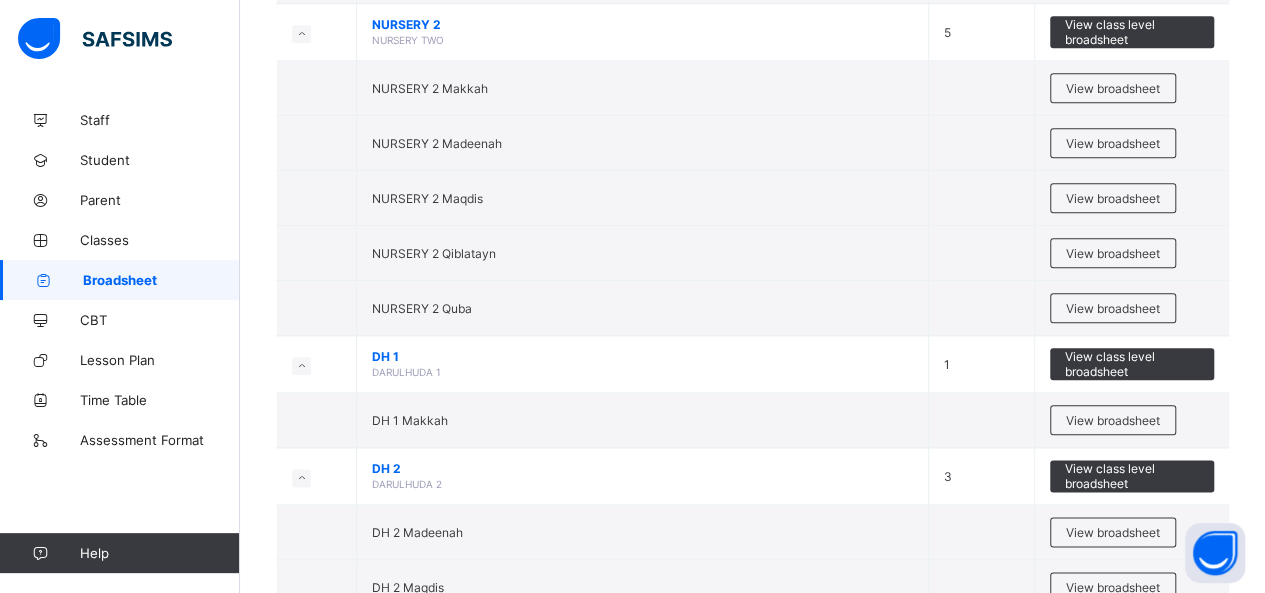 scroll, scrollTop: 985, scrollLeft: 0, axis: vertical 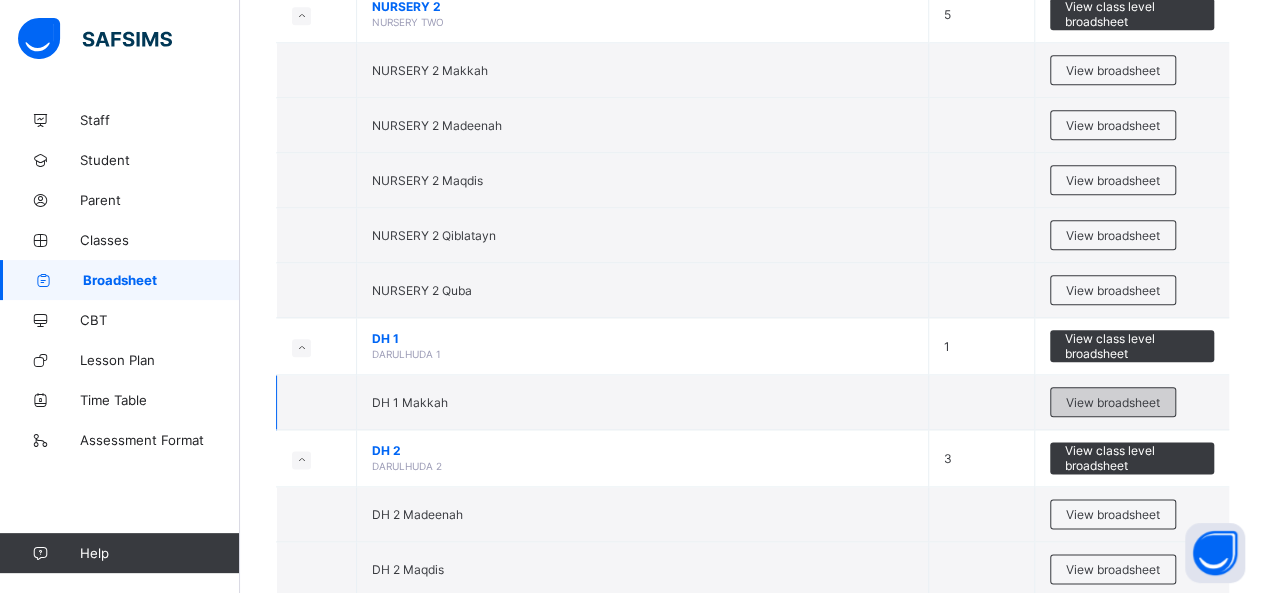 click on "View broadsheet" at bounding box center [1113, 402] 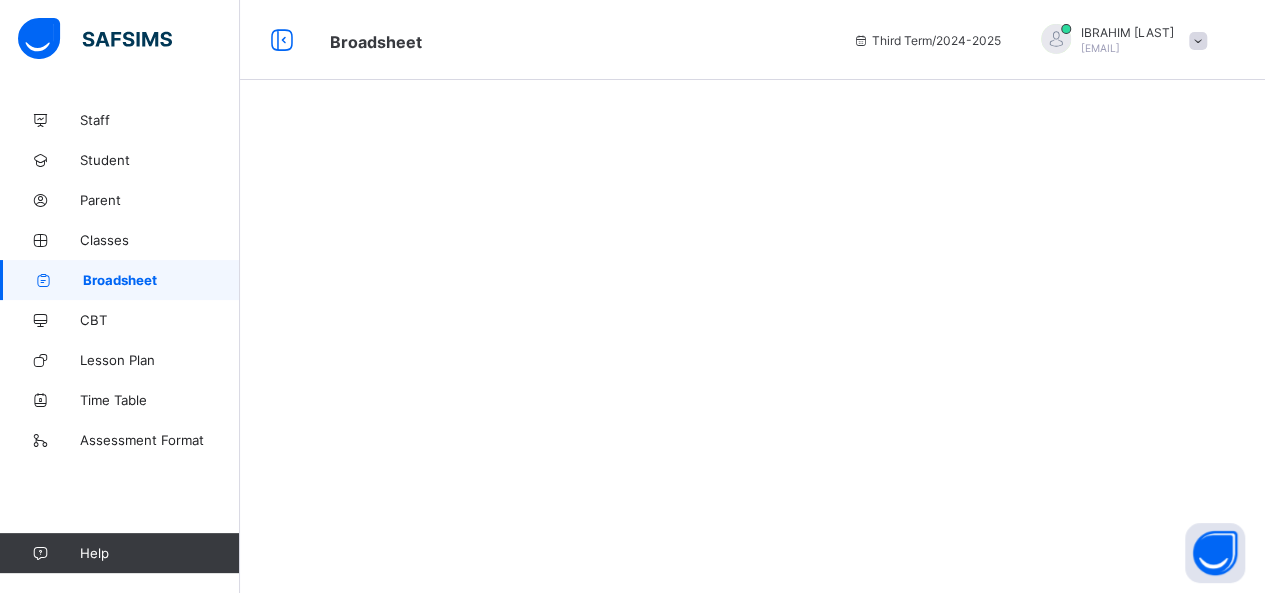 scroll, scrollTop: 0, scrollLeft: 0, axis: both 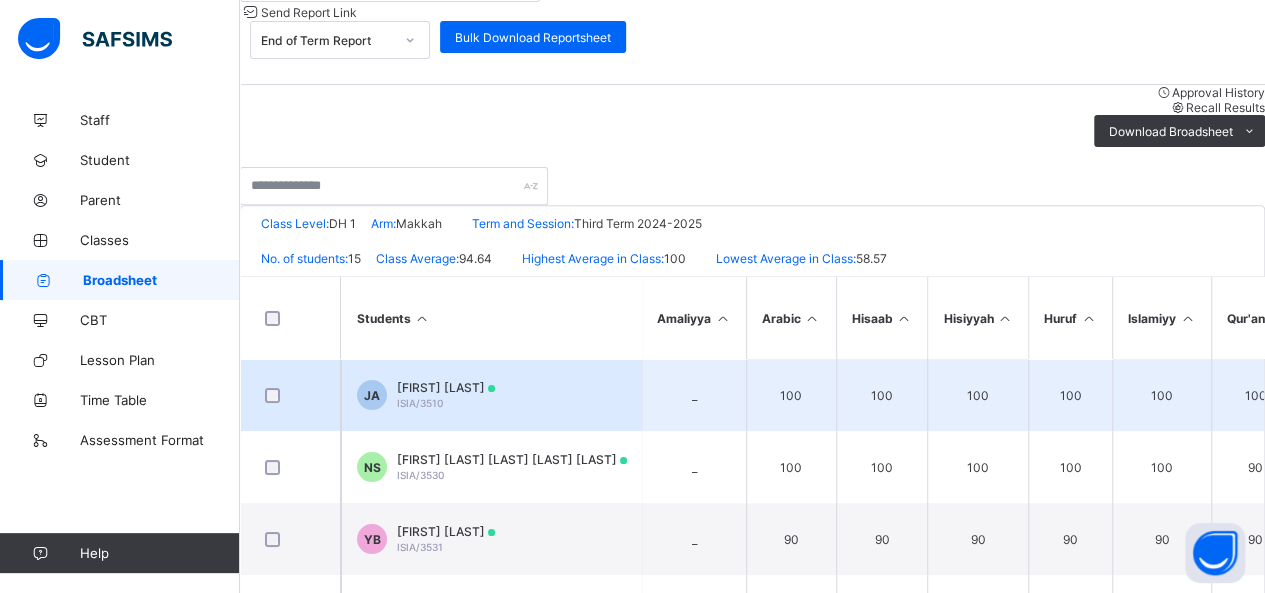 click on "[FIRST] [LAST] ISIA/[NUMBER]" at bounding box center (446, 395) 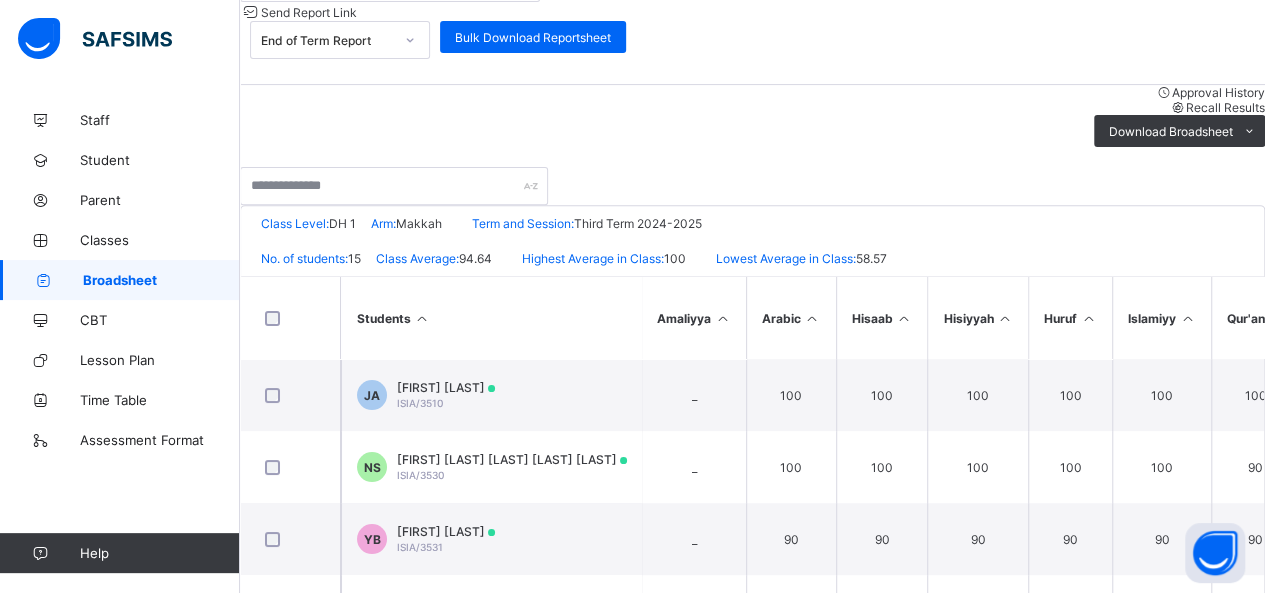 scroll, scrollTop: 0, scrollLeft: 0, axis: both 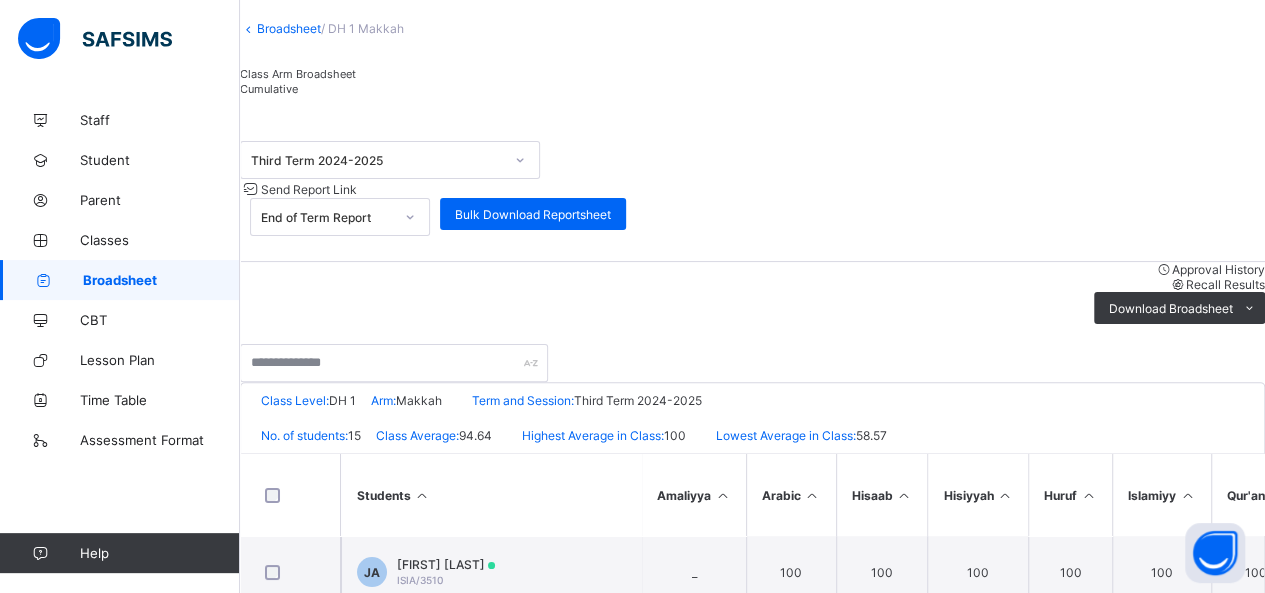 click on "Broadsheet" at bounding box center (161, 280) 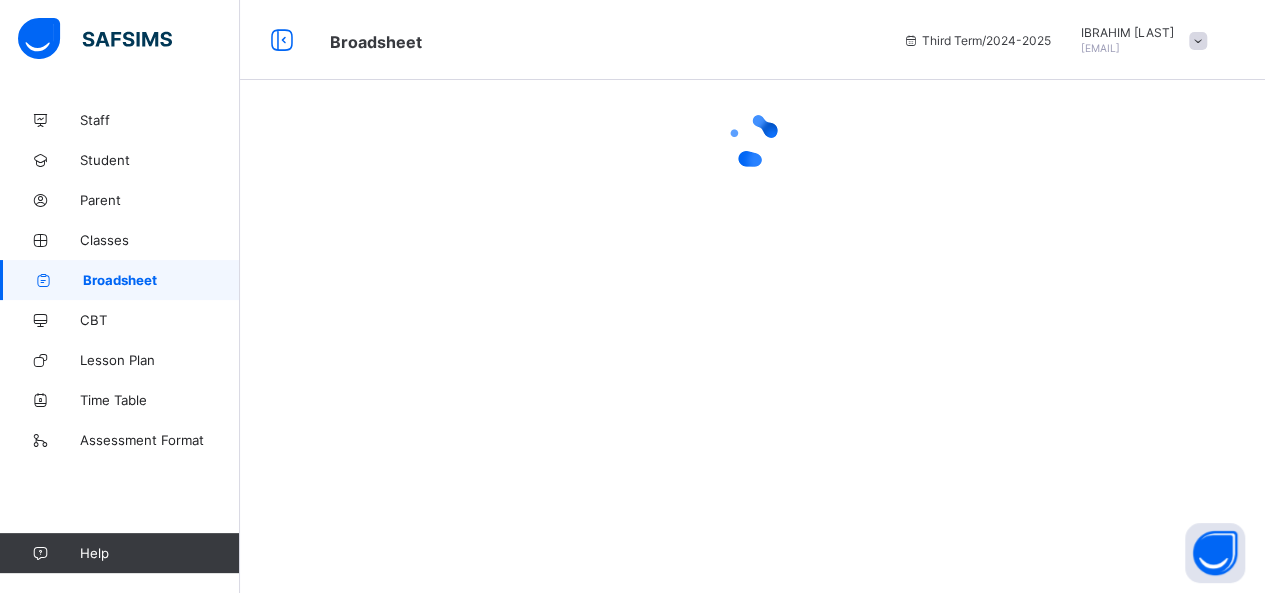 scroll, scrollTop: 0, scrollLeft: 0, axis: both 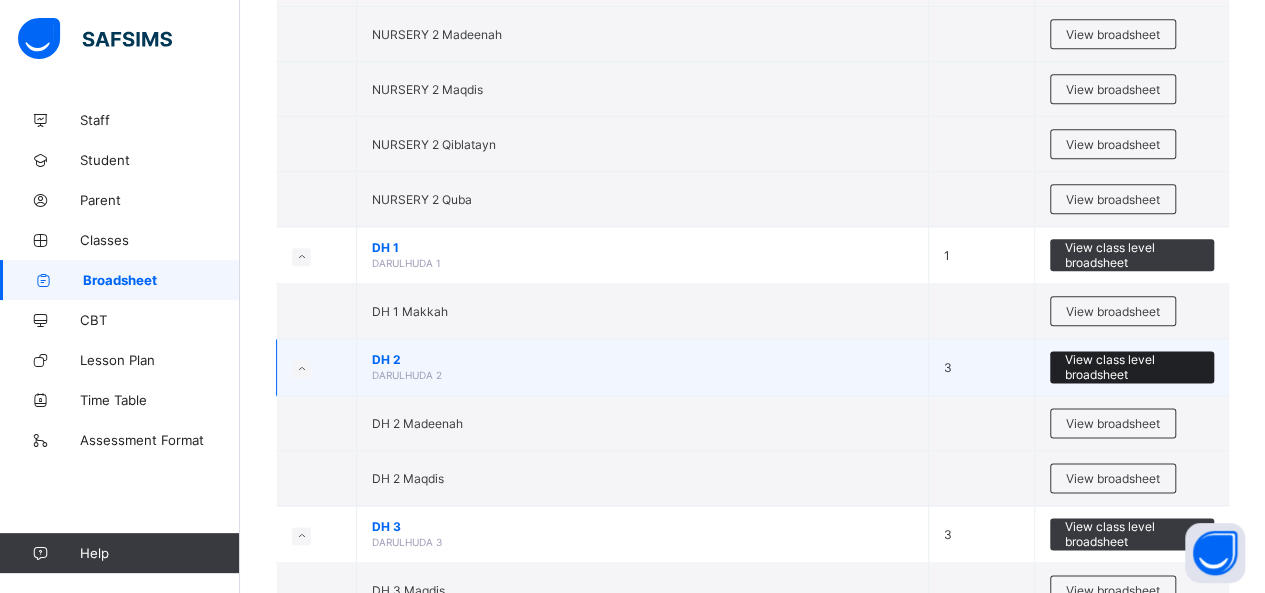 click on "View class level broadsheet" at bounding box center [1132, 367] 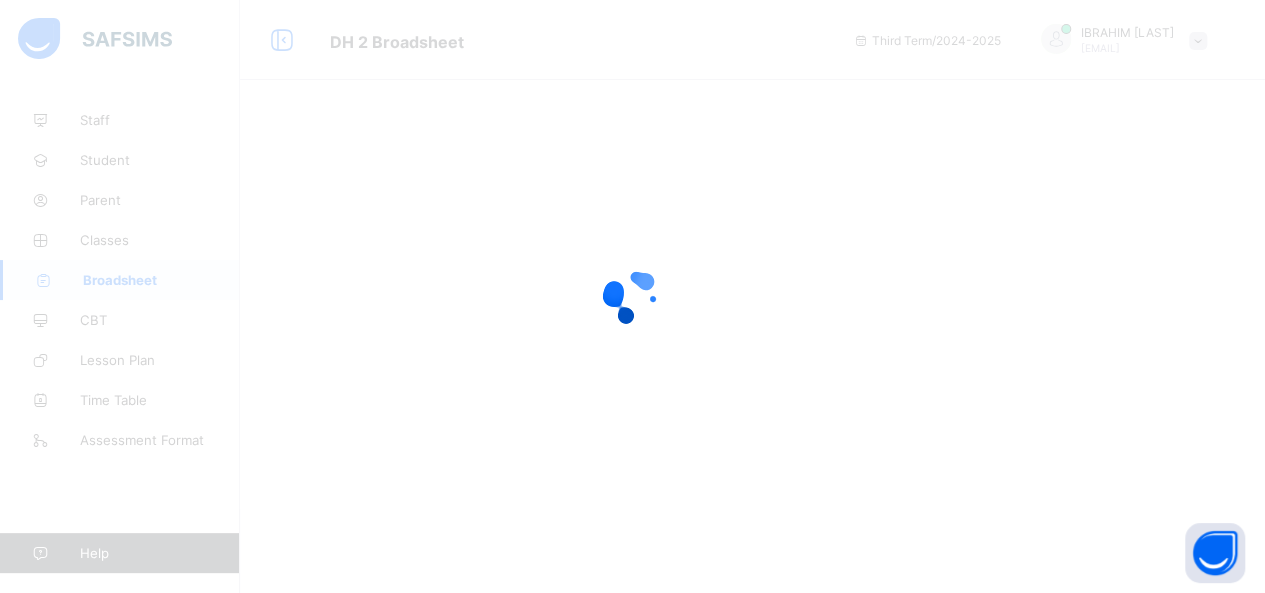 scroll, scrollTop: 0, scrollLeft: 0, axis: both 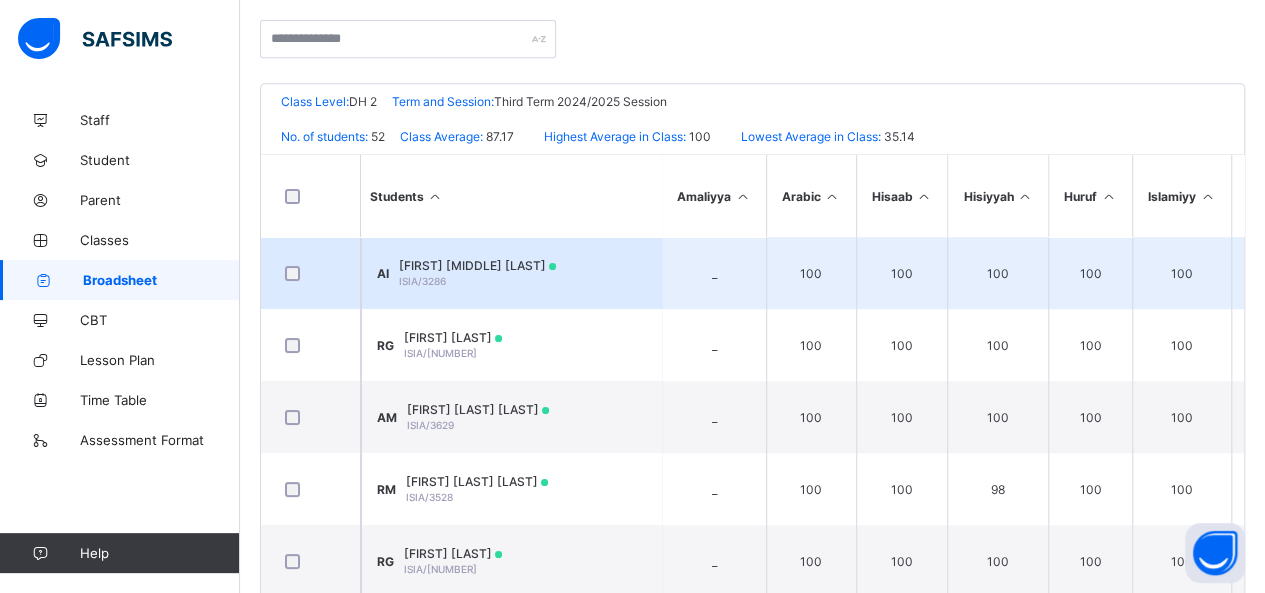 click on "AI   [FIRST] [MIDDLE] [LAST]     ISIA/3286" at bounding box center (511, 273) 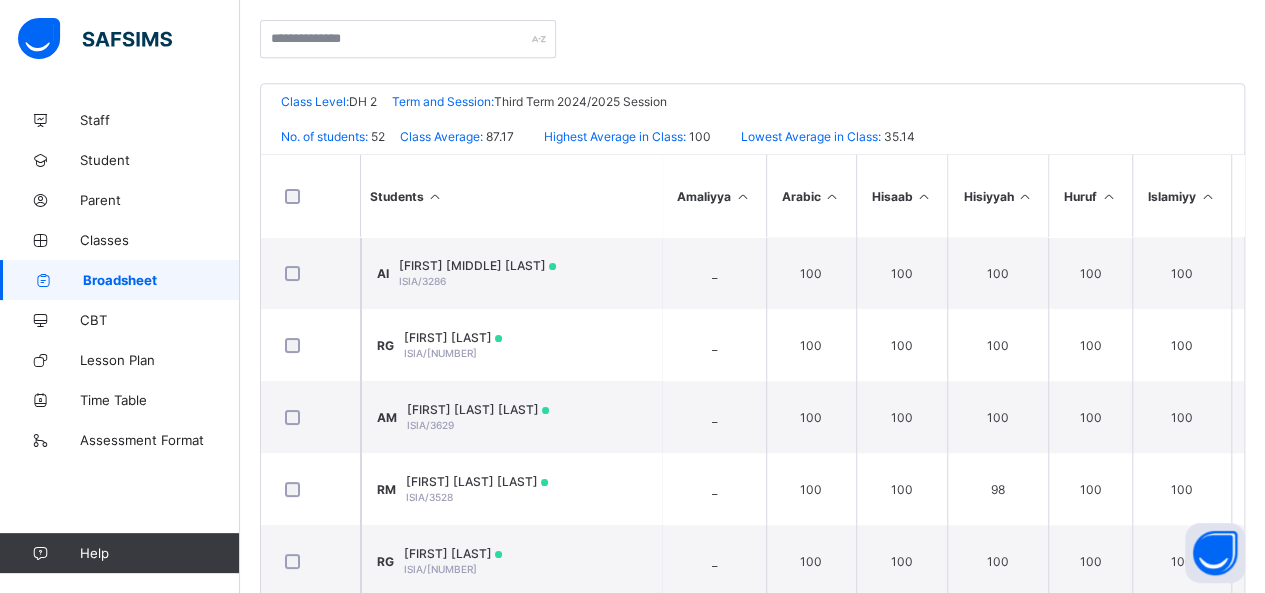 click on "Position         1       /52         Final Grade         A         Total Score         700         Final Average         100         No. of Subjects         7         No. in Class         52         Class Average         87.17         High. Average in Class         100         Low. Average in Class         35.14" at bounding box center [753, 885] 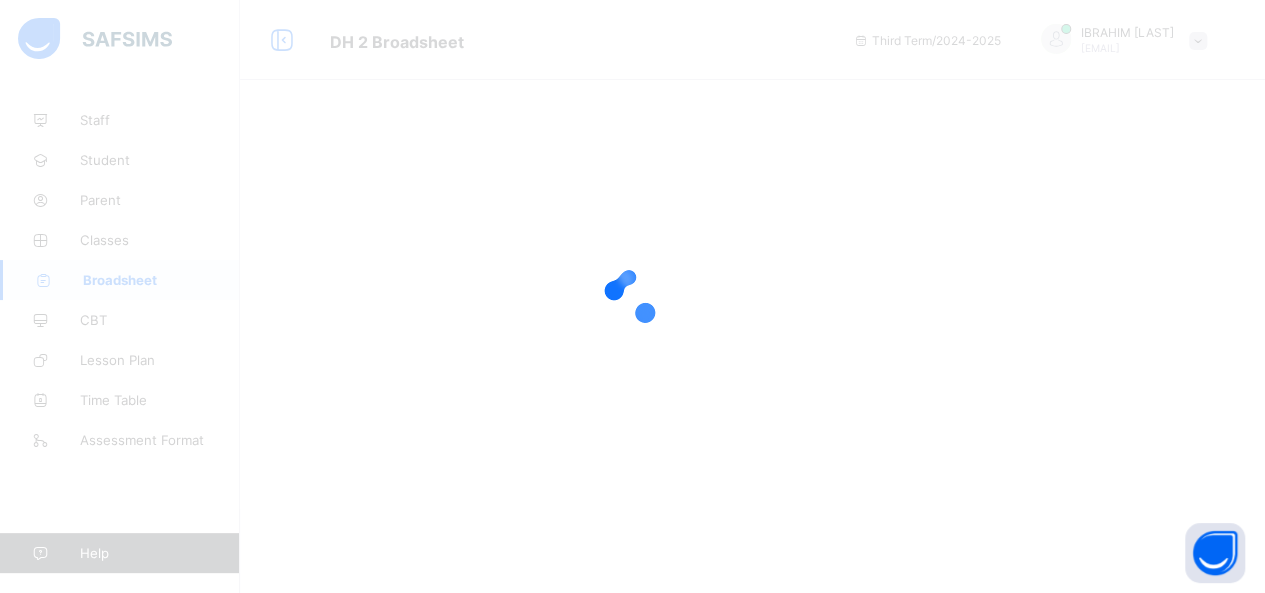 scroll, scrollTop: 0, scrollLeft: 0, axis: both 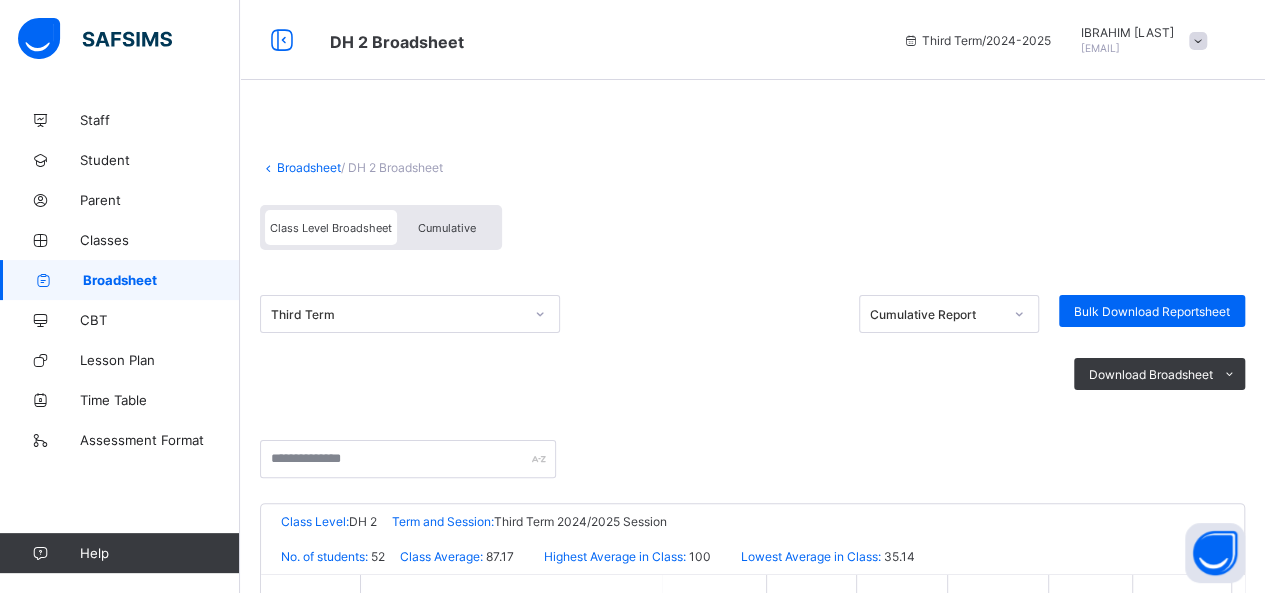 click 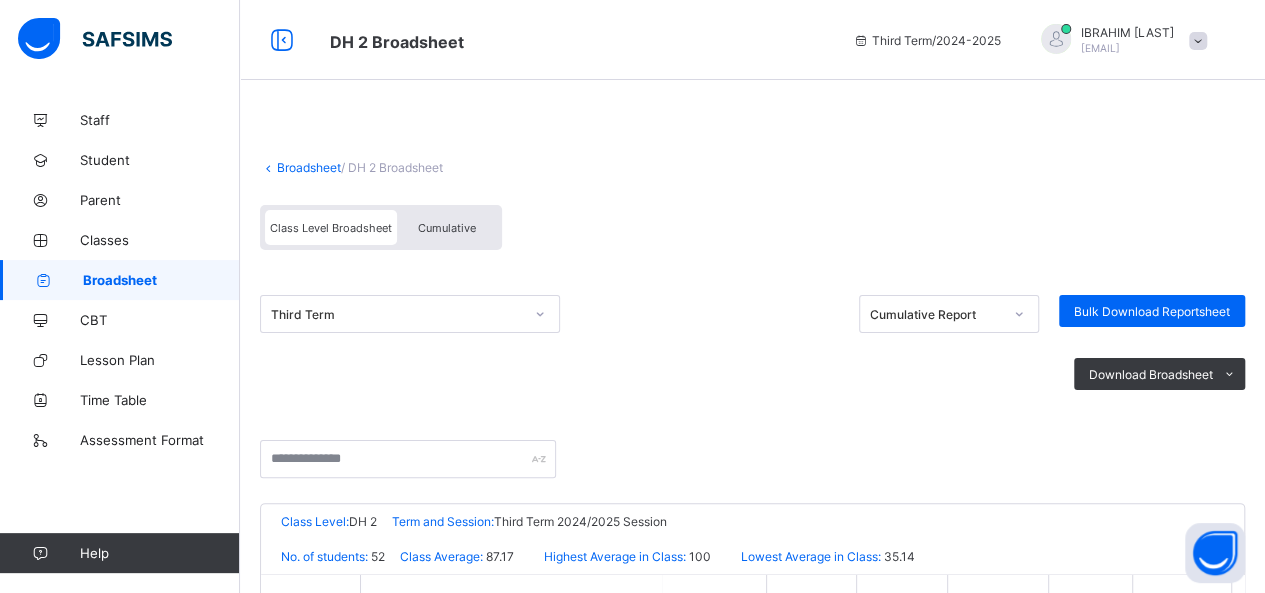 click on "AI   ISIA/3286     [FIRST] [MIDDLE] [LAST]     [UUID] [UUID]   Approved Cumulative Report View Reportsheet     Position         1       /52         Final Grade         A         Total Score         700         Final Average         100         No. of Subjects         7         No. in Class         52         Class Average         87.17         High. Average in Class         100         Low. Average in Class         35.14     Assessments     Subjects       CA1     CA2     CA3     Exam       Total         Grade         Position         Out of         Class average       Arabic     10 / 10     20 / 20     10 / 10     60 / 60     100     A     1st     52     90.31     Quran     10 / 10     20 / 20     10 / 10     60 / 60     100     A     1st     52     86.54     Hisaab     10 / 10     20 / 20     10 / 10     60 / 60     100     A     1st     52     86.62     Huruf     10 / 10     20 / 20     10 / 10     60 / 60     100     A     1st     52     83.4" at bounding box center [752, 1537] 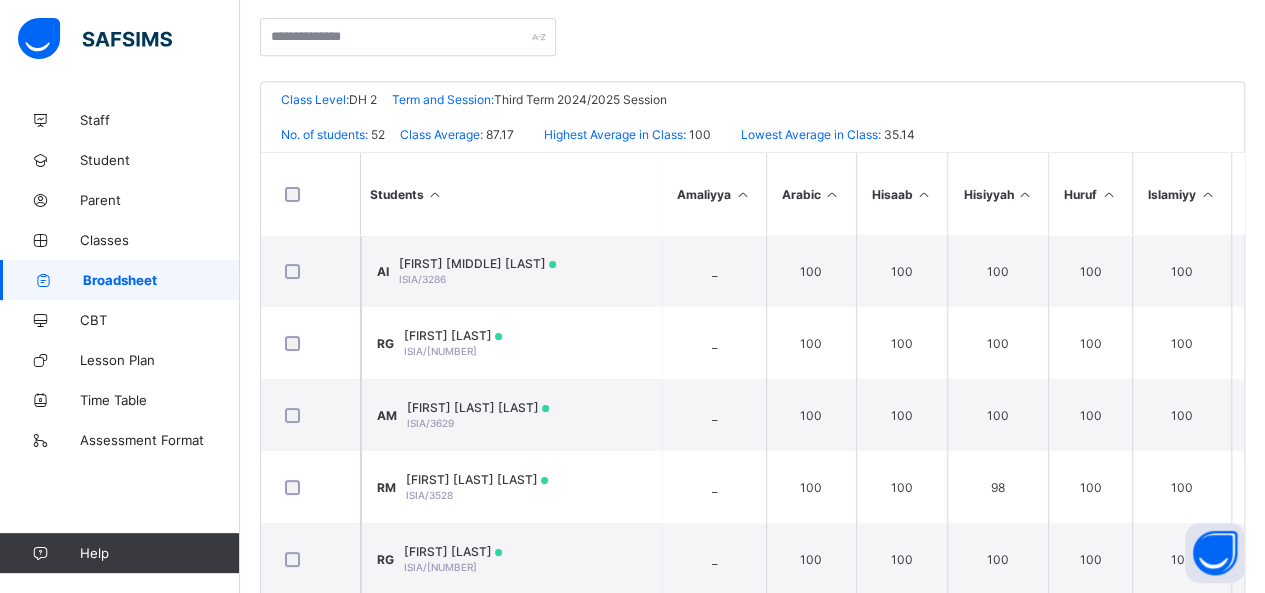 scroll, scrollTop: 423, scrollLeft: 0, axis: vertical 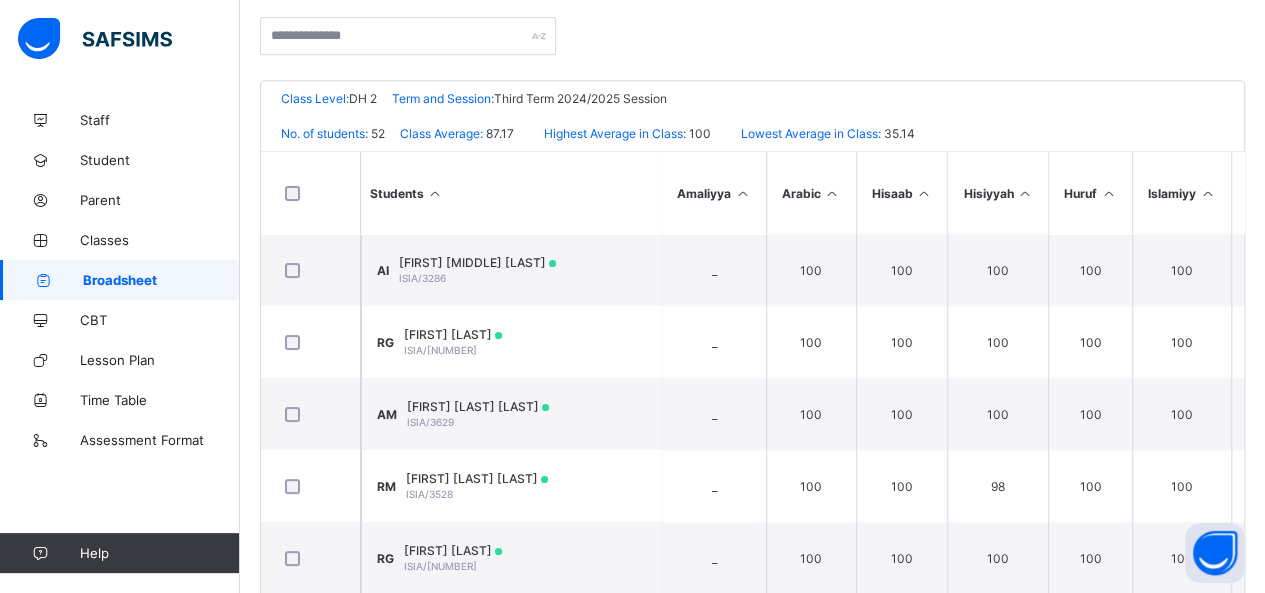 click on "Close" at bounding box center [1123, 1525] 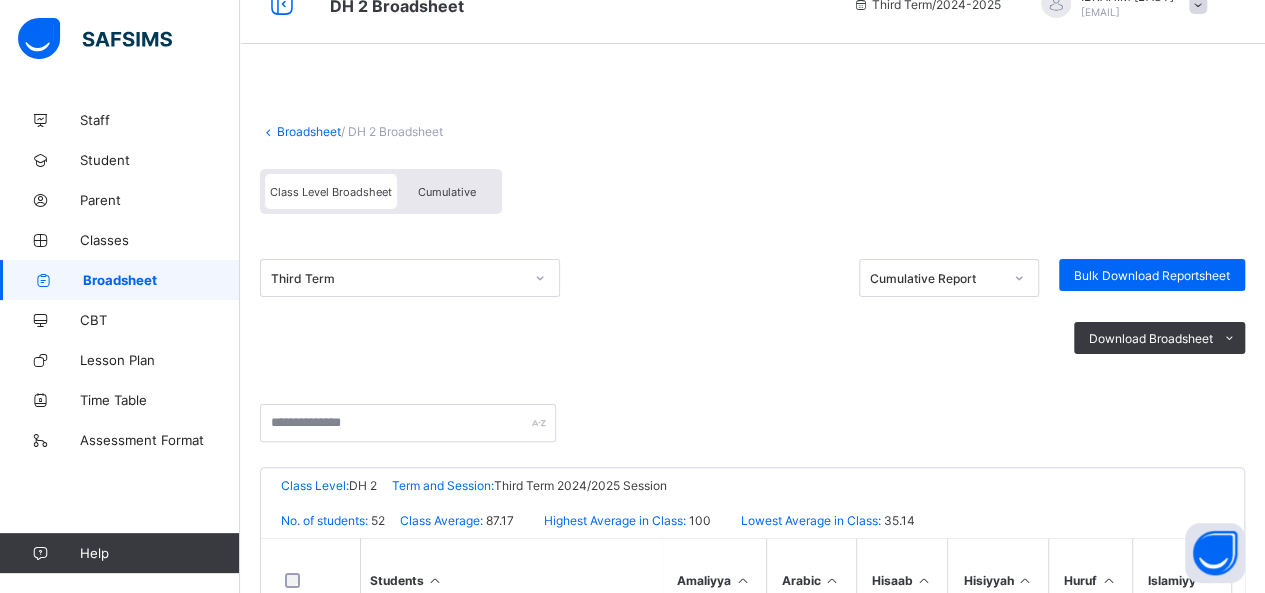 scroll, scrollTop: 0, scrollLeft: 0, axis: both 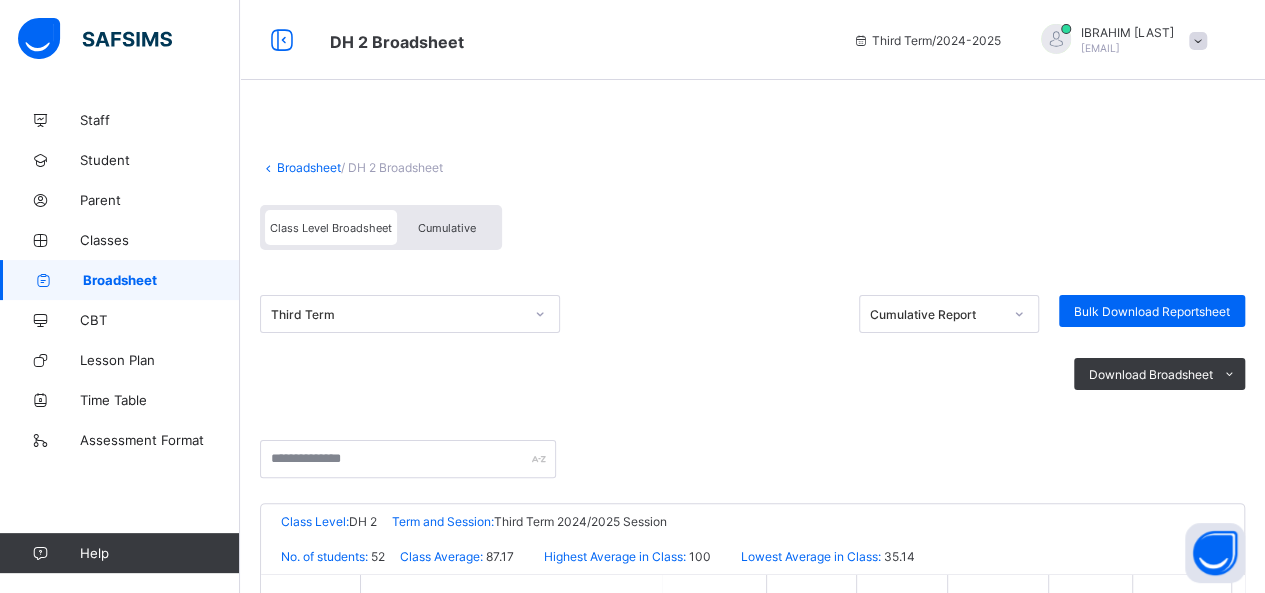 click at bounding box center [1198, 41] 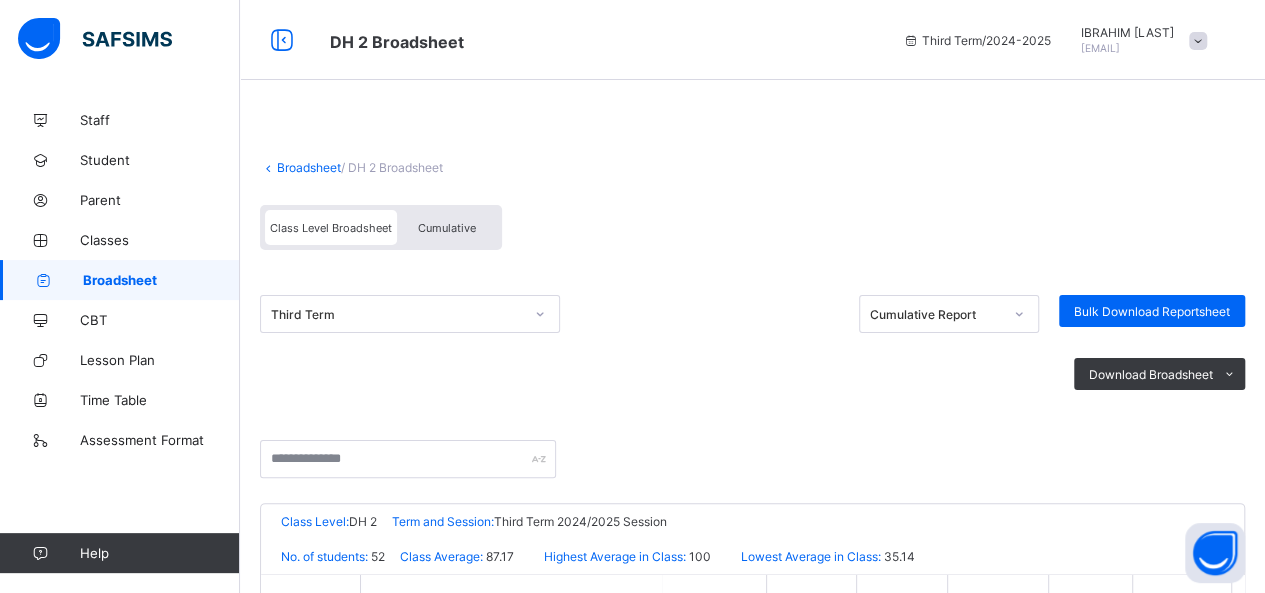 click on "Class Level Broadsheet Cumulative" at bounding box center [752, 232] 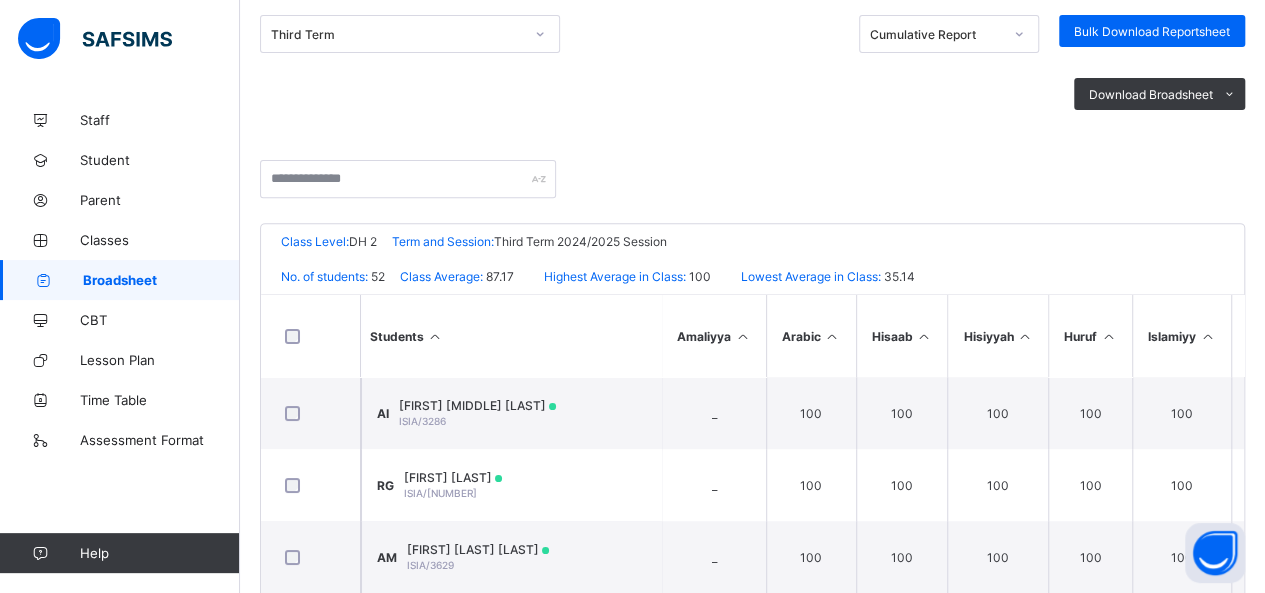 scroll, scrollTop: 406, scrollLeft: 0, axis: vertical 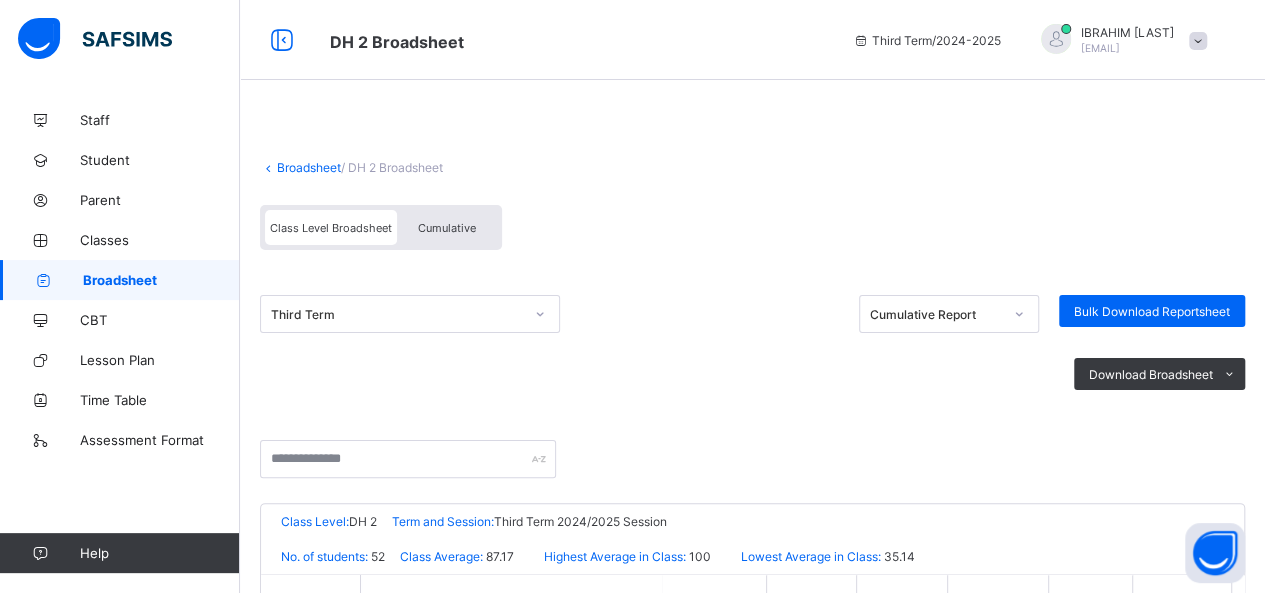 click on "Broadsheet" at bounding box center [309, 167] 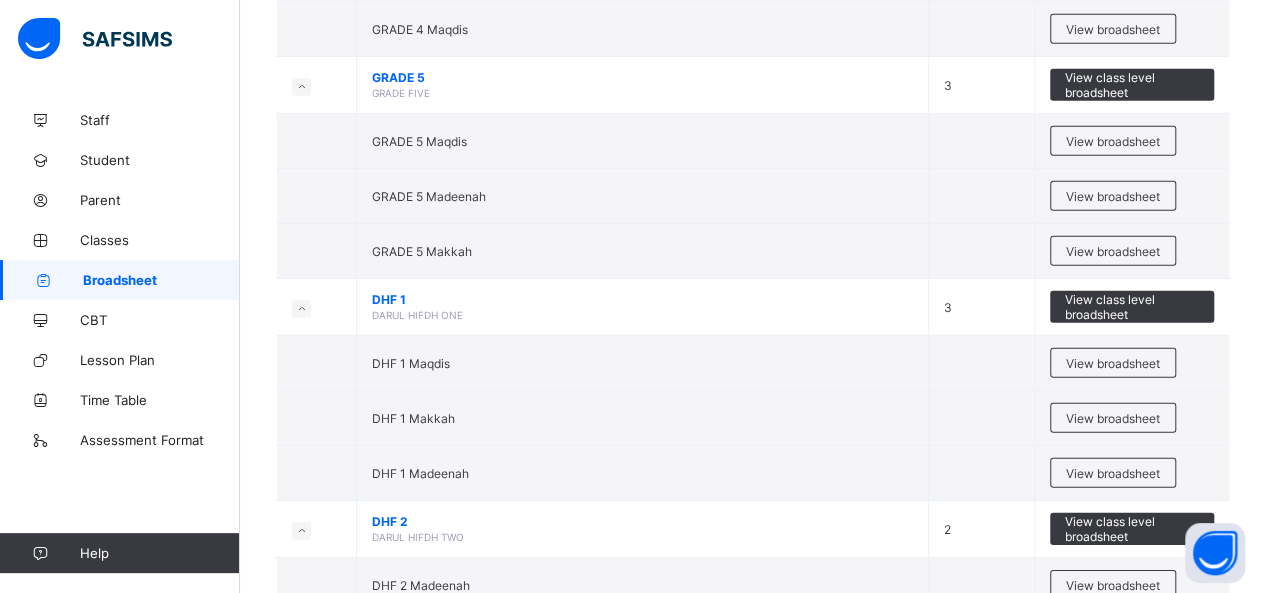 scroll, scrollTop: 2774, scrollLeft: 0, axis: vertical 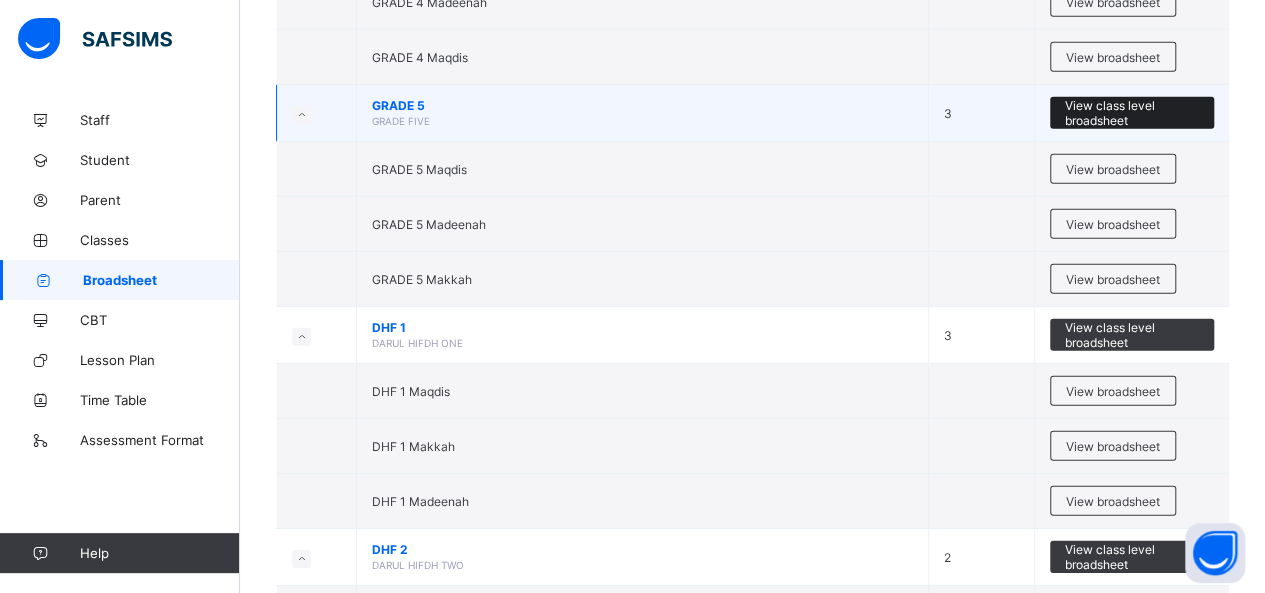 click on "View class level broadsheet" at bounding box center [1132, 113] 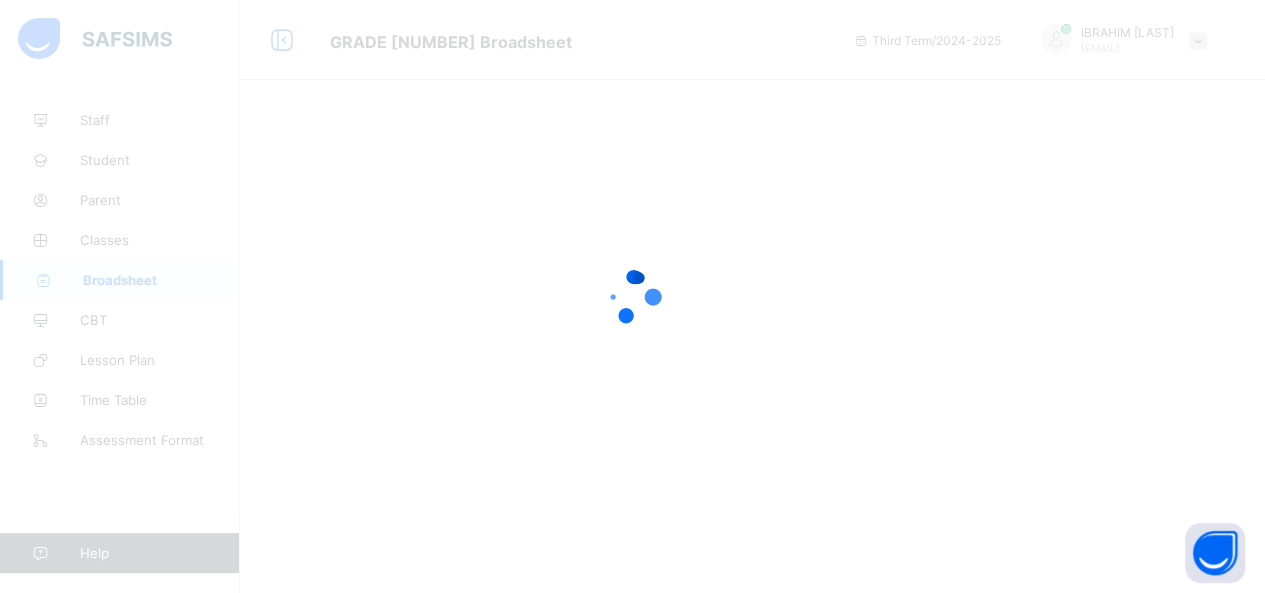 scroll, scrollTop: 0, scrollLeft: 0, axis: both 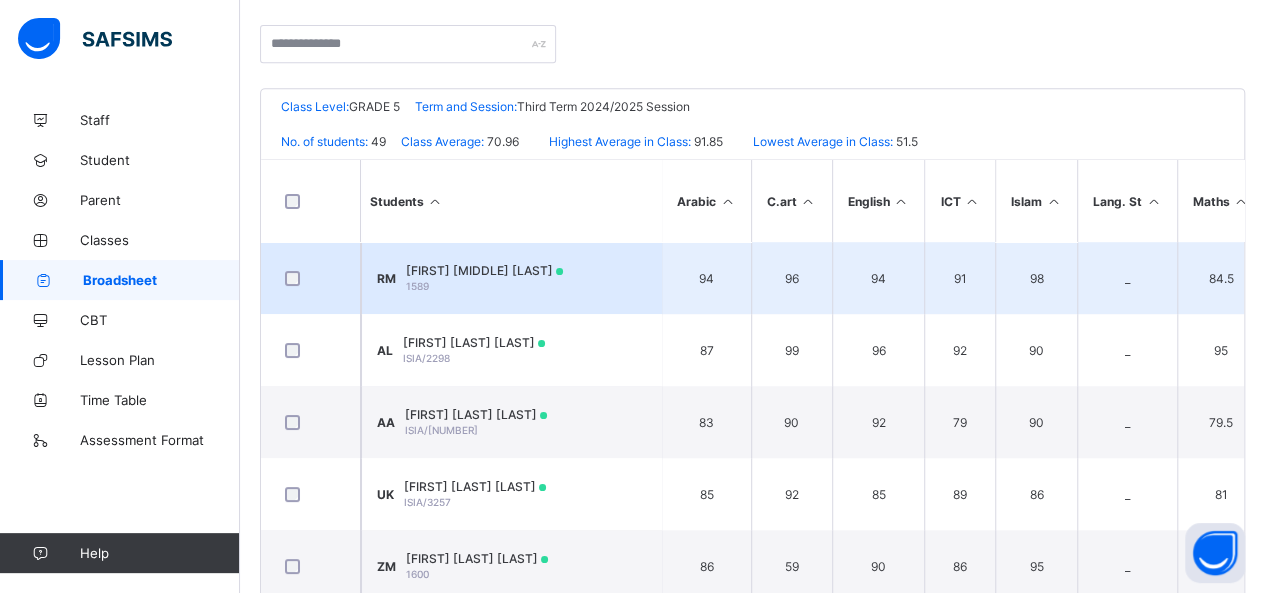 click on "[FIRST] [MIDDLE] [LAST]" at bounding box center (484, 270) 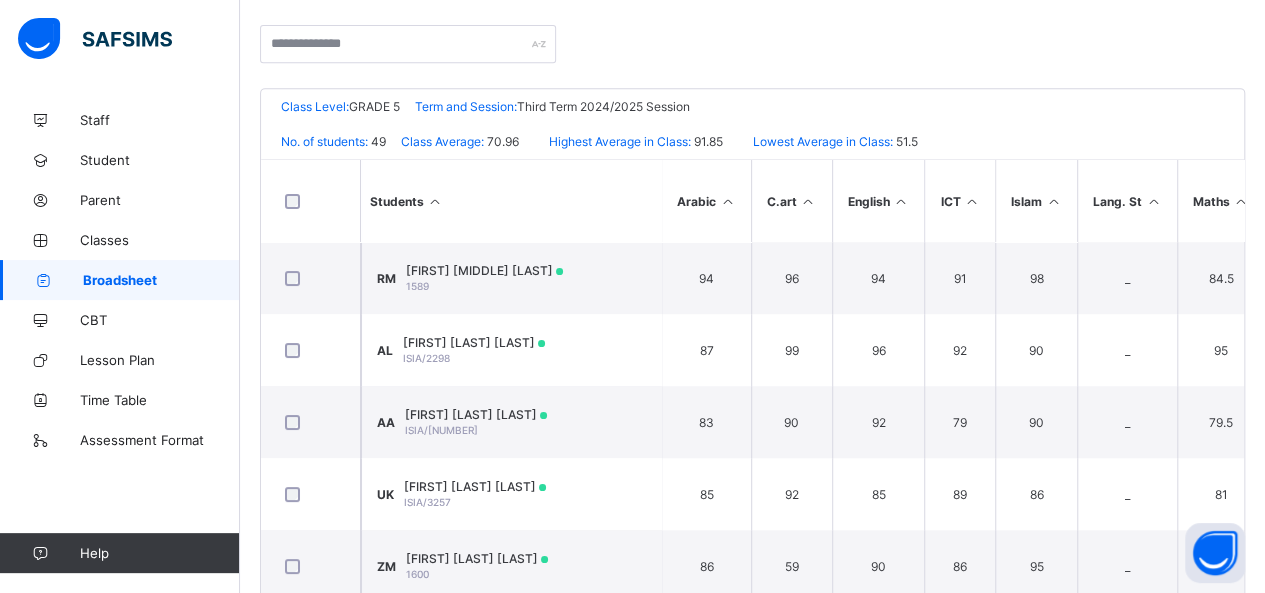 scroll, scrollTop: 0, scrollLeft: 0, axis: both 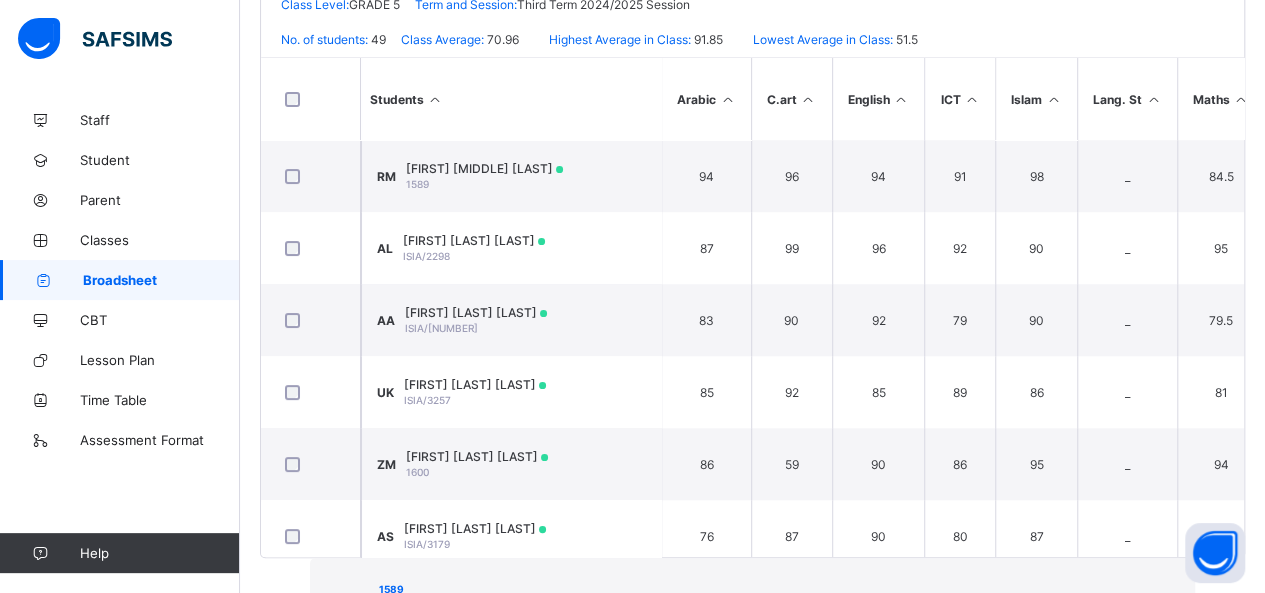 click on "Close" at bounding box center (1123, 1557) 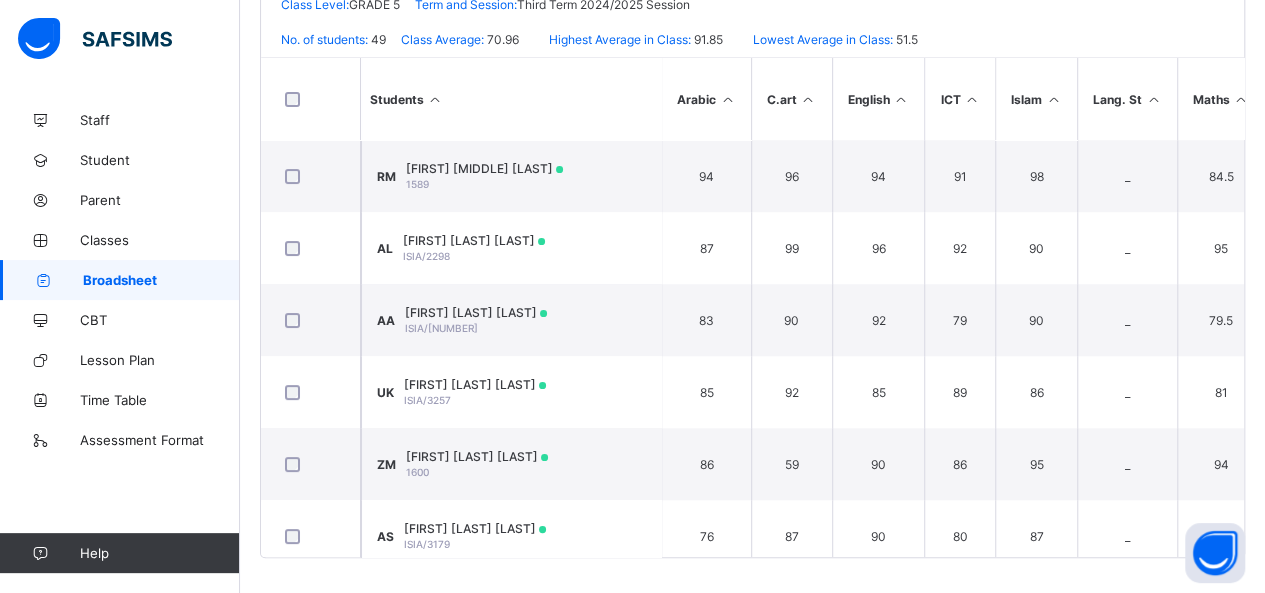 click on "Broadsheet" at bounding box center (161, 280) 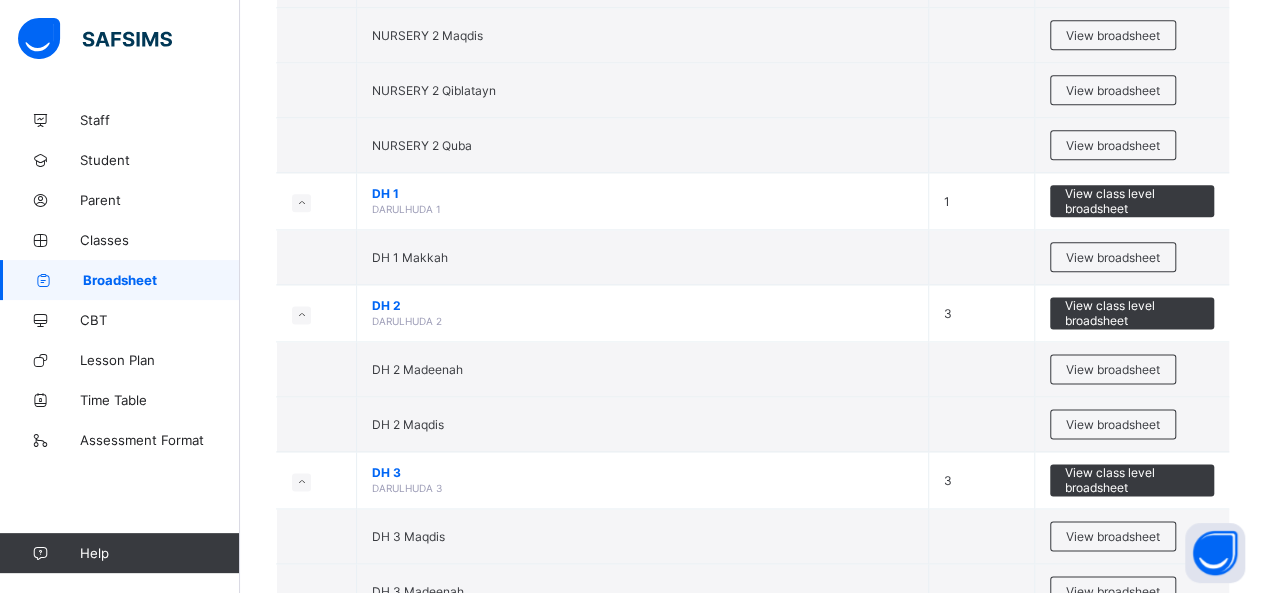 scroll, scrollTop: 1140, scrollLeft: 0, axis: vertical 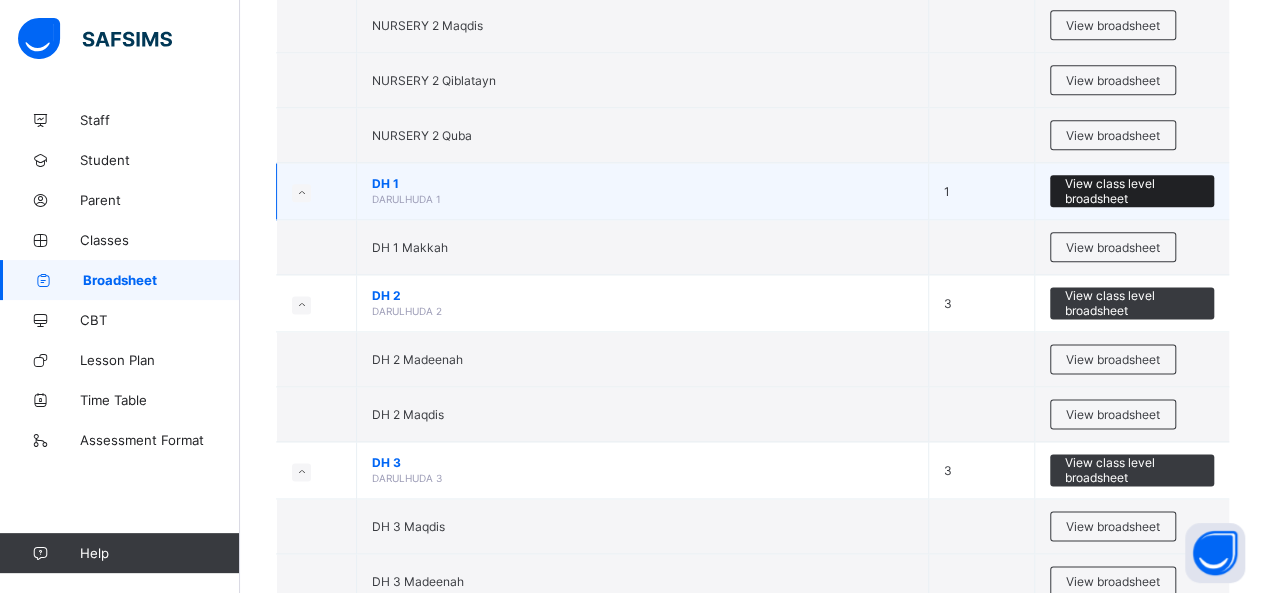 click on "View class level broadsheet" at bounding box center [1132, 191] 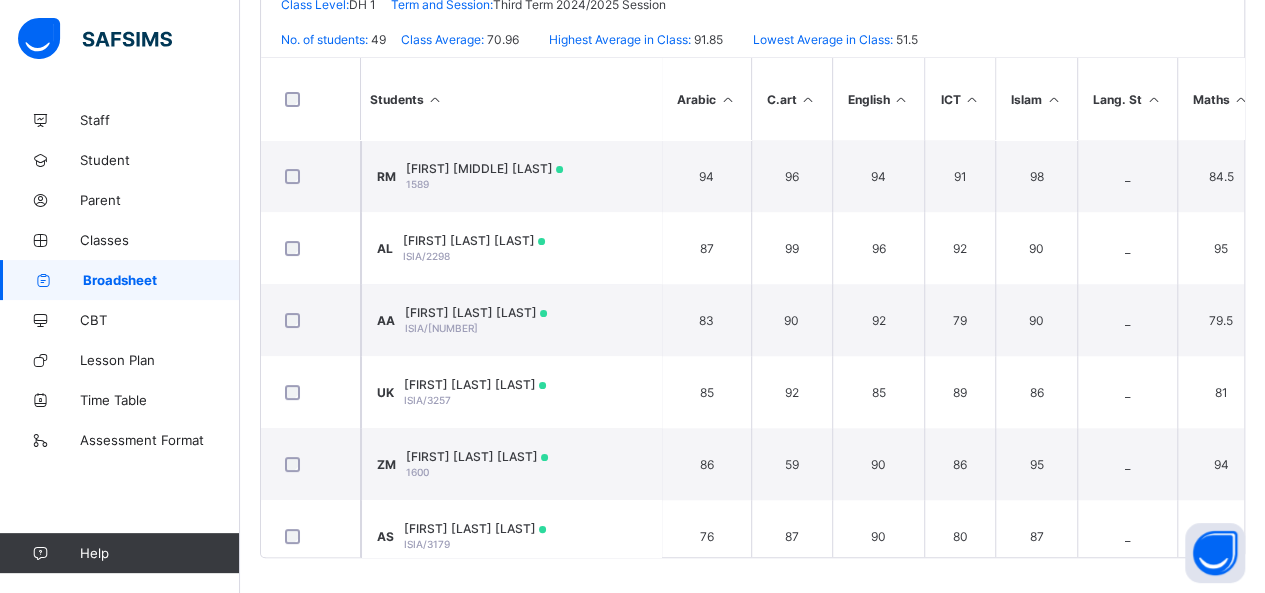 scroll, scrollTop: 0, scrollLeft: 0, axis: both 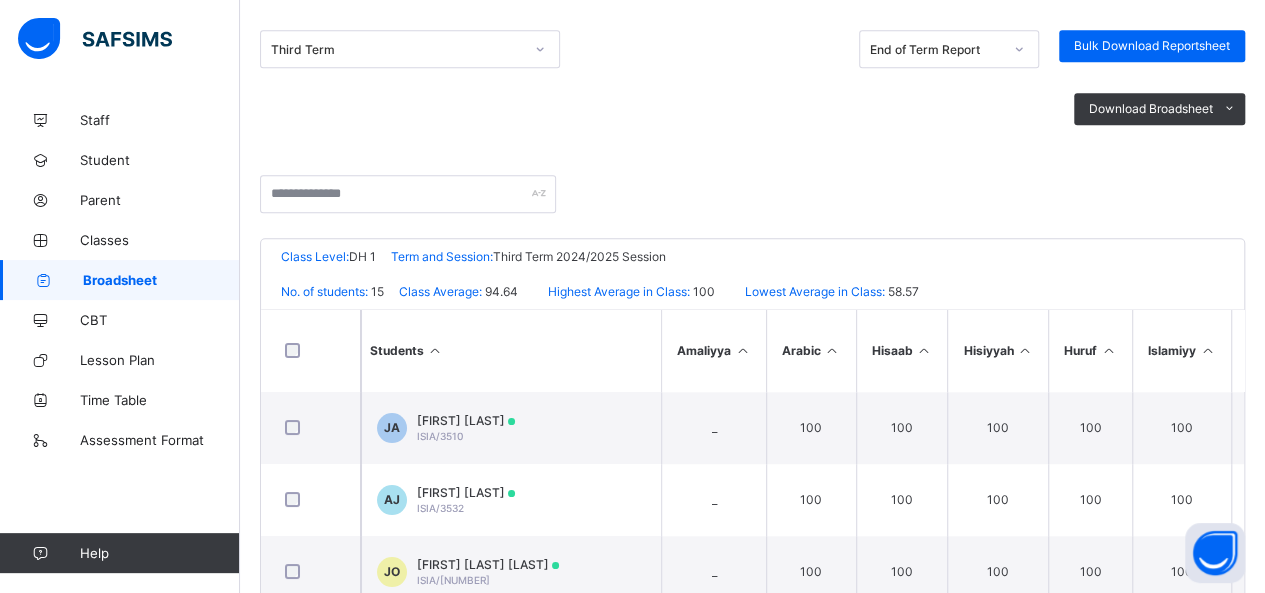 click on "×" at bounding box center (944, -480) 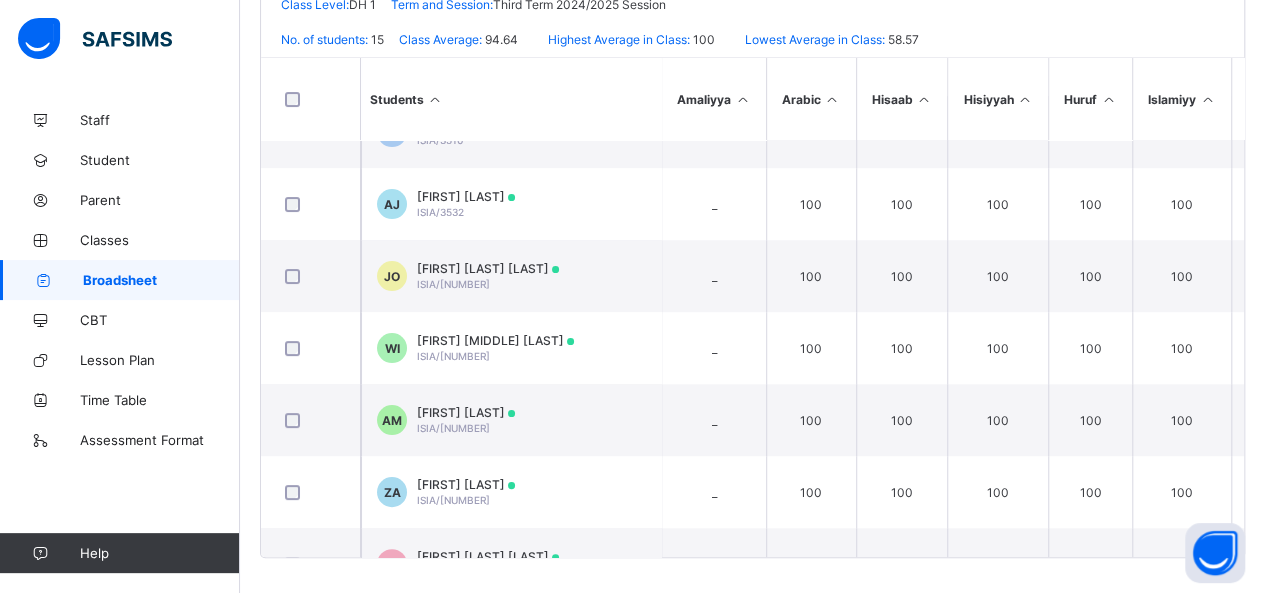 scroll, scrollTop: 0, scrollLeft: 0, axis: both 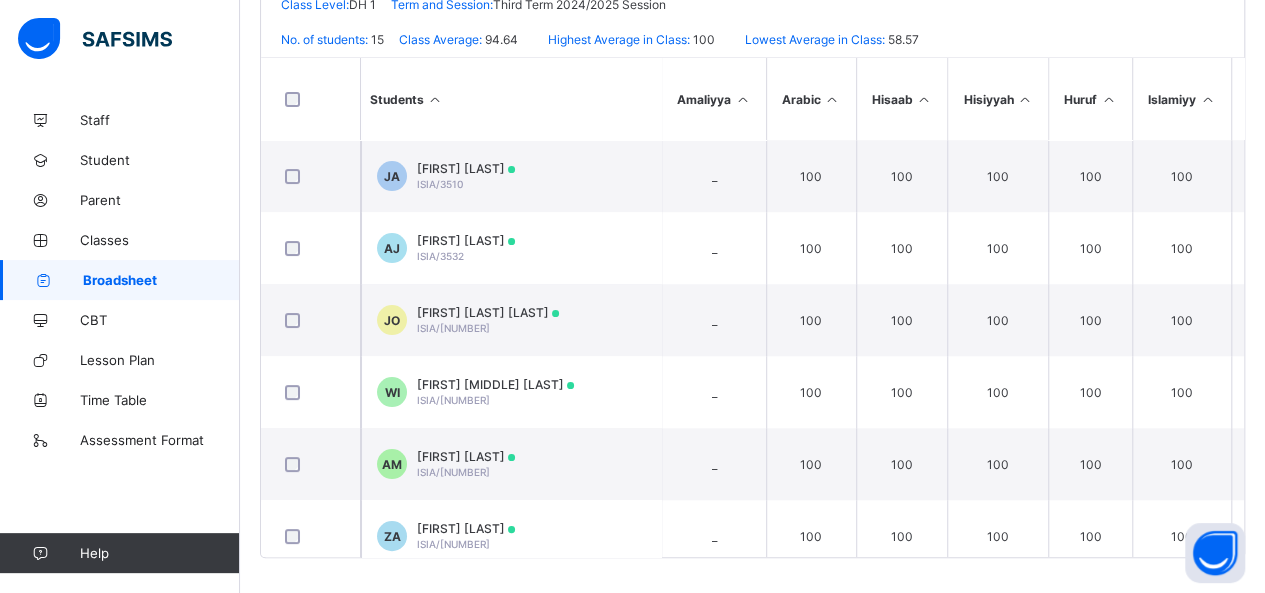 click on "Broadsheet" at bounding box center [161, 280] 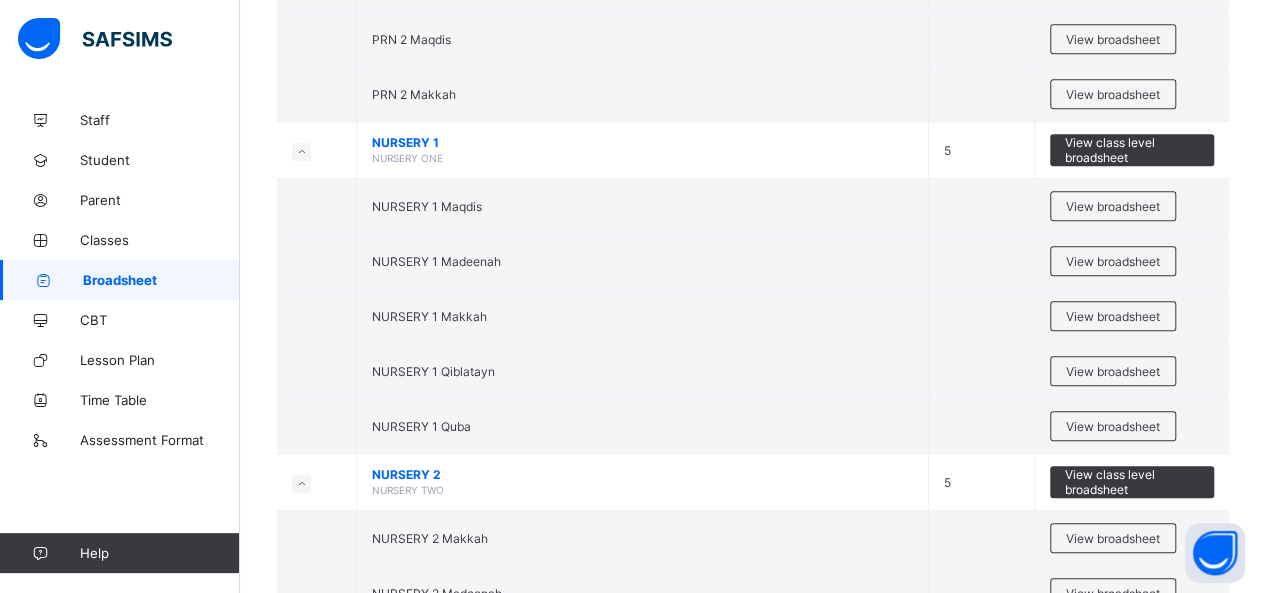 scroll, scrollTop: 0, scrollLeft: 0, axis: both 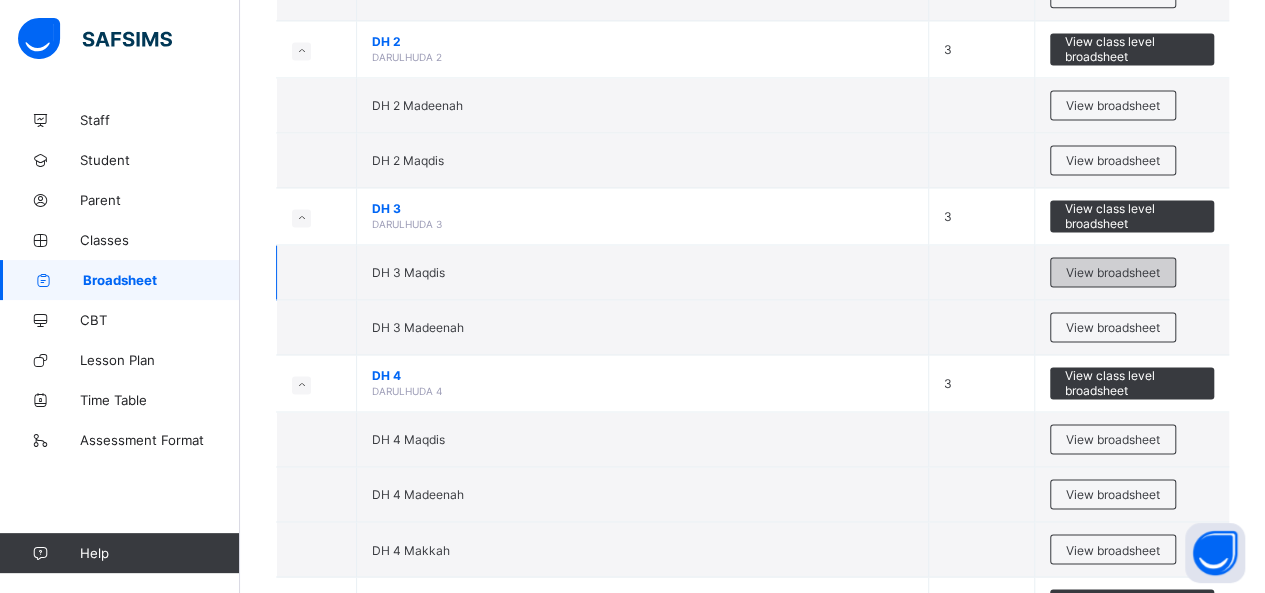 click on "View broadsheet" at bounding box center (1113, 272) 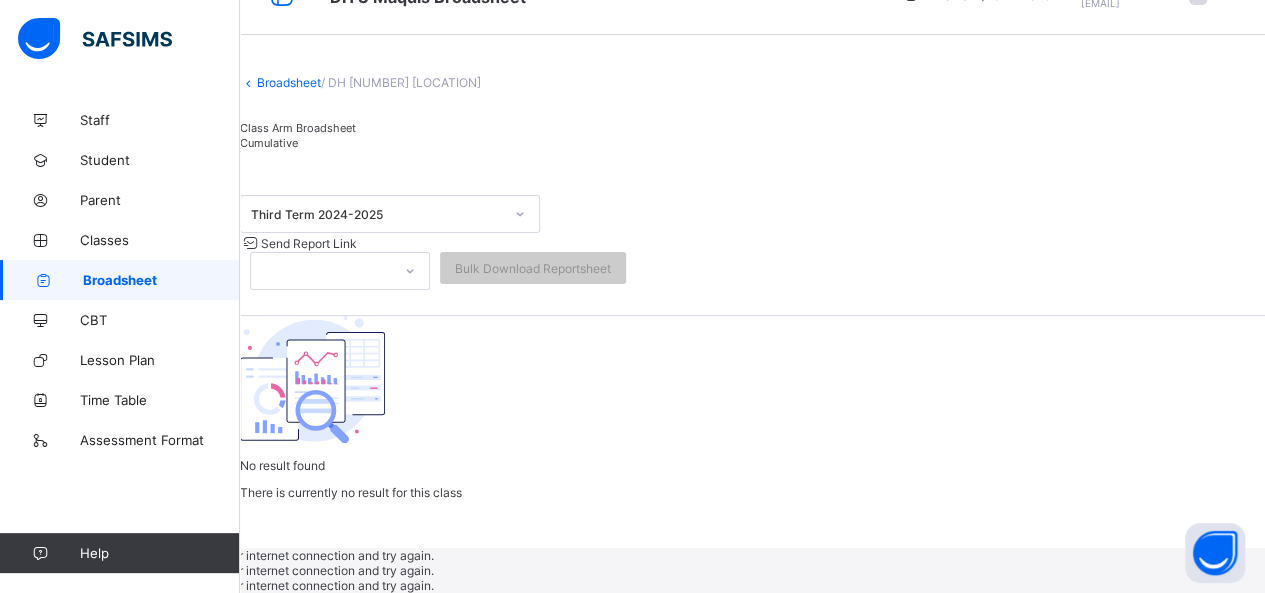 scroll, scrollTop: 184, scrollLeft: 0, axis: vertical 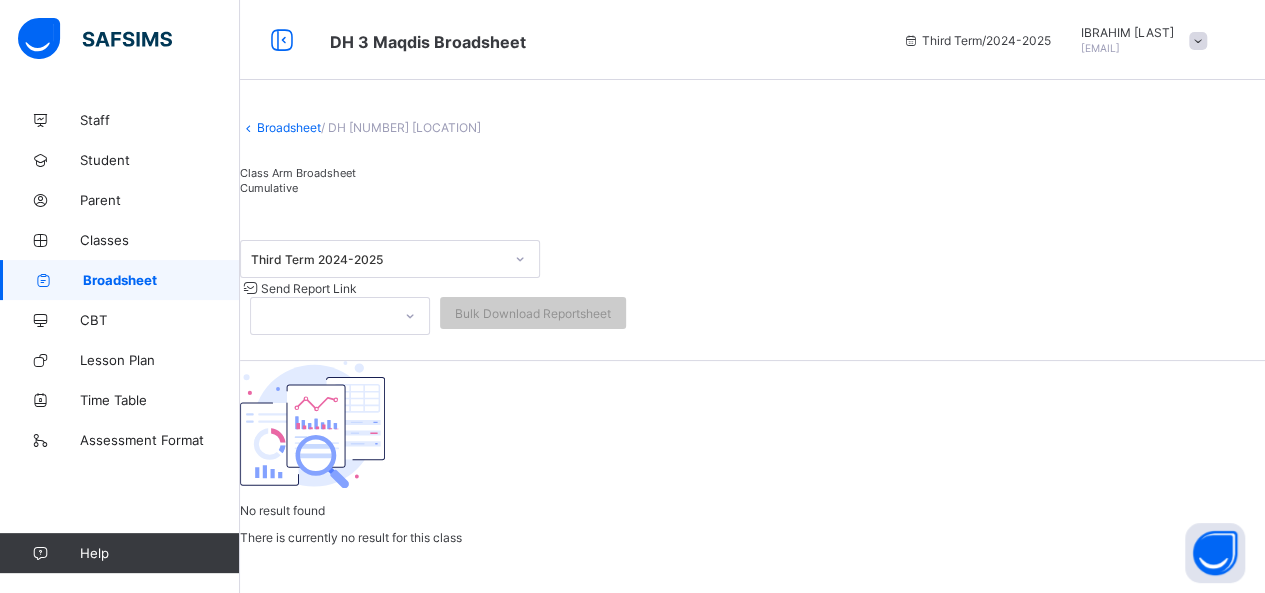 click on "Broadsheet  / DH [NUMBER] [LOCATION] Class Arm Broadsheet Cumulative Third Term [YEAR]-[YEAR] Send Report Link Bulk Download Reportsheet No result found There is currently no result for this class × Download Broadsheet Excel Please select the Assessment you want to download the broadsheet for: ALL Cancel Download           undefined undefined   Pending View Reportsheet     Position               /undefined         Final Grade                 Total Score                 Final Average                 No. of Subjects                 No. in Class                 Class Average                 High. Average in Class                 Low. Average in Class             Assessments     Subjects         Total         Grade         Position         Out of         Class average     Form Teacher's comment   Head Teacher's comment   Close   Approve Student Results             DH [NUMBER] [LOCATION] Approve Student Results Form Teacher's comment   Head Teacher's comment   Close" at bounding box center [752, 322] 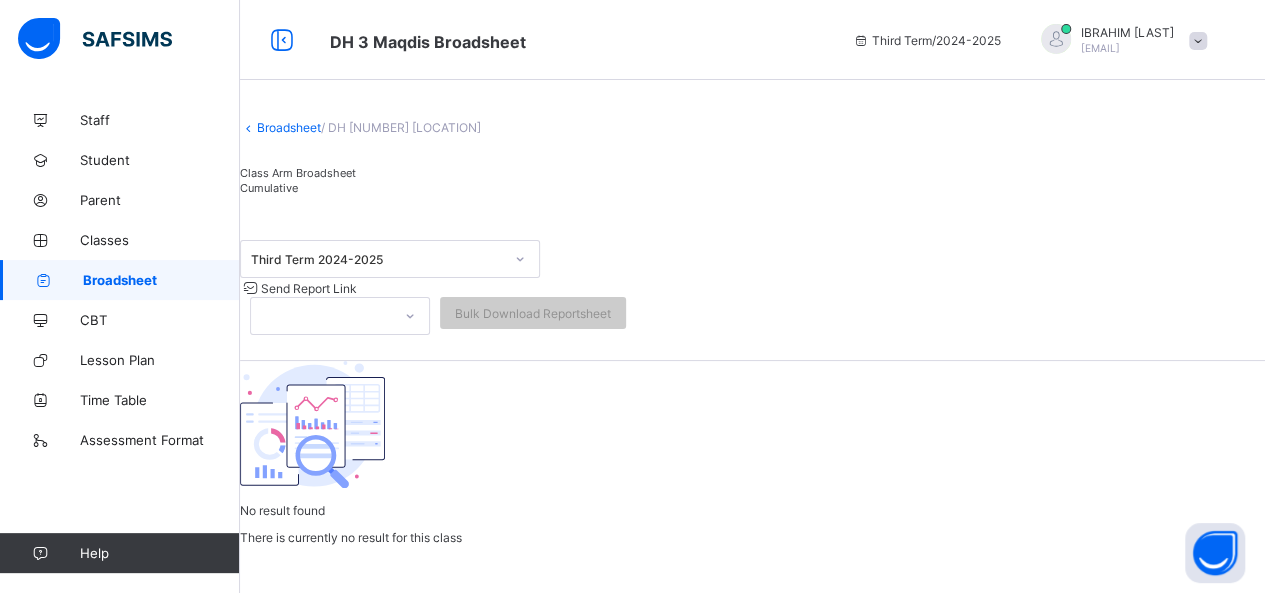 click on "Broadsheet" at bounding box center (161, 280) 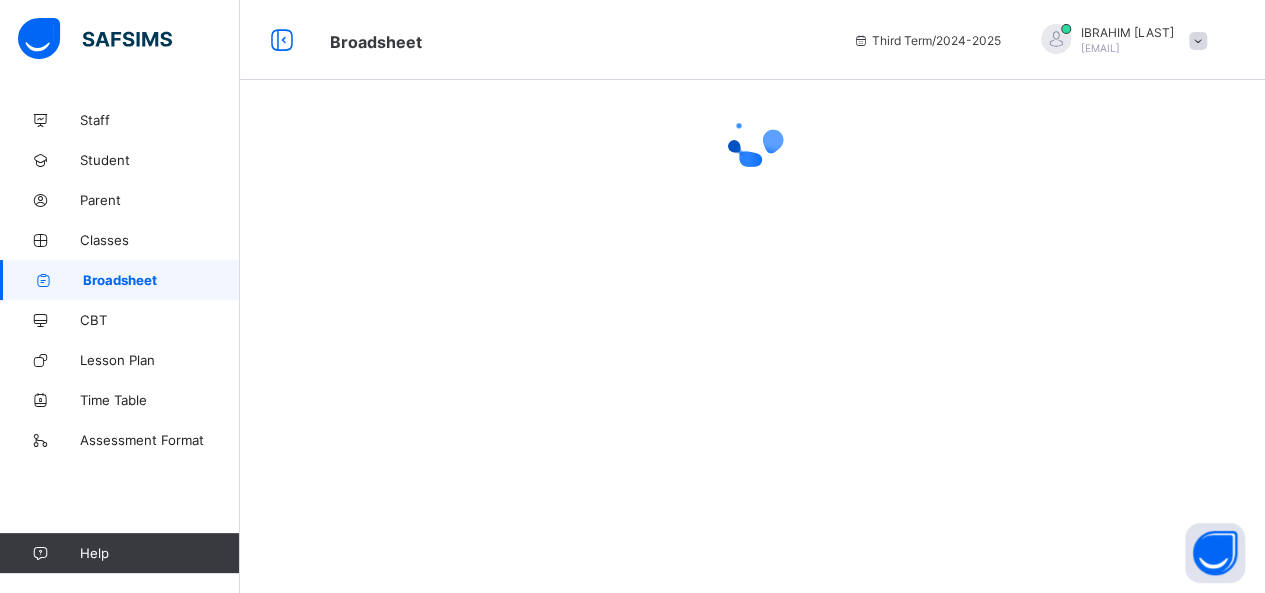 scroll, scrollTop: 0, scrollLeft: 0, axis: both 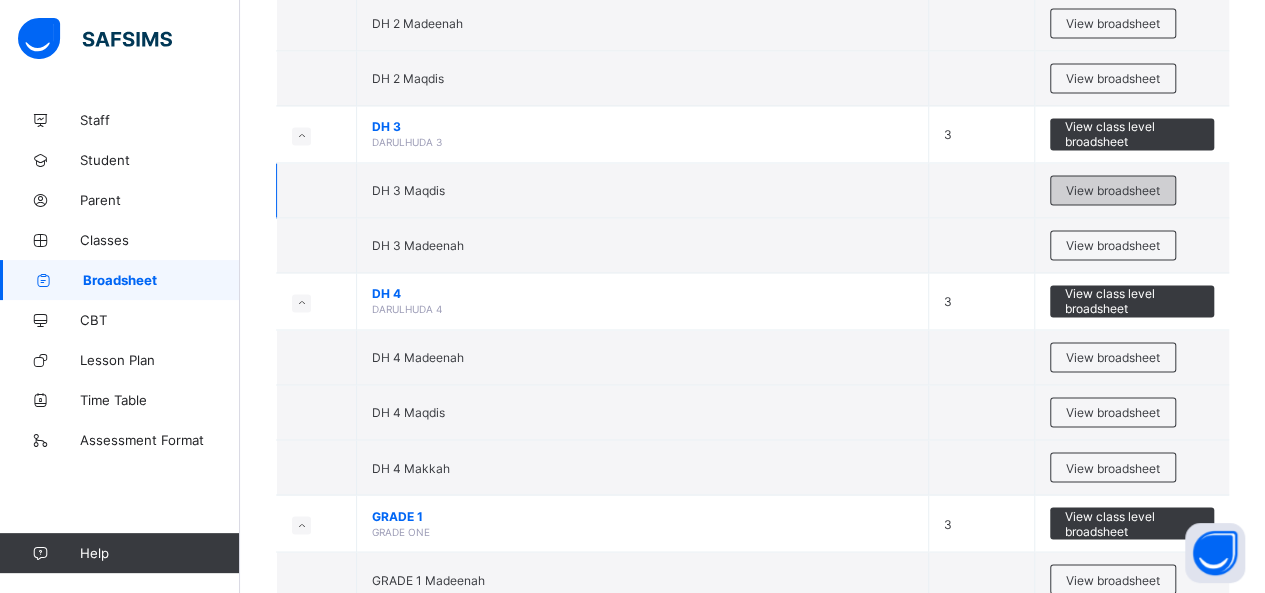 click on "View broadsheet" at bounding box center (1113, 190) 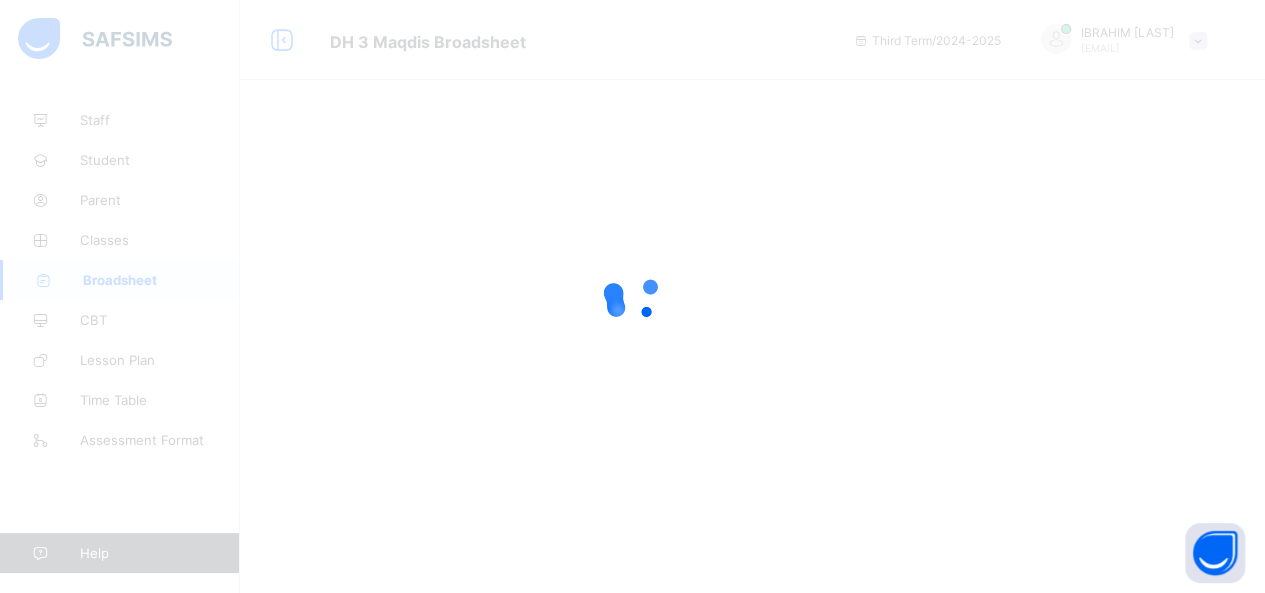 scroll, scrollTop: 0, scrollLeft: 0, axis: both 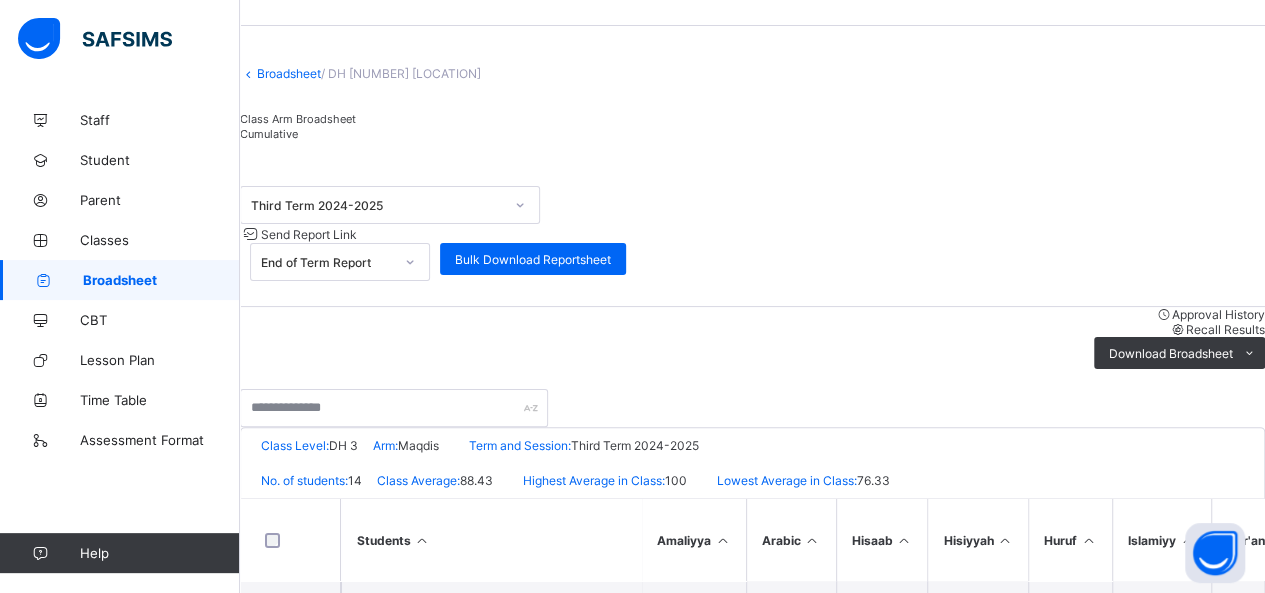 click on "Cumulative" at bounding box center (269, 134) 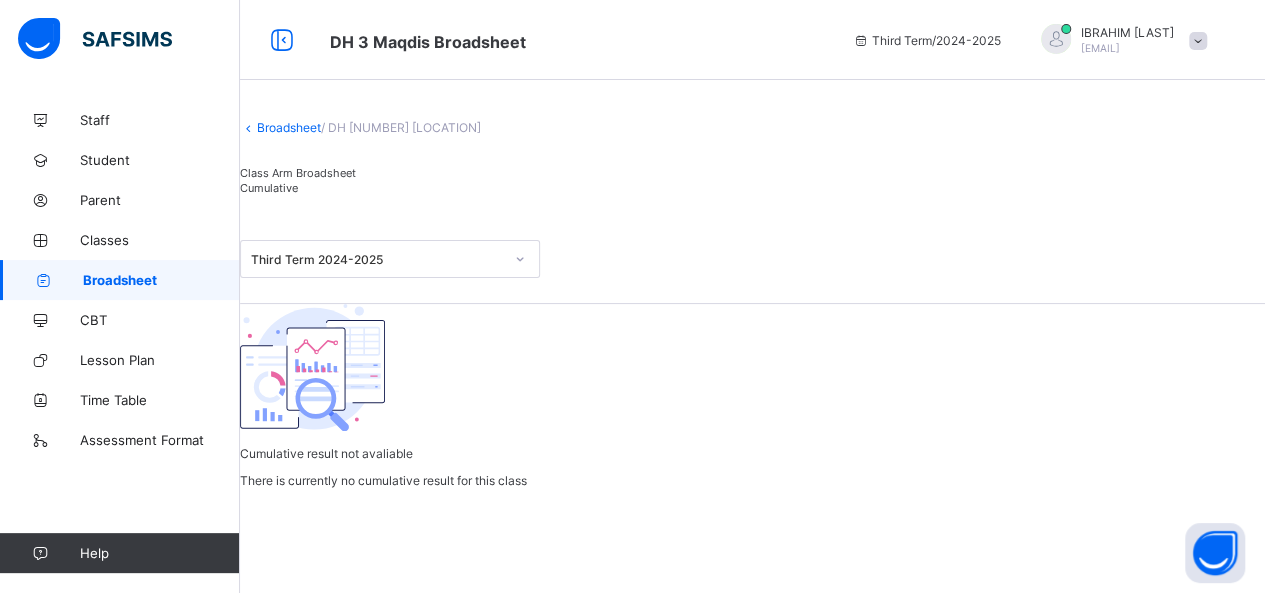 scroll, scrollTop: 0, scrollLeft: 0, axis: both 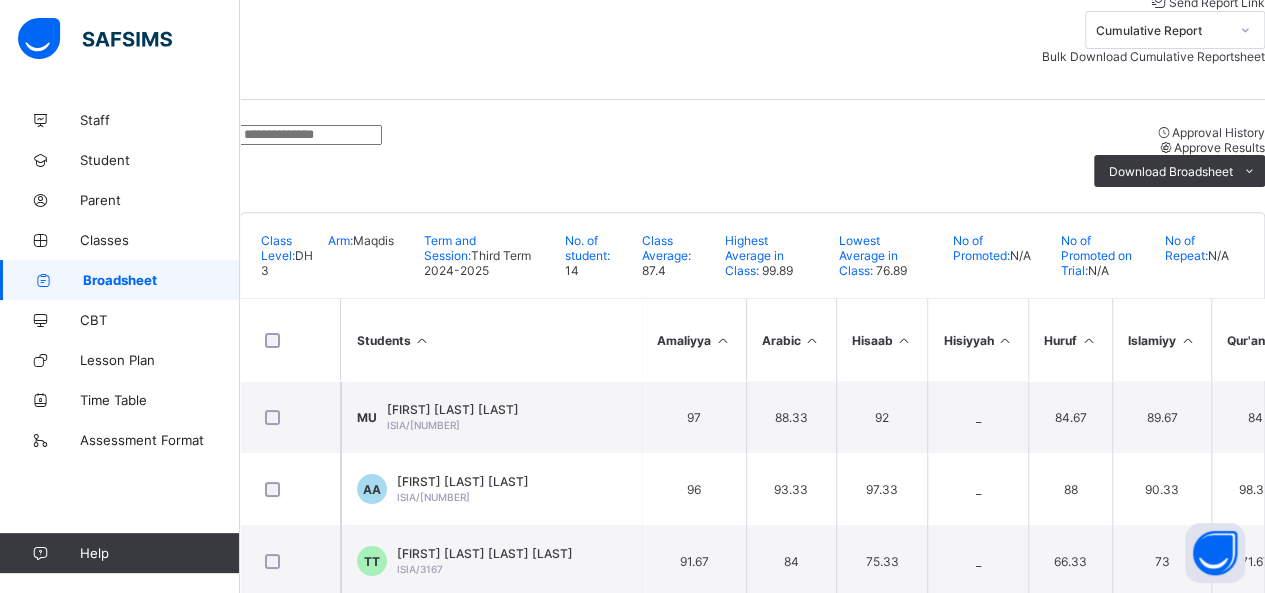 click on "Approve Results" at bounding box center (1219, 147) 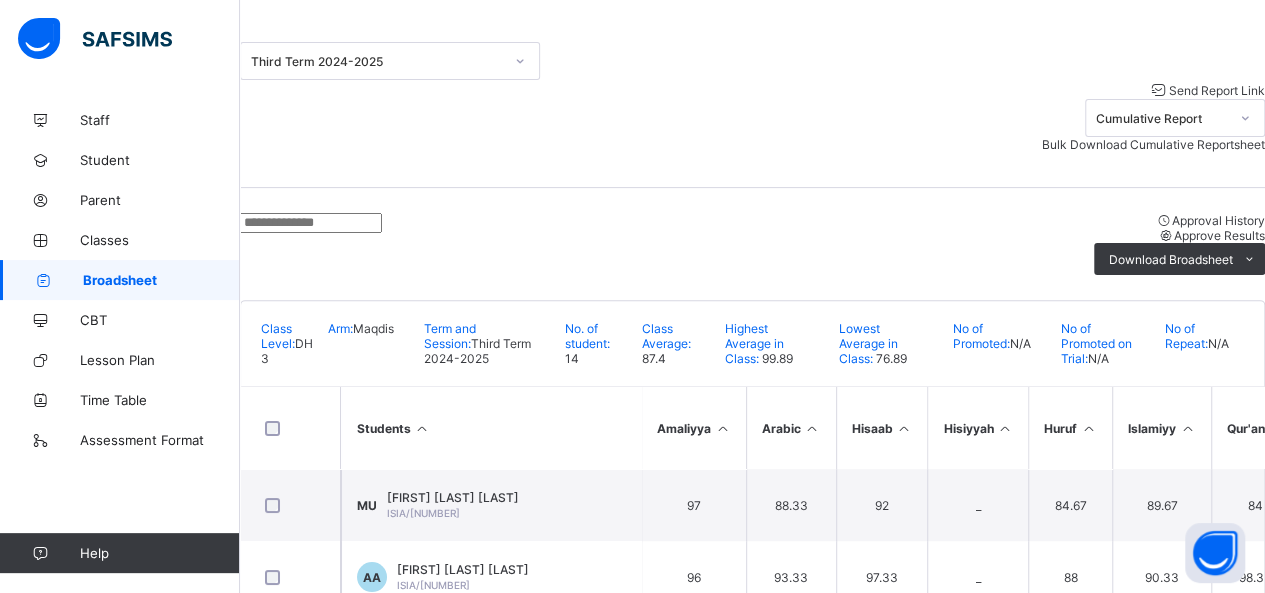 scroll, scrollTop: 180, scrollLeft: 0, axis: vertical 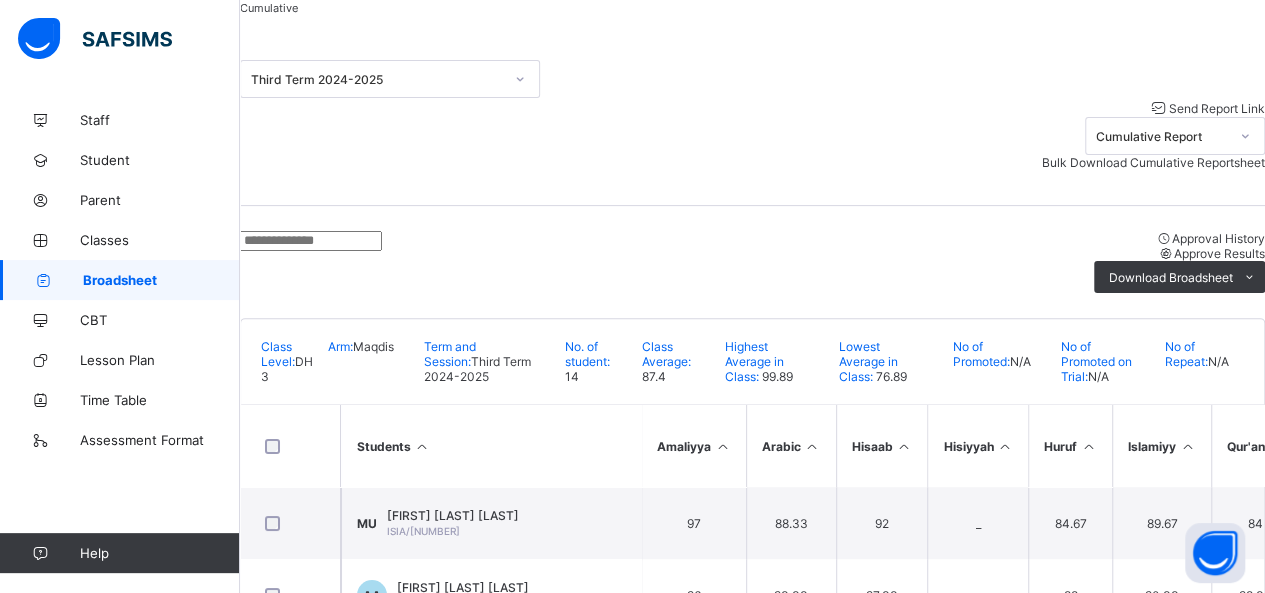 click on "Approve Results" at bounding box center (1219, 253) 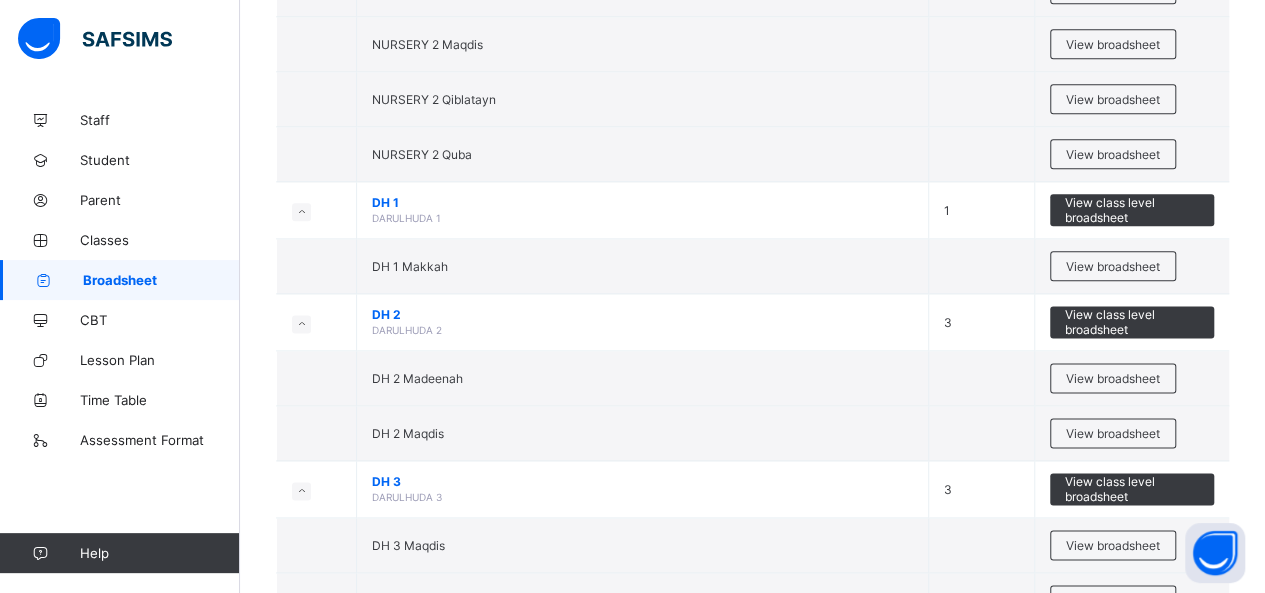 scroll, scrollTop: 1130, scrollLeft: 0, axis: vertical 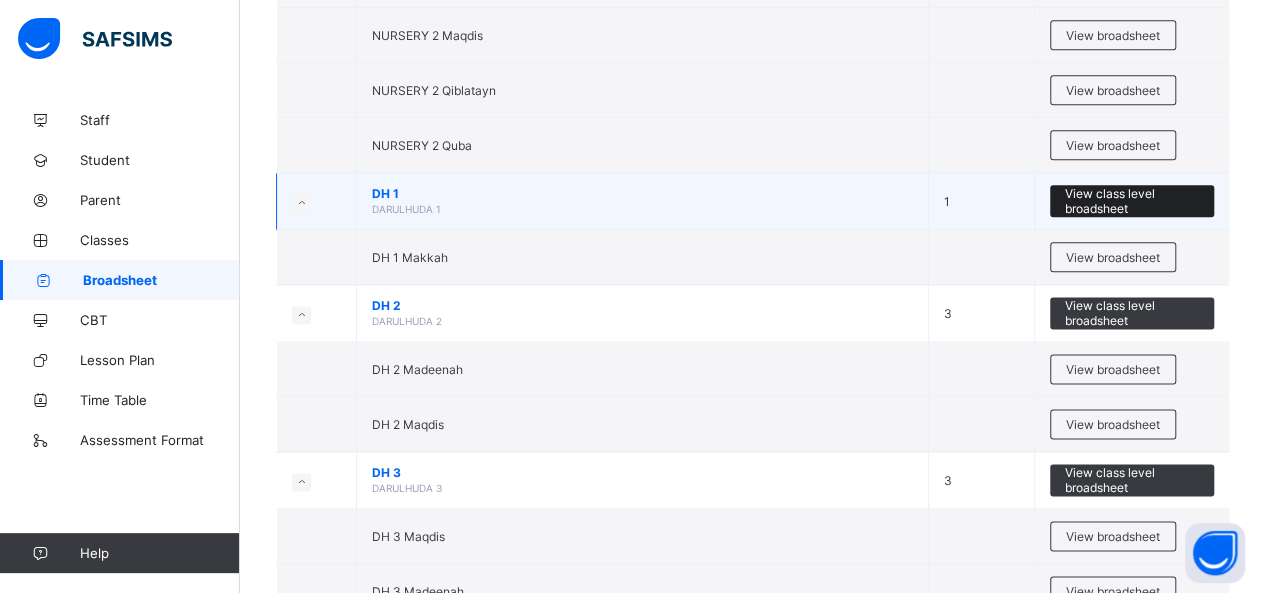 click on "View class level broadsheet" at bounding box center (1132, 201) 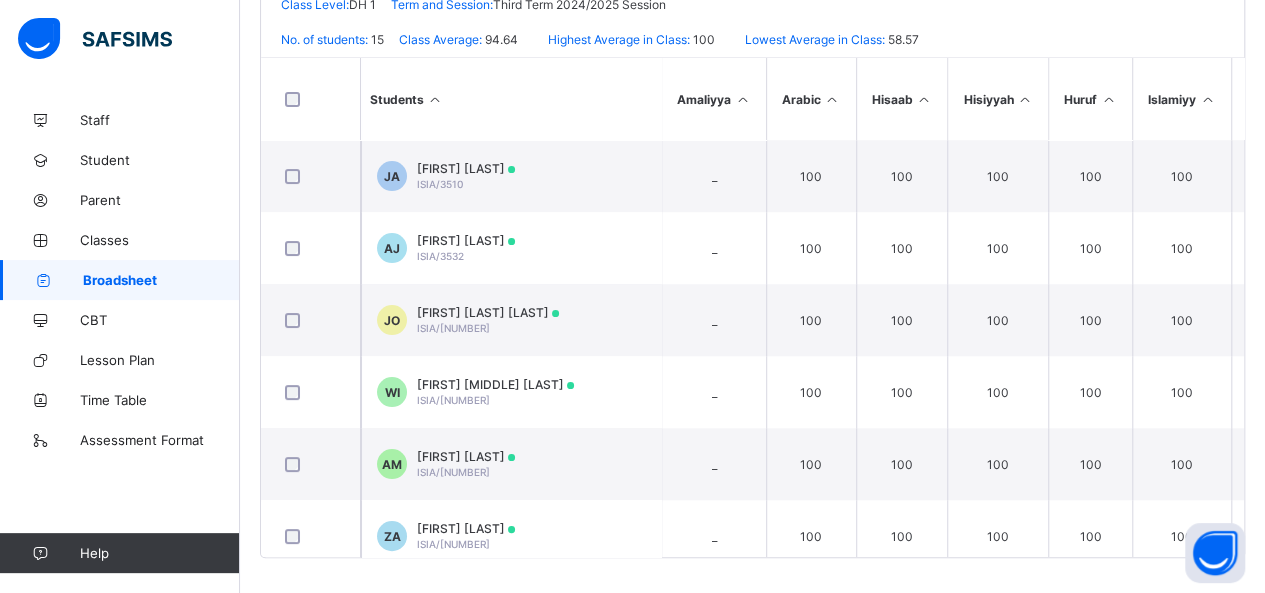 scroll, scrollTop: 0, scrollLeft: 0, axis: both 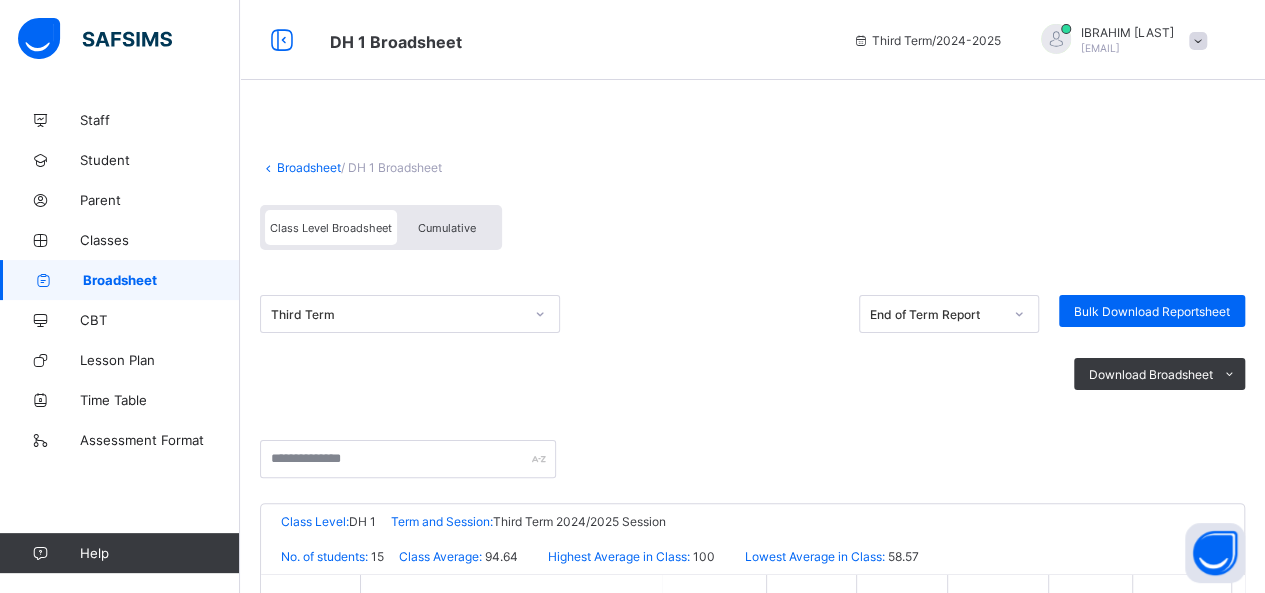click on "Cumulative" at bounding box center (447, 227) 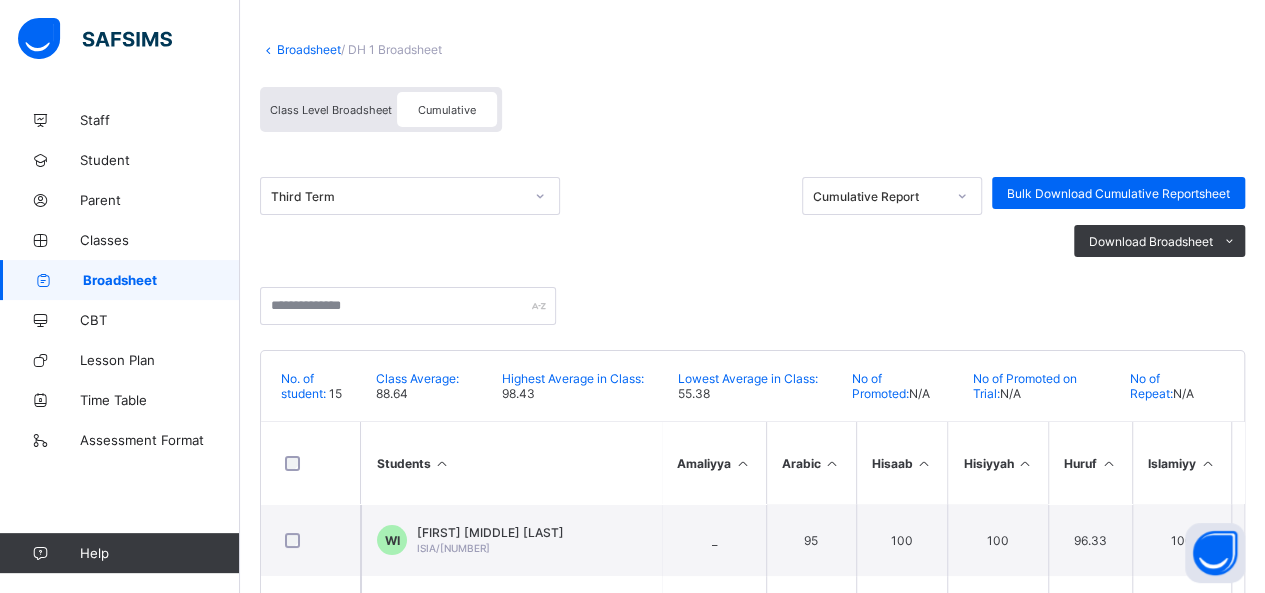 scroll, scrollTop: 115, scrollLeft: 0, axis: vertical 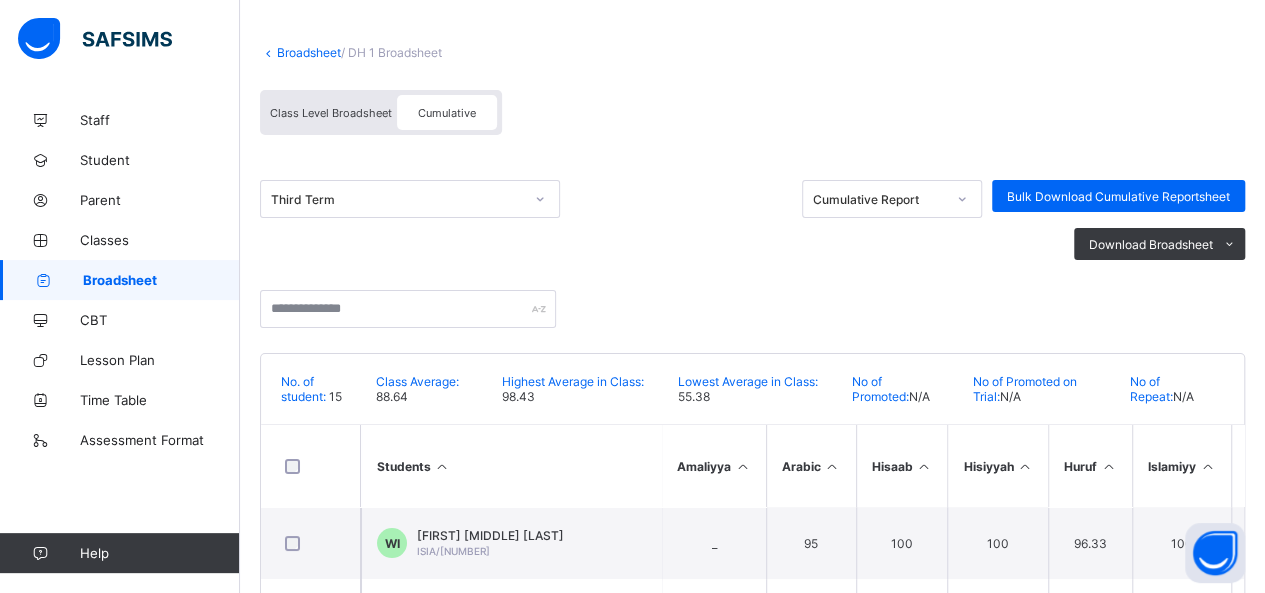 click on "Cumulative" at bounding box center [447, 113] 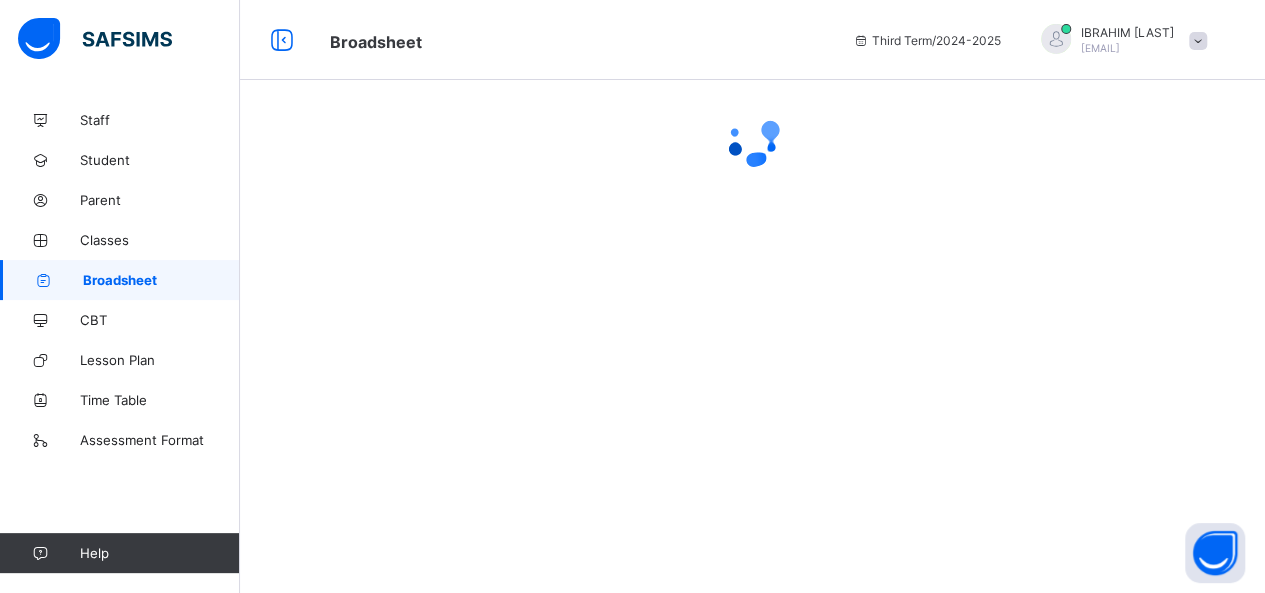 scroll, scrollTop: 0, scrollLeft: 0, axis: both 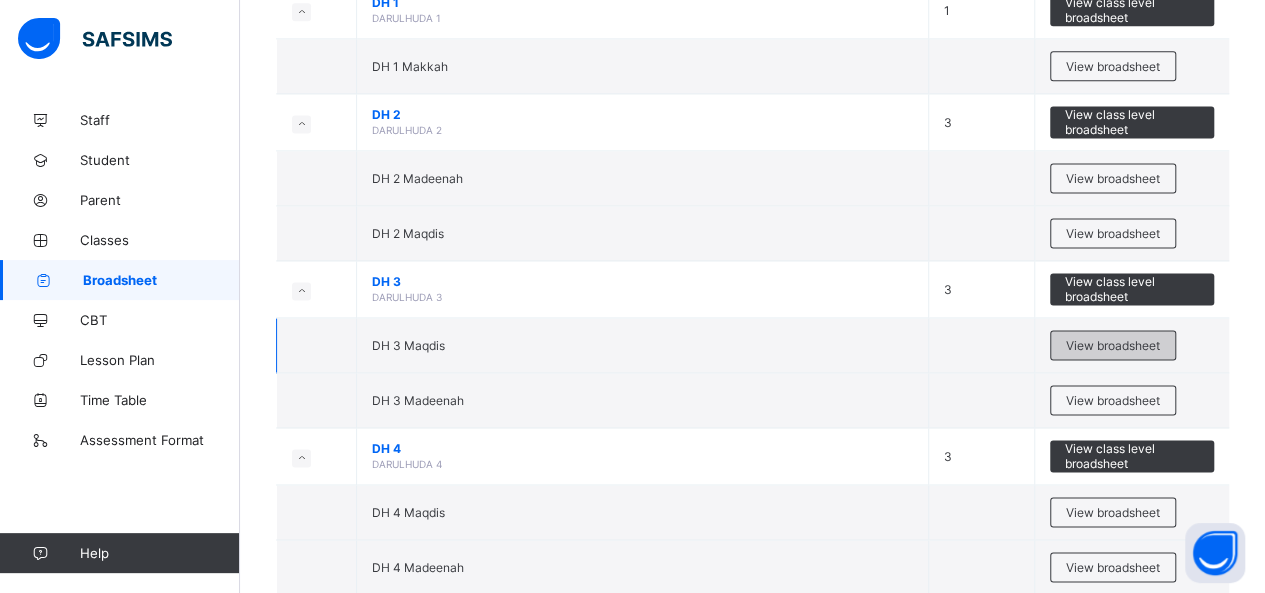 click on "View broadsheet" at bounding box center [1113, 345] 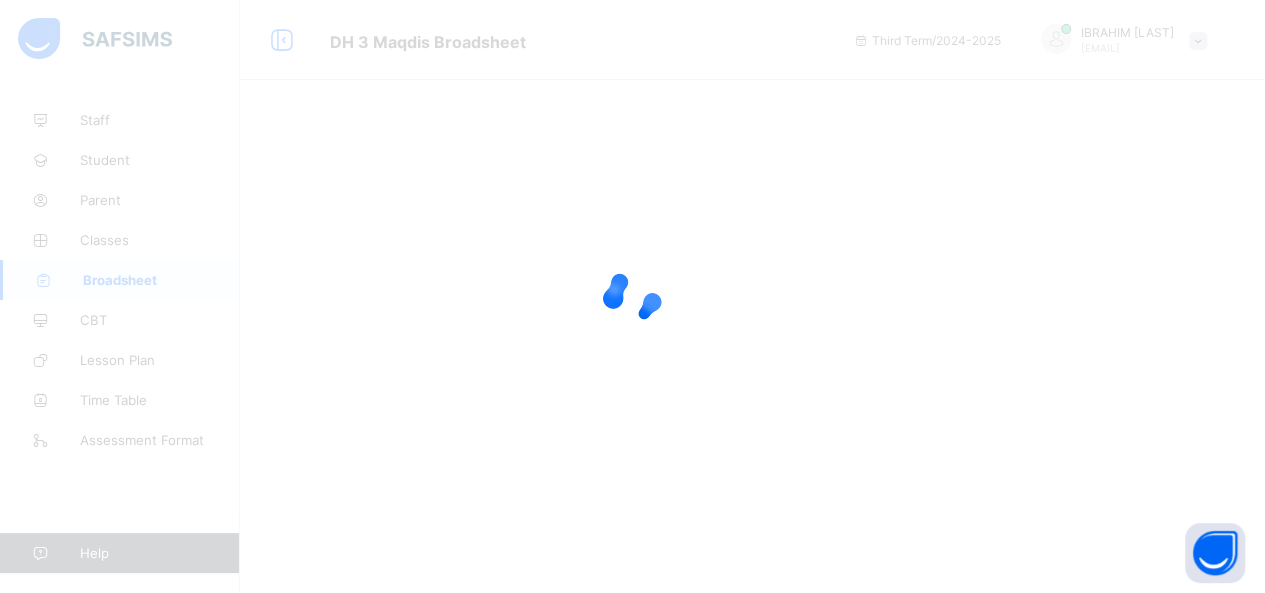 scroll, scrollTop: 0, scrollLeft: 0, axis: both 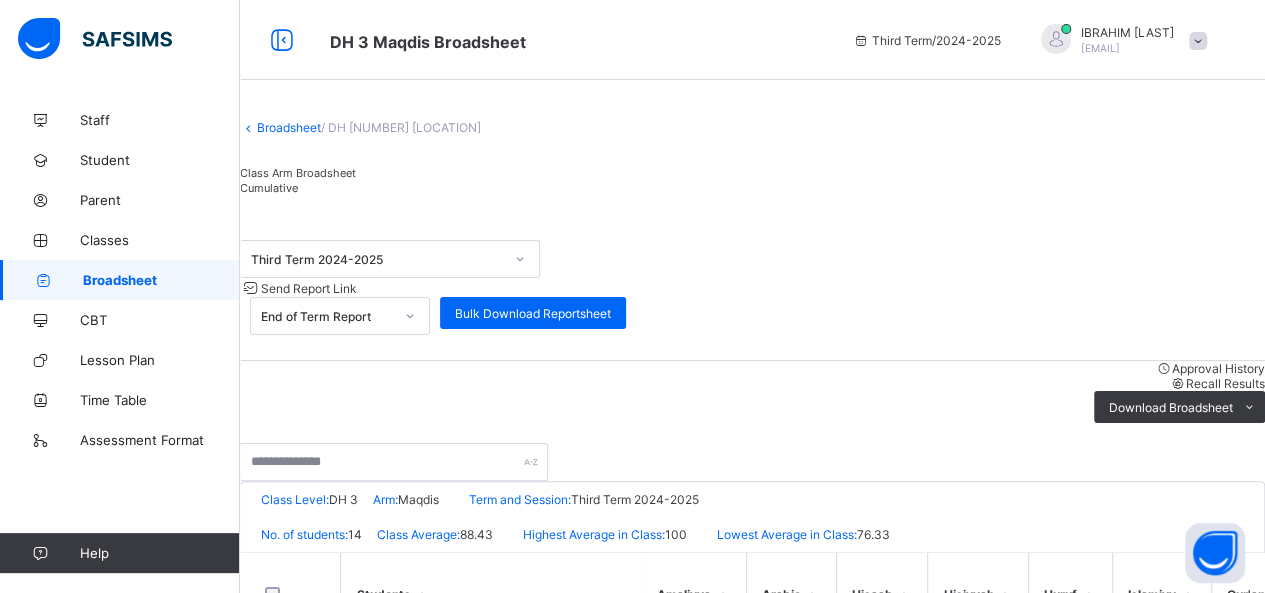 click on "Cumulative" at bounding box center [269, 188] 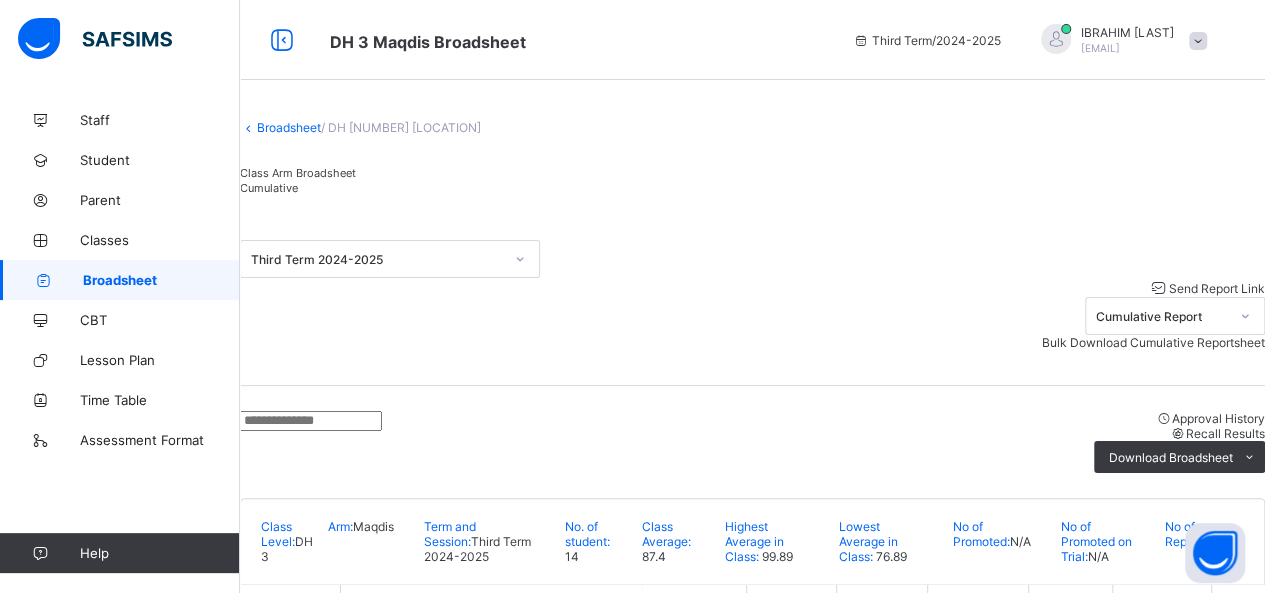 click on "Broadsheet" at bounding box center [161, 280] 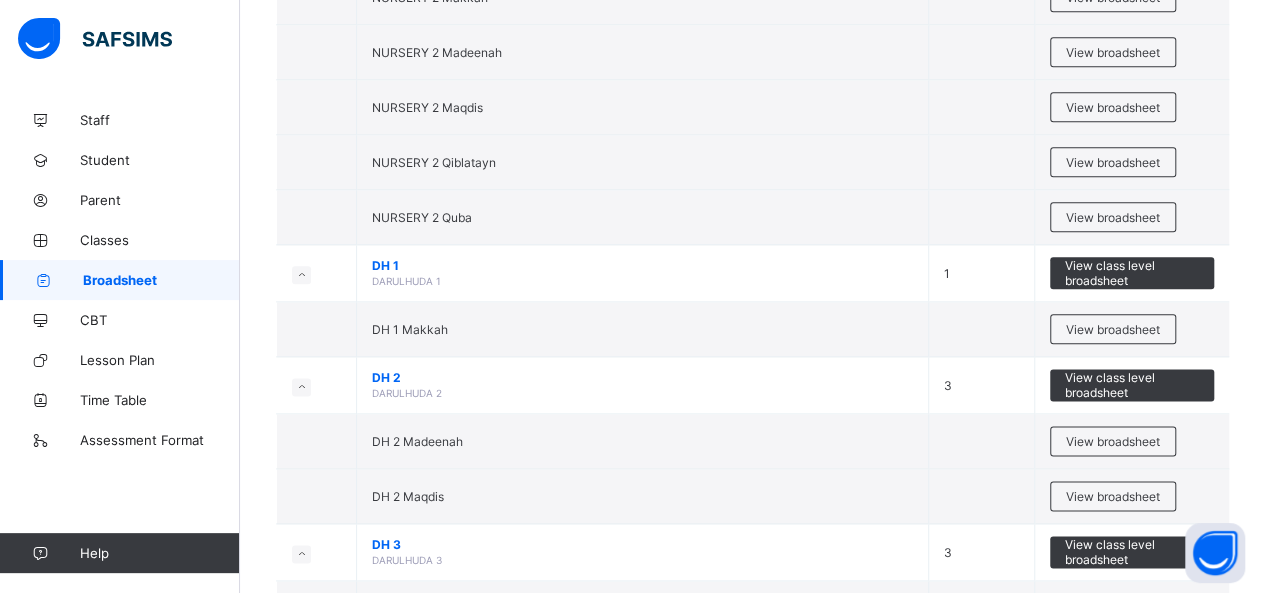 scroll, scrollTop: 1167, scrollLeft: 0, axis: vertical 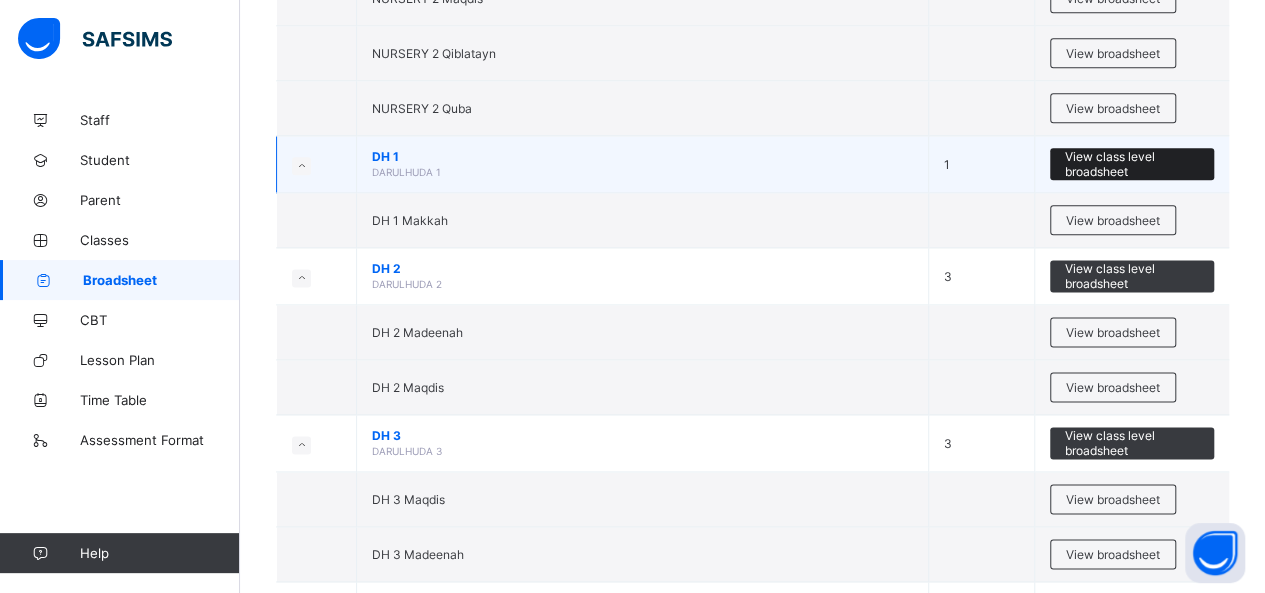 click on "View class level broadsheet" at bounding box center [1132, 164] 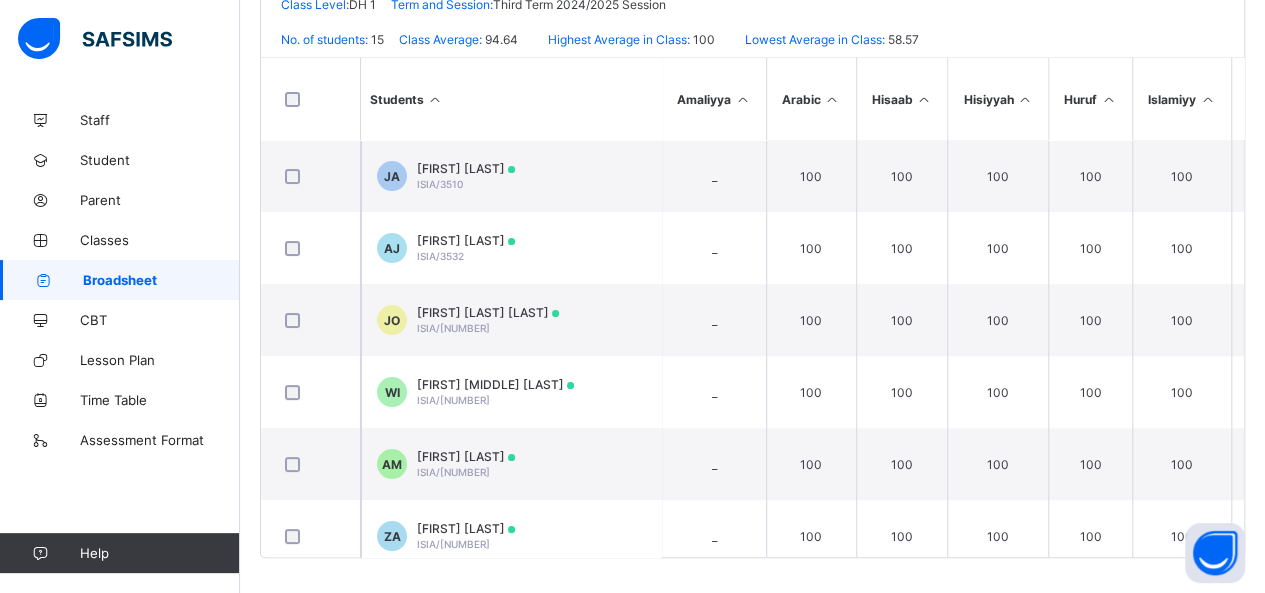scroll, scrollTop: 0, scrollLeft: 0, axis: both 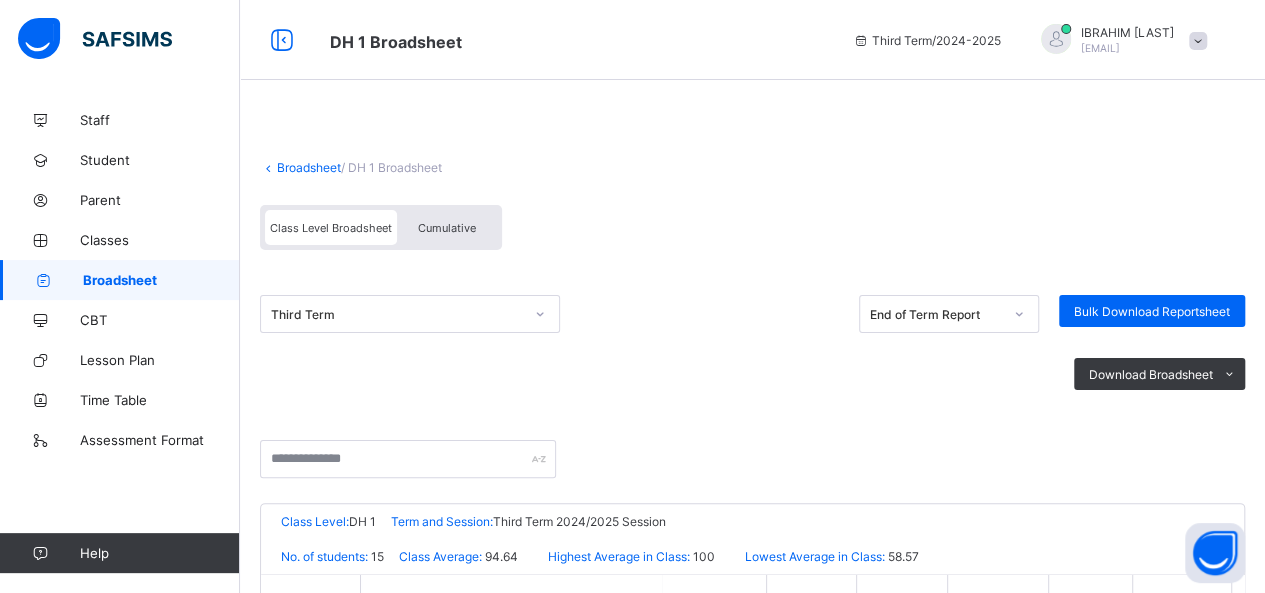 click on "Cumulative" at bounding box center (447, 227) 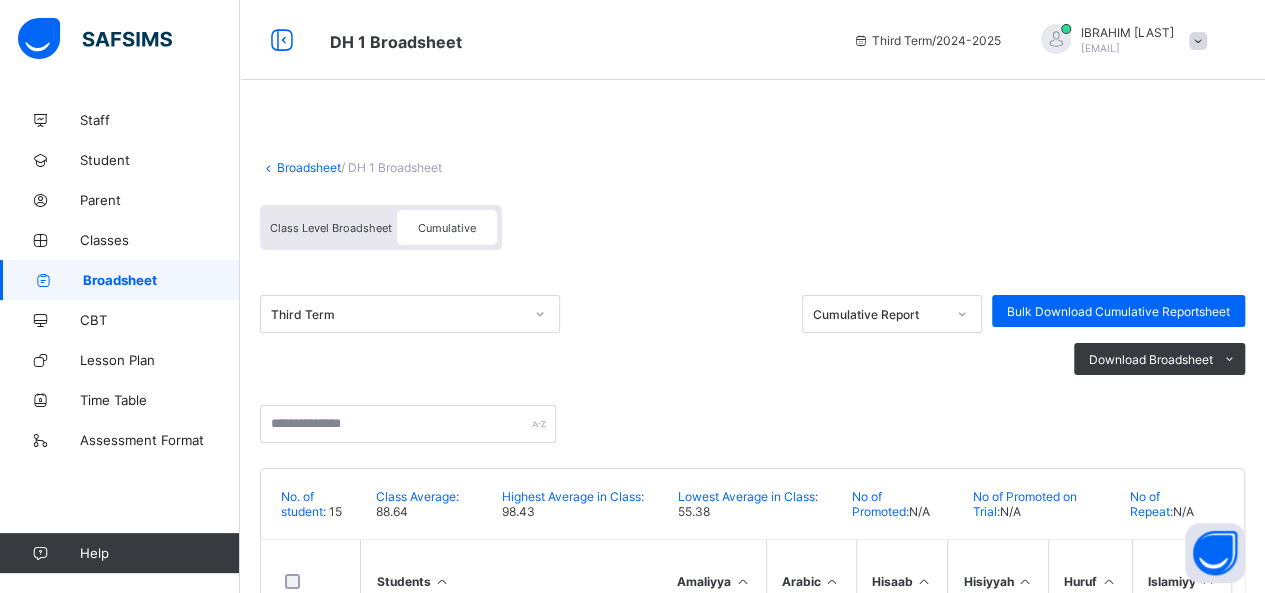 click on "Cumulative" at bounding box center [447, 227] 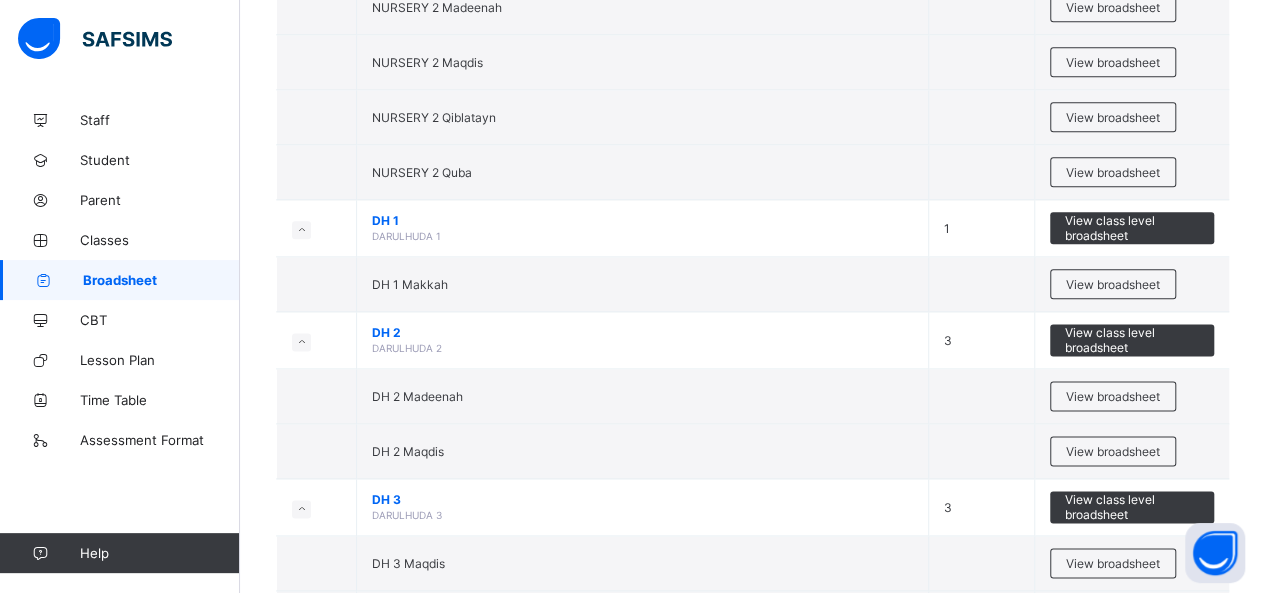 scroll, scrollTop: 1148, scrollLeft: 0, axis: vertical 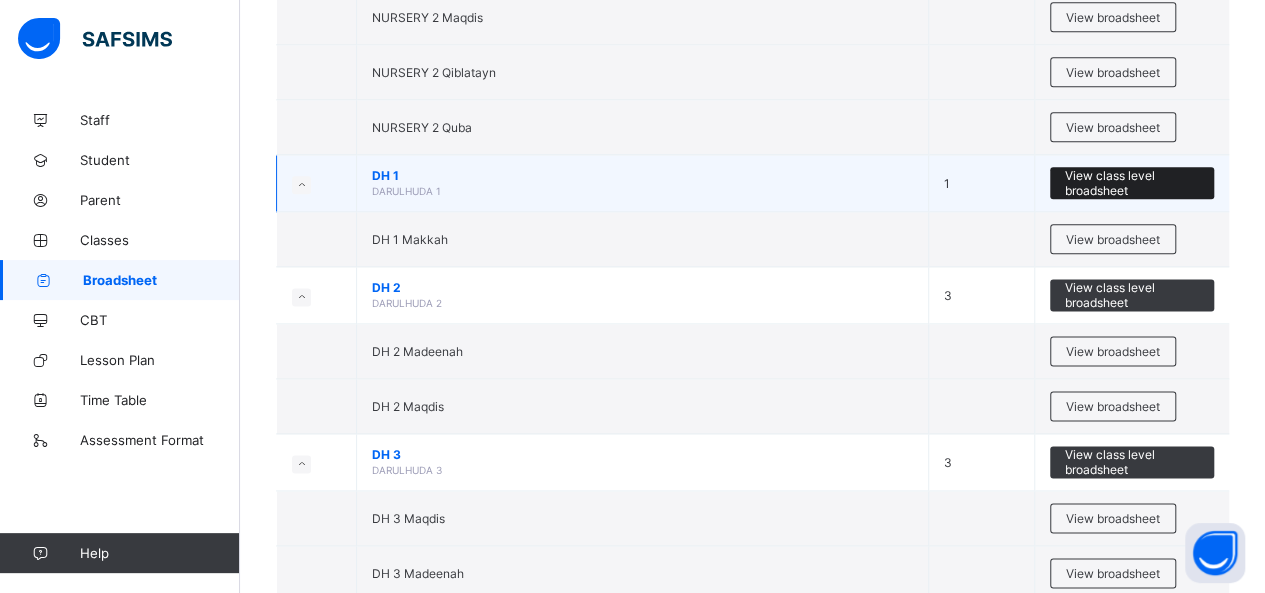 click on "View class level broadsheet" at bounding box center [1132, 183] 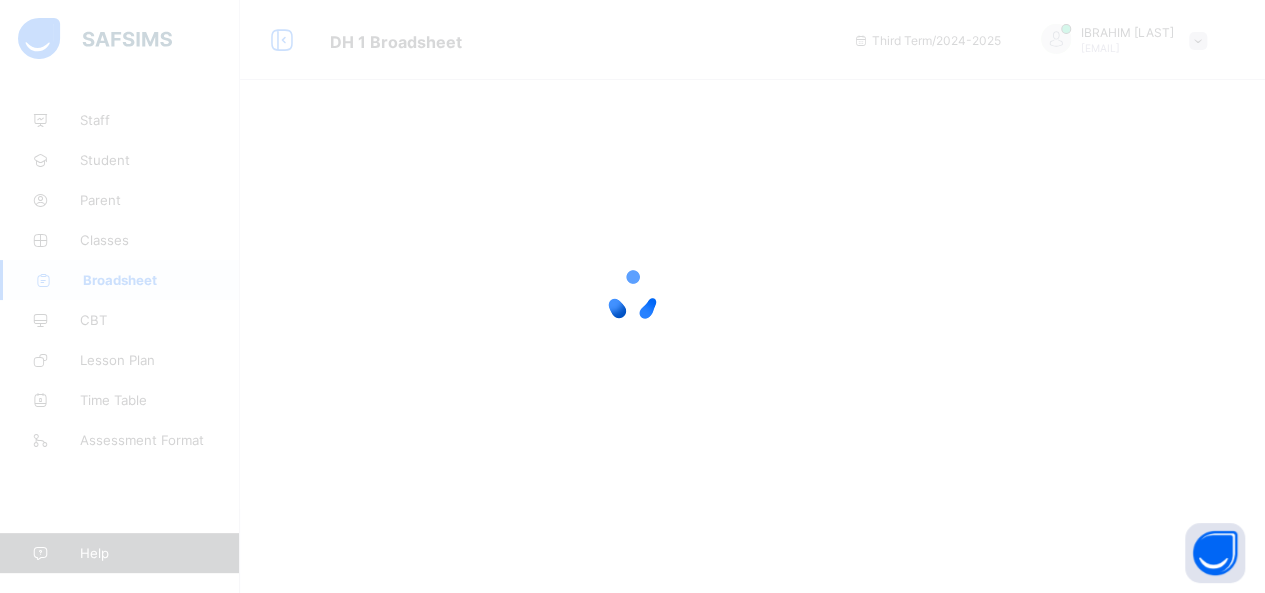 scroll, scrollTop: 0, scrollLeft: 0, axis: both 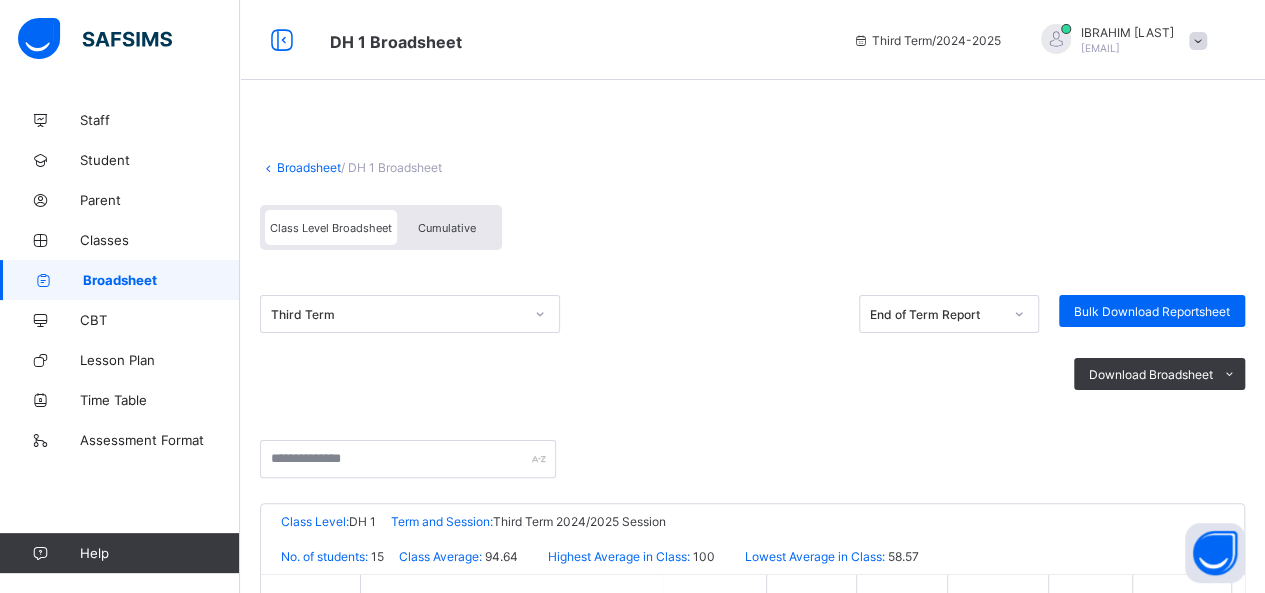 click on "Cumulative" at bounding box center (447, 228) 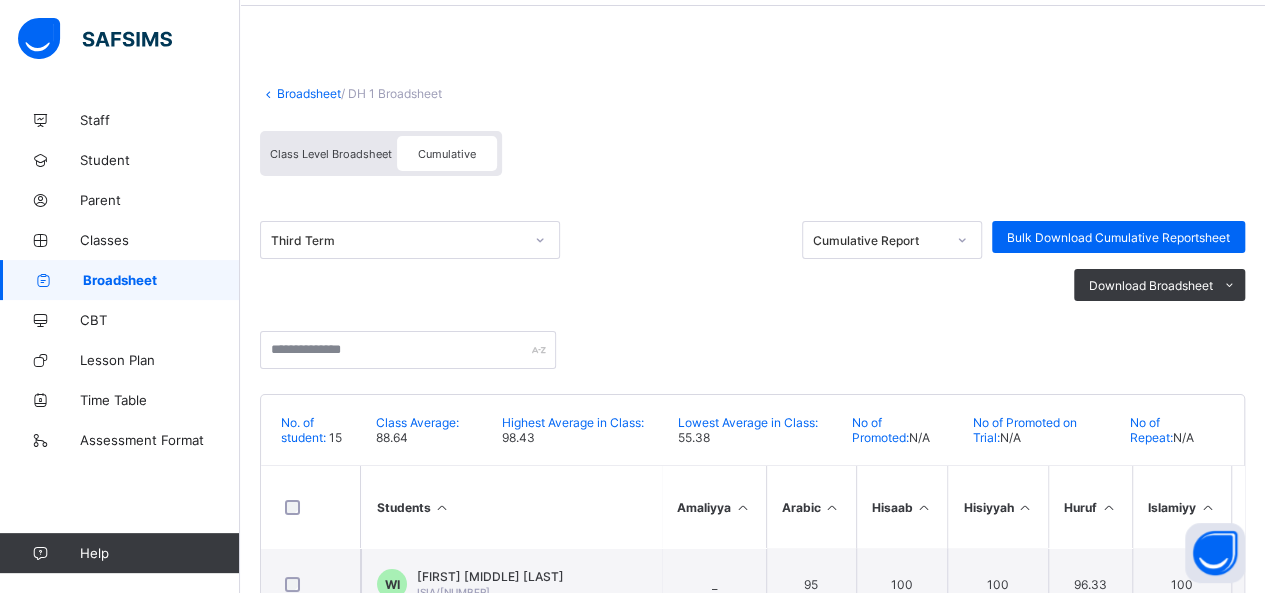 scroll, scrollTop: 0, scrollLeft: 0, axis: both 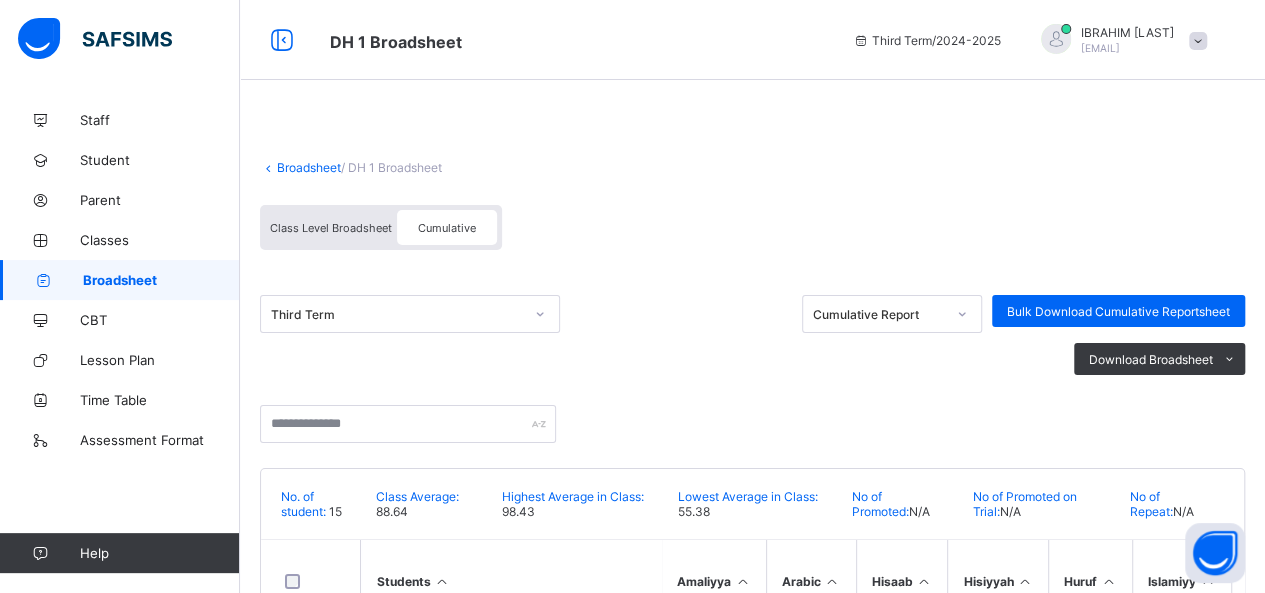 click on "Broadsheet" at bounding box center [161, 280] 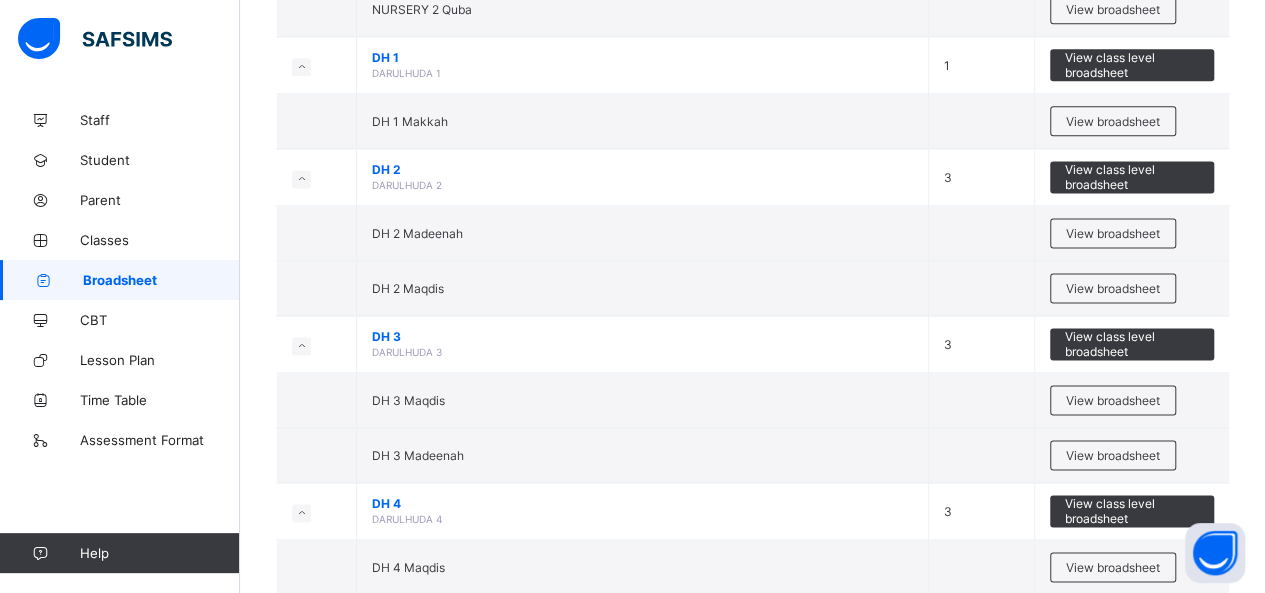 scroll, scrollTop: 1276, scrollLeft: 0, axis: vertical 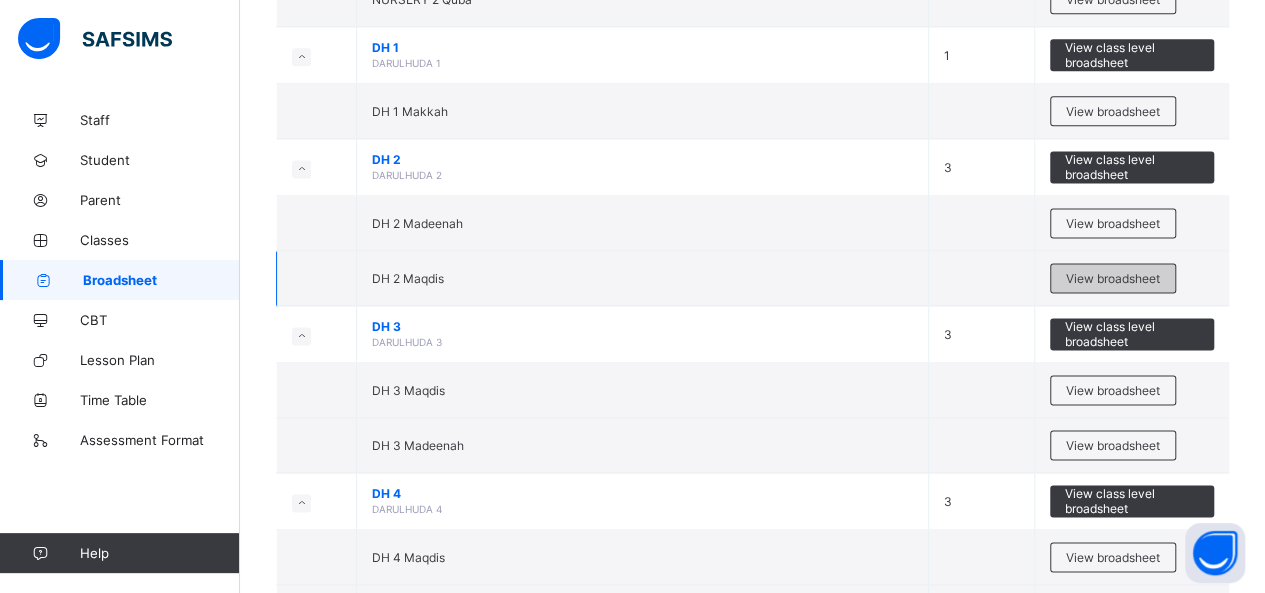 click on "View broadsheet" at bounding box center [1113, 278] 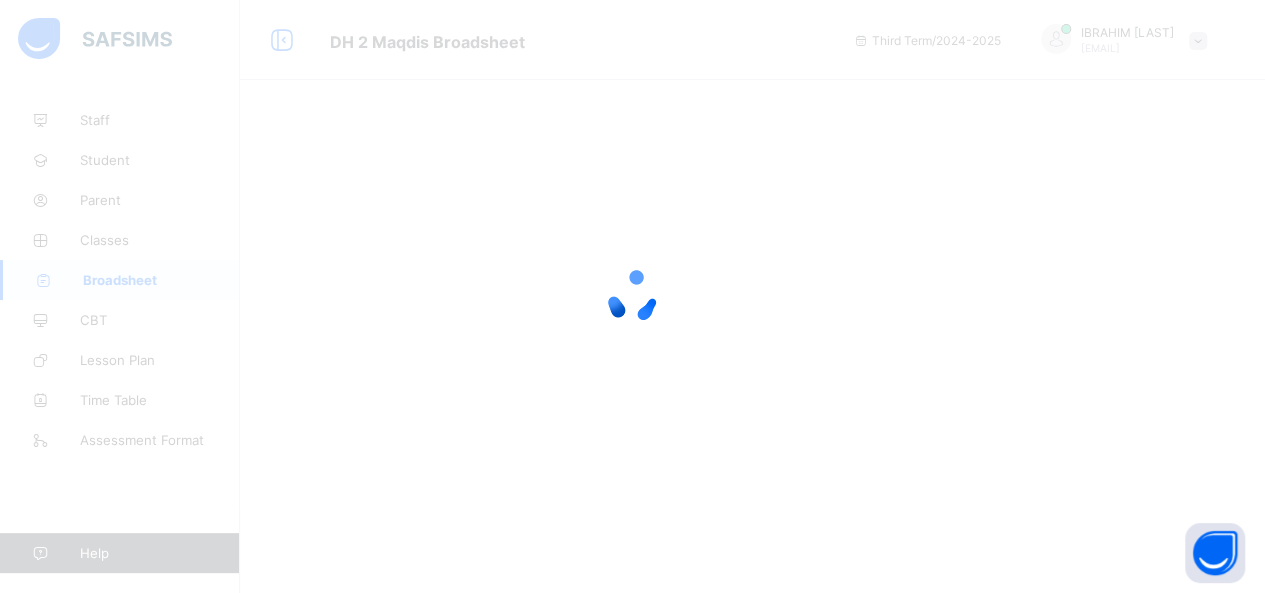 scroll, scrollTop: 0, scrollLeft: 0, axis: both 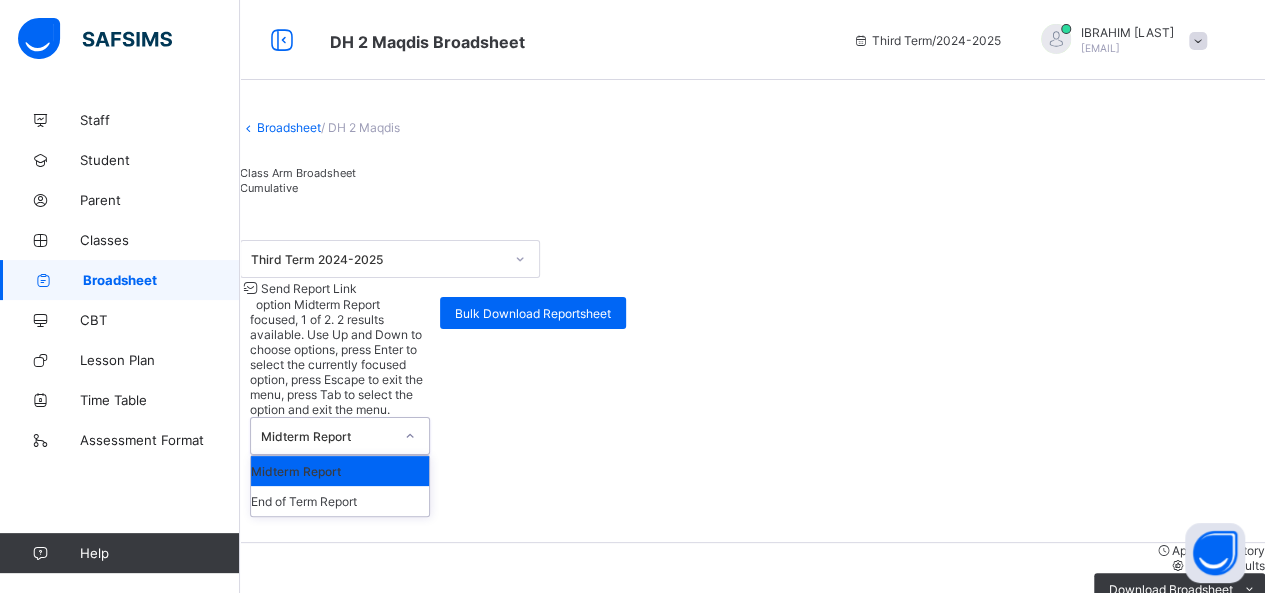click 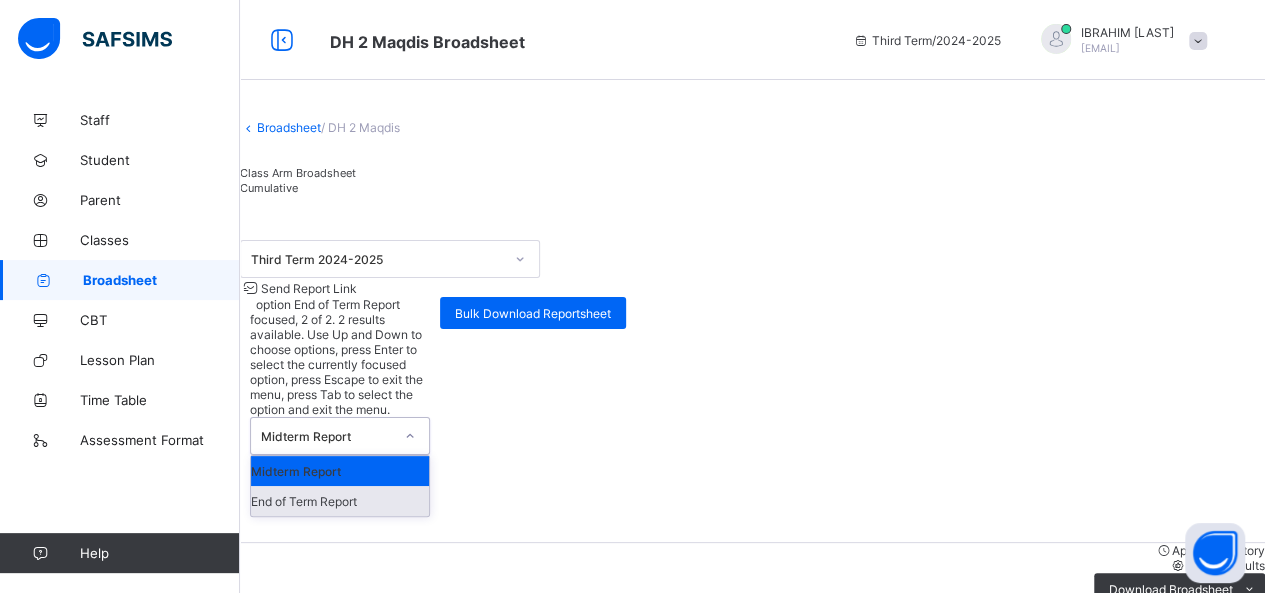 click on "End of Term Report" at bounding box center (340, 501) 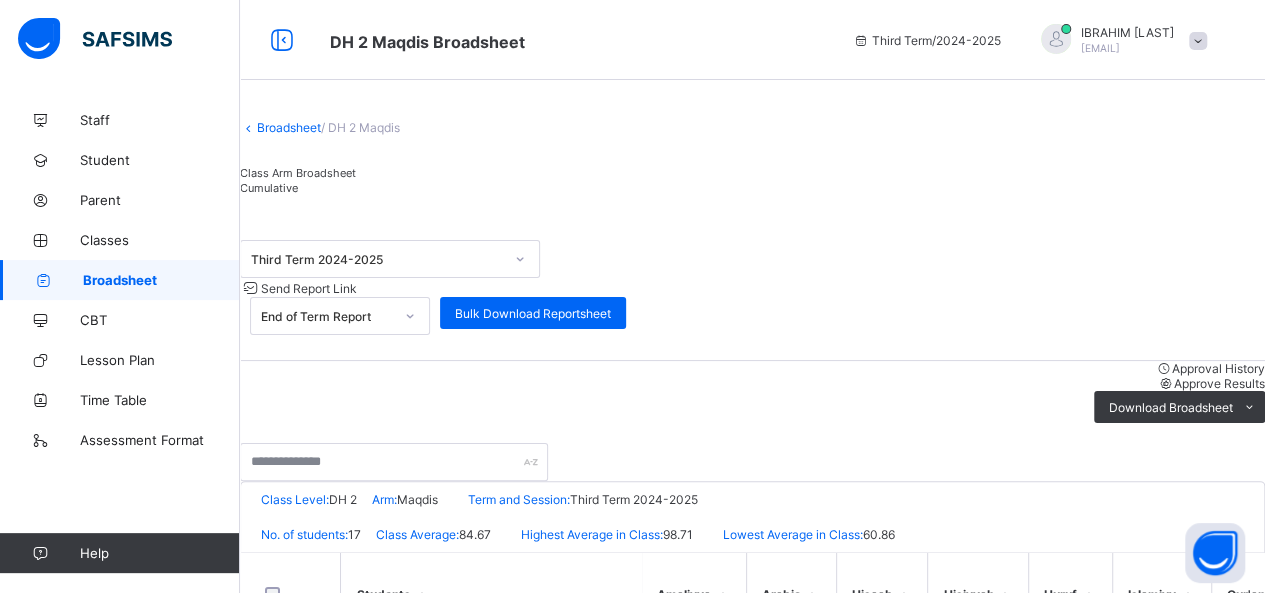 click on "Approve Results" at bounding box center (1219, 383) 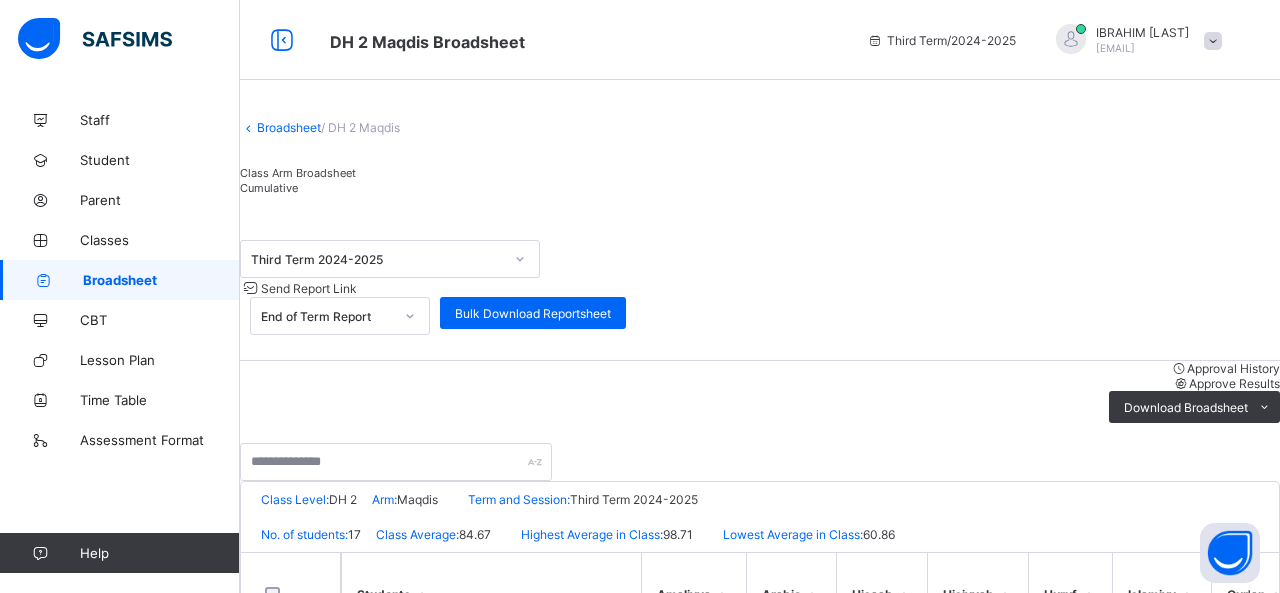 click on "Yes, Approve" at bounding box center [927, 1378] 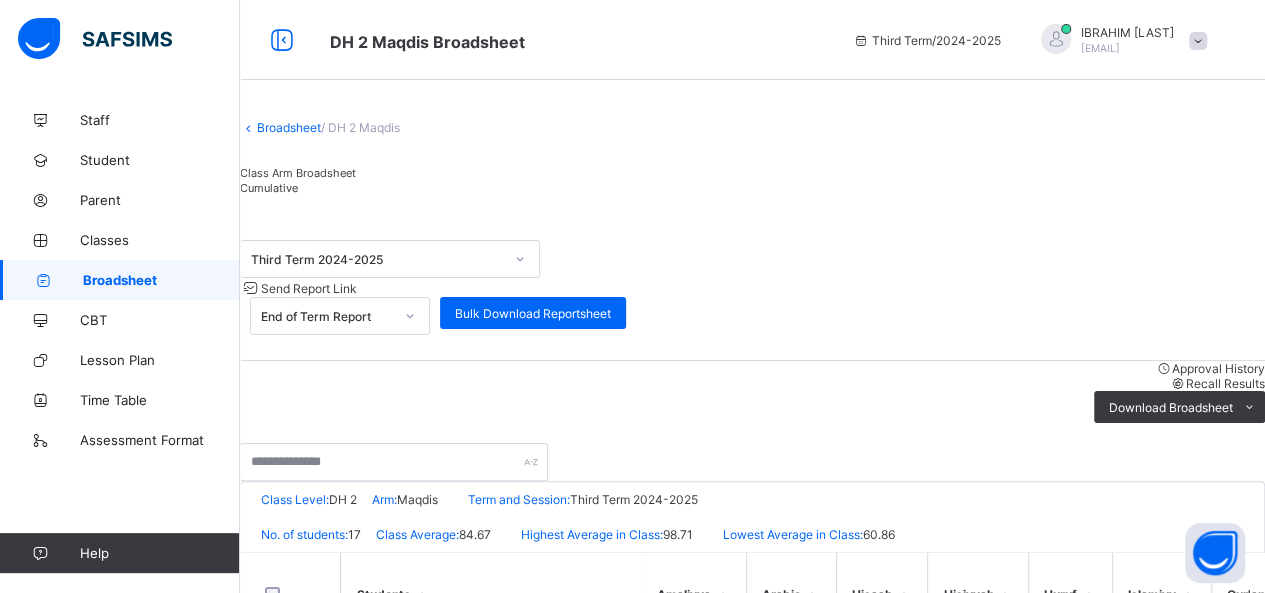 click on "Broadsheet" at bounding box center (161, 280) 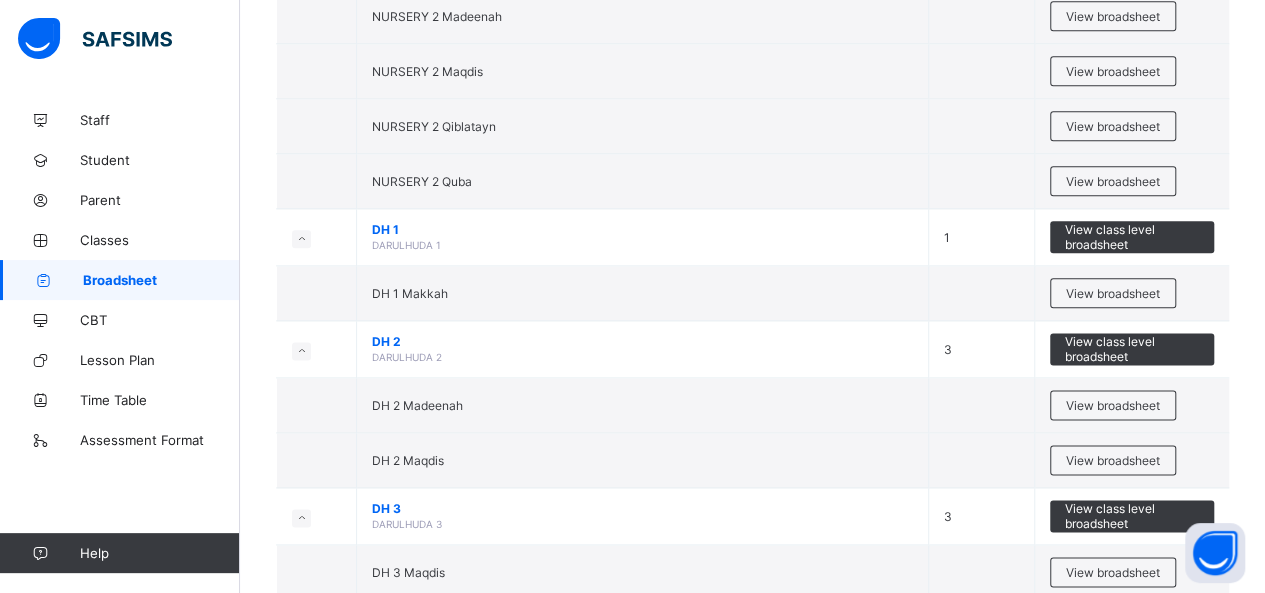 scroll, scrollTop: 1176, scrollLeft: 0, axis: vertical 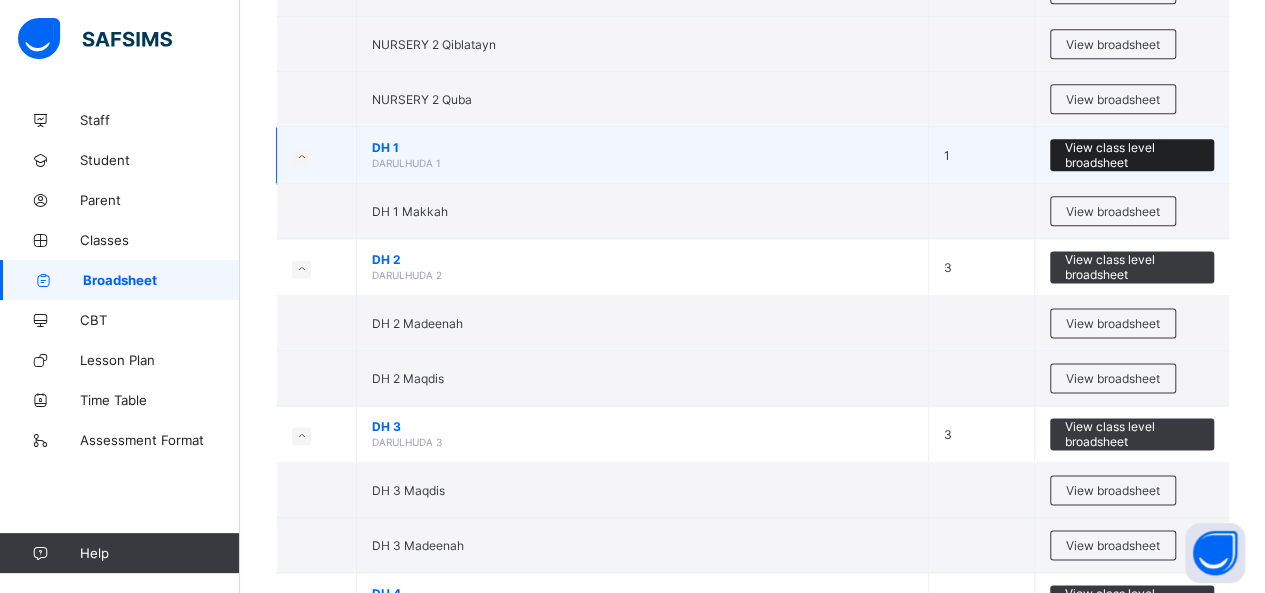 click on "View class level broadsheet" at bounding box center (1132, 155) 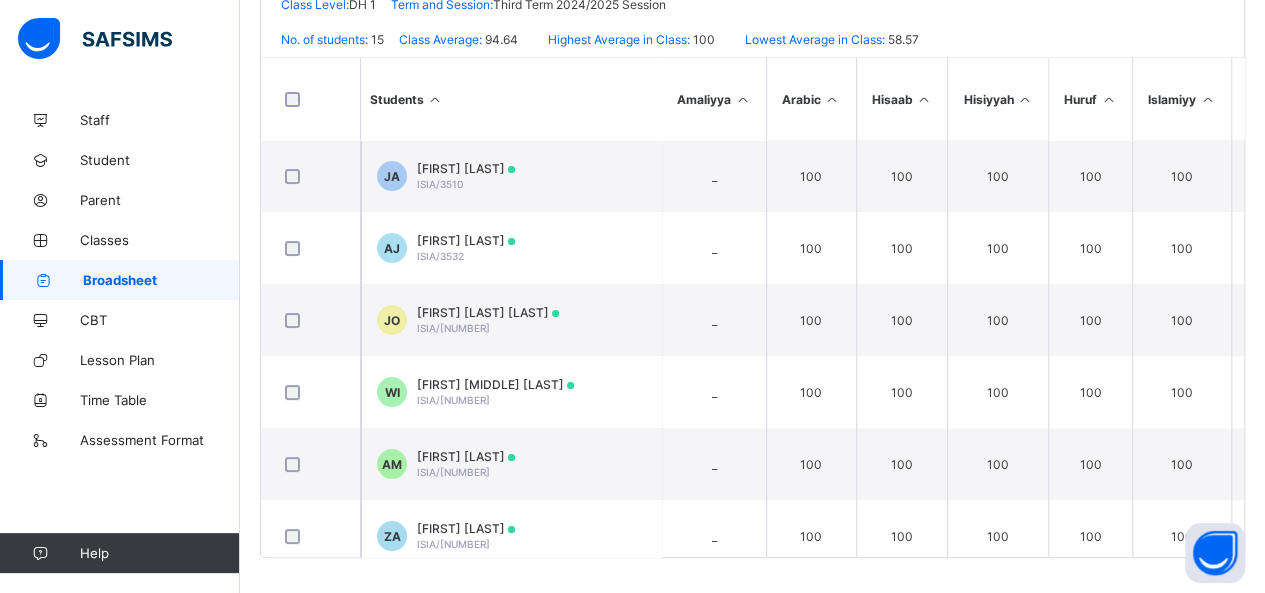 scroll, scrollTop: 0, scrollLeft: 0, axis: both 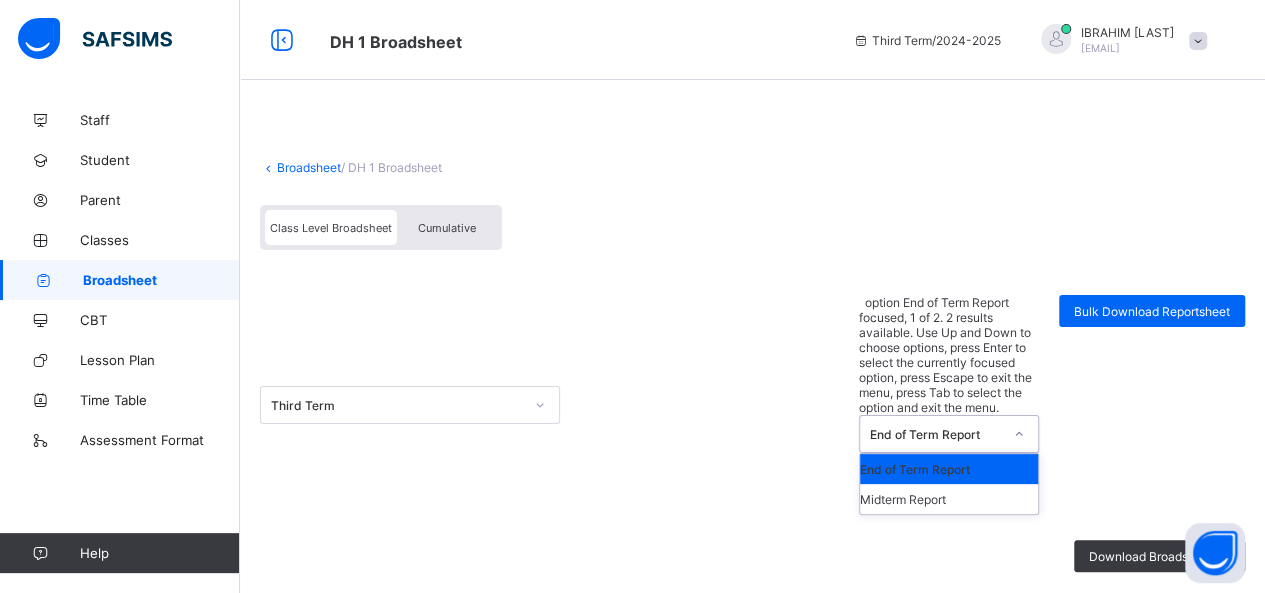 click 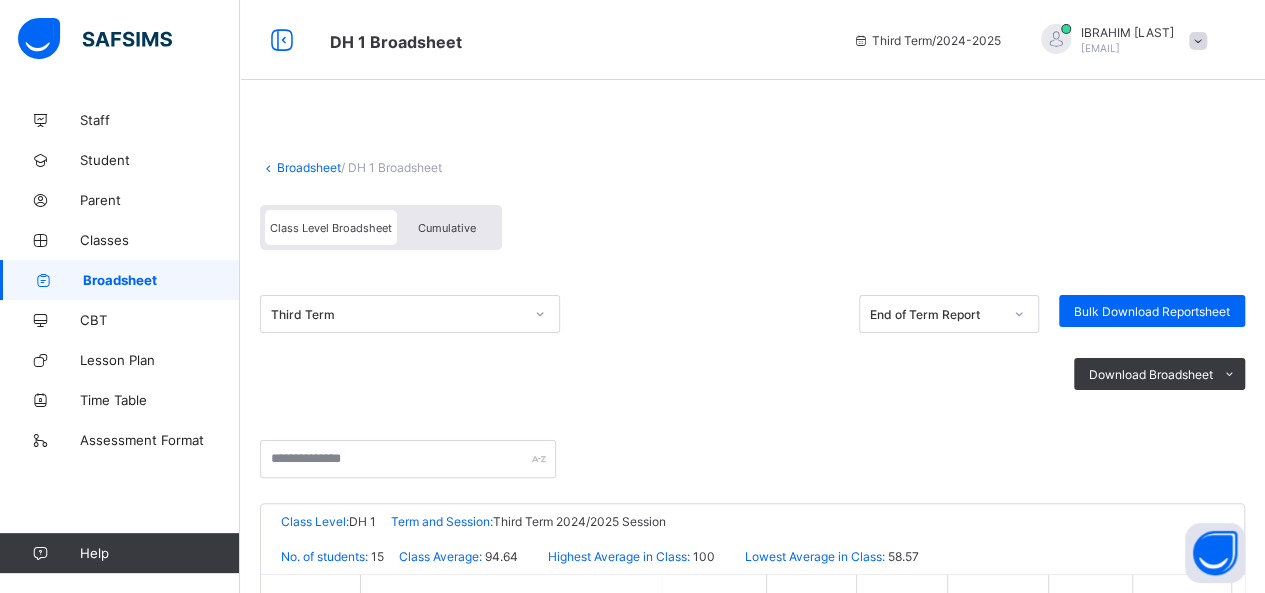 click on "Cumulative" at bounding box center [447, 227] 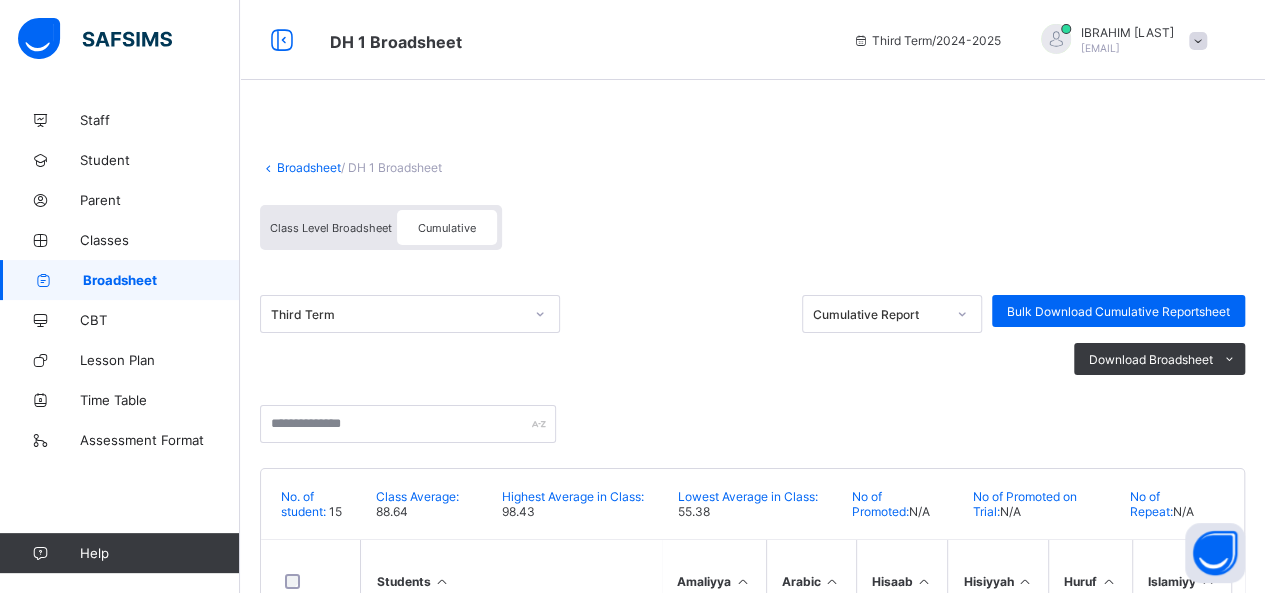 click on "Broadsheet" at bounding box center [309, 167] 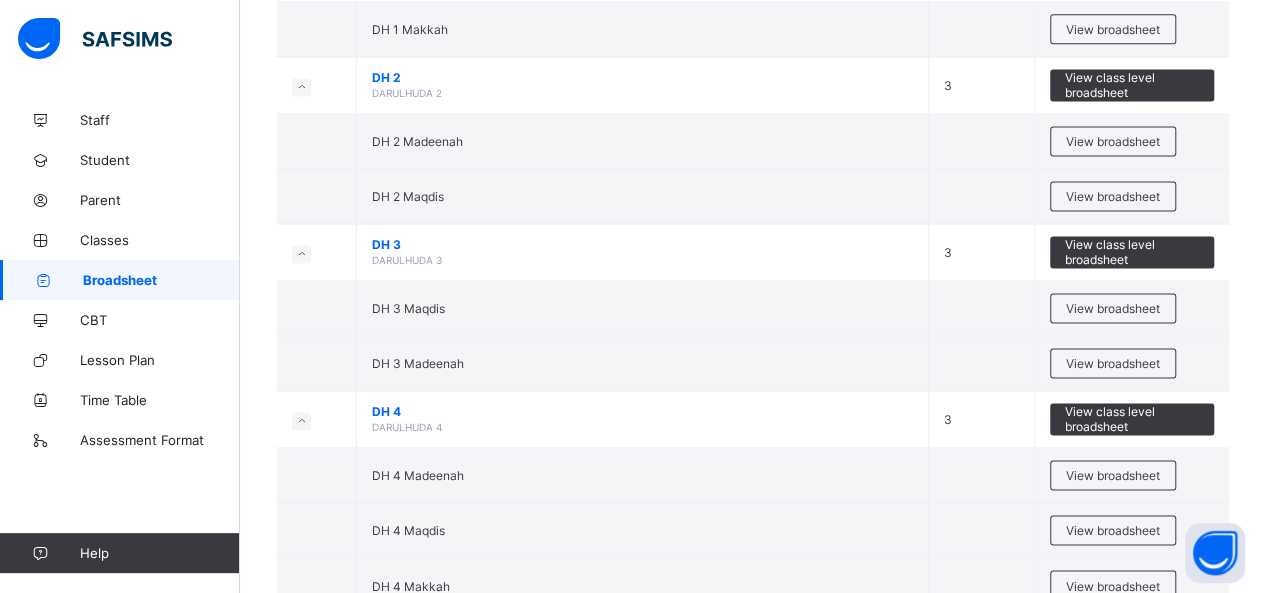 scroll, scrollTop: 1348, scrollLeft: 0, axis: vertical 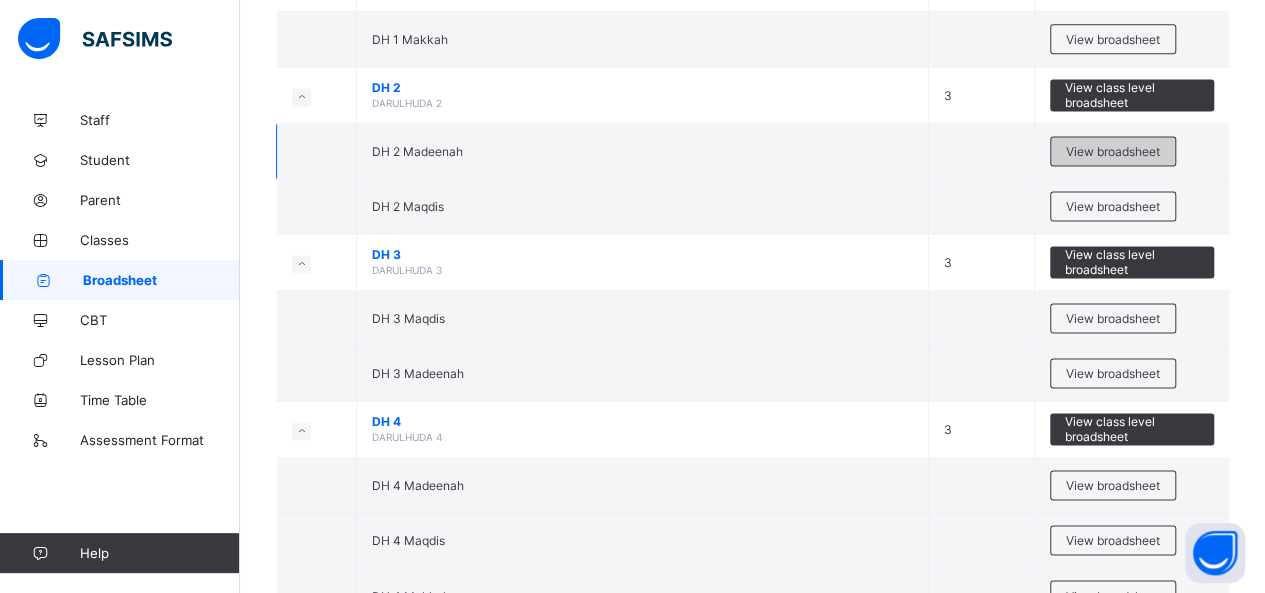 click on "View broadsheet" at bounding box center [1113, 151] 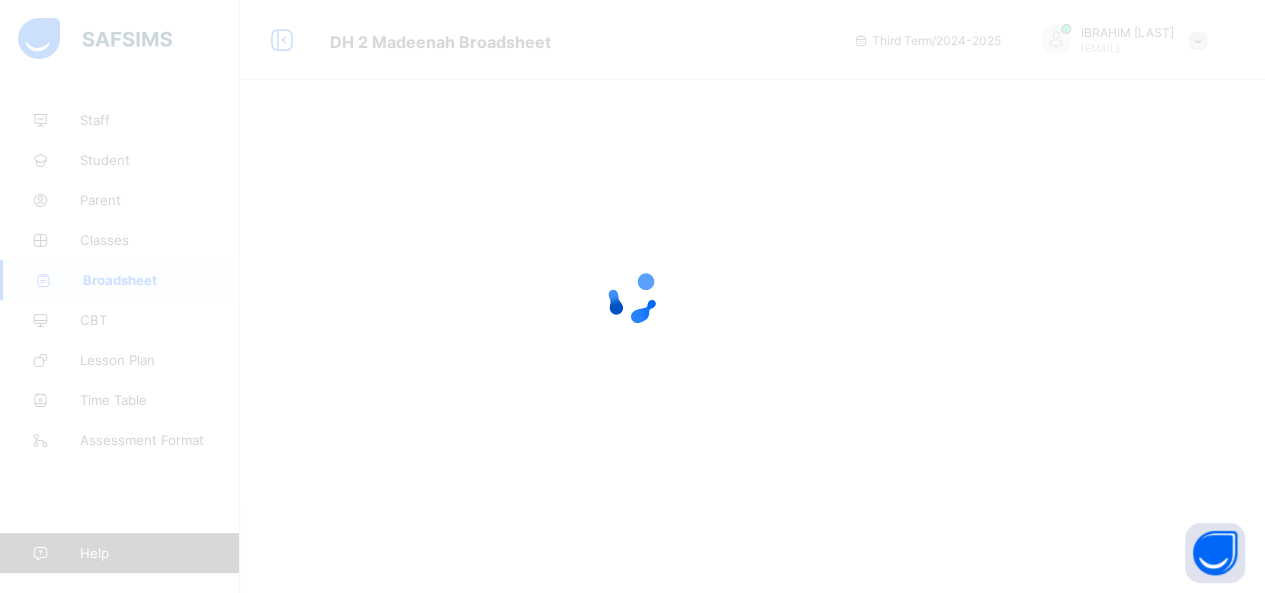 scroll, scrollTop: 0, scrollLeft: 0, axis: both 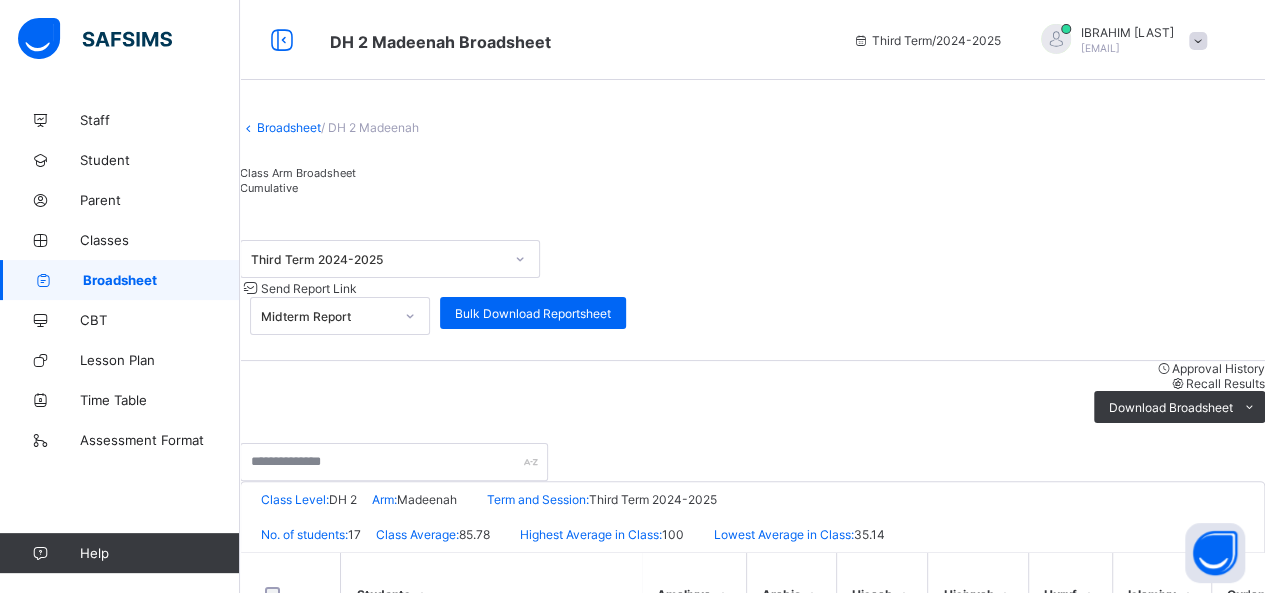 click on "Cumulative" at bounding box center [752, 187] 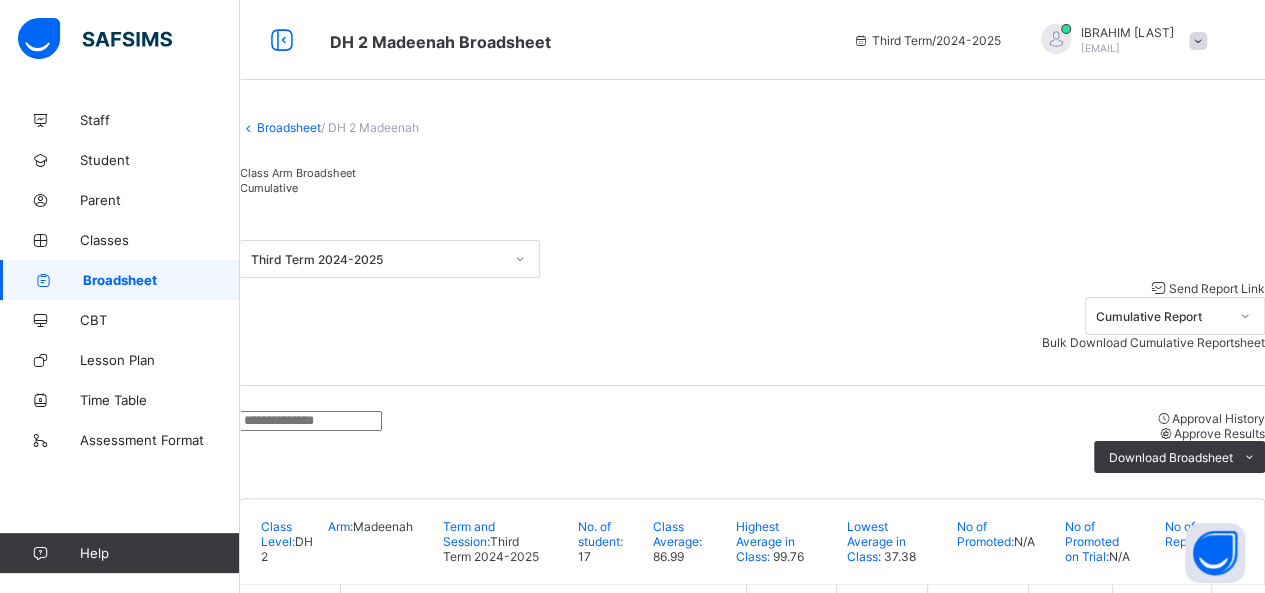 click on "Approve Results" at bounding box center [1219, 433] 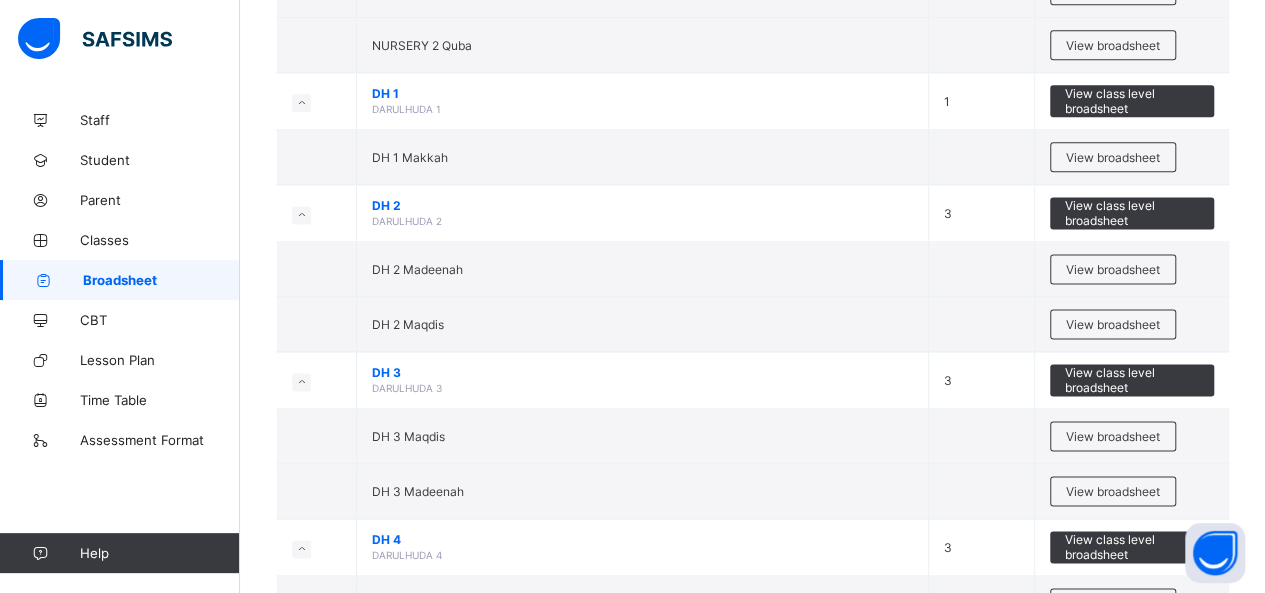 scroll, scrollTop: 1276, scrollLeft: 0, axis: vertical 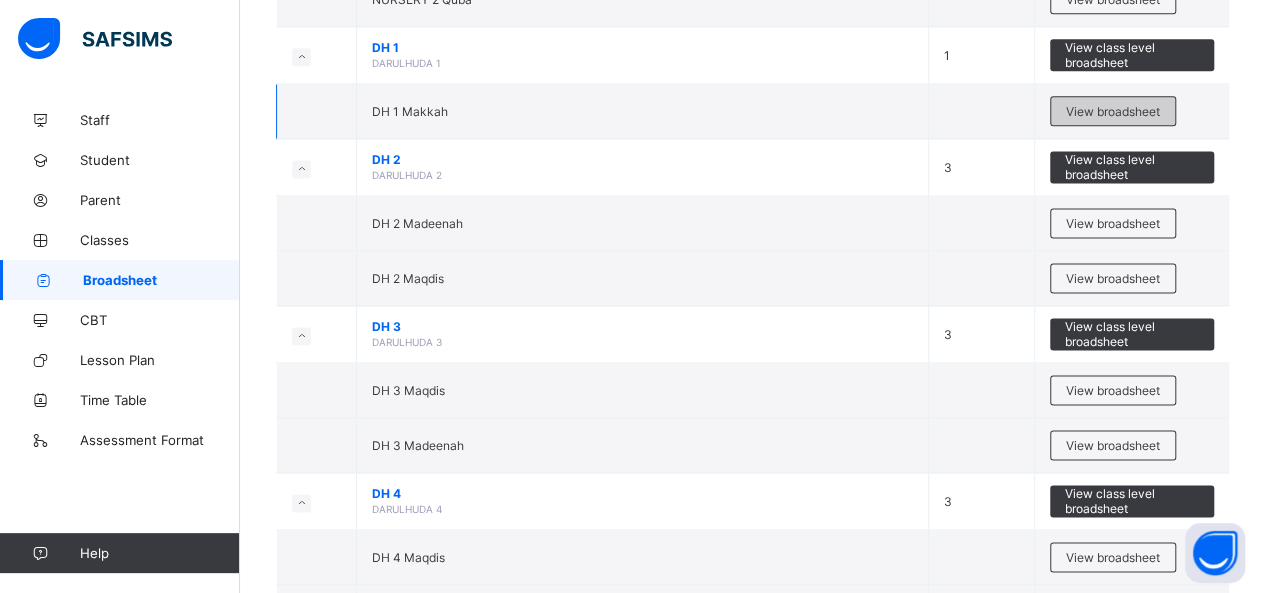 click on "View broadsheet" at bounding box center [1113, 111] 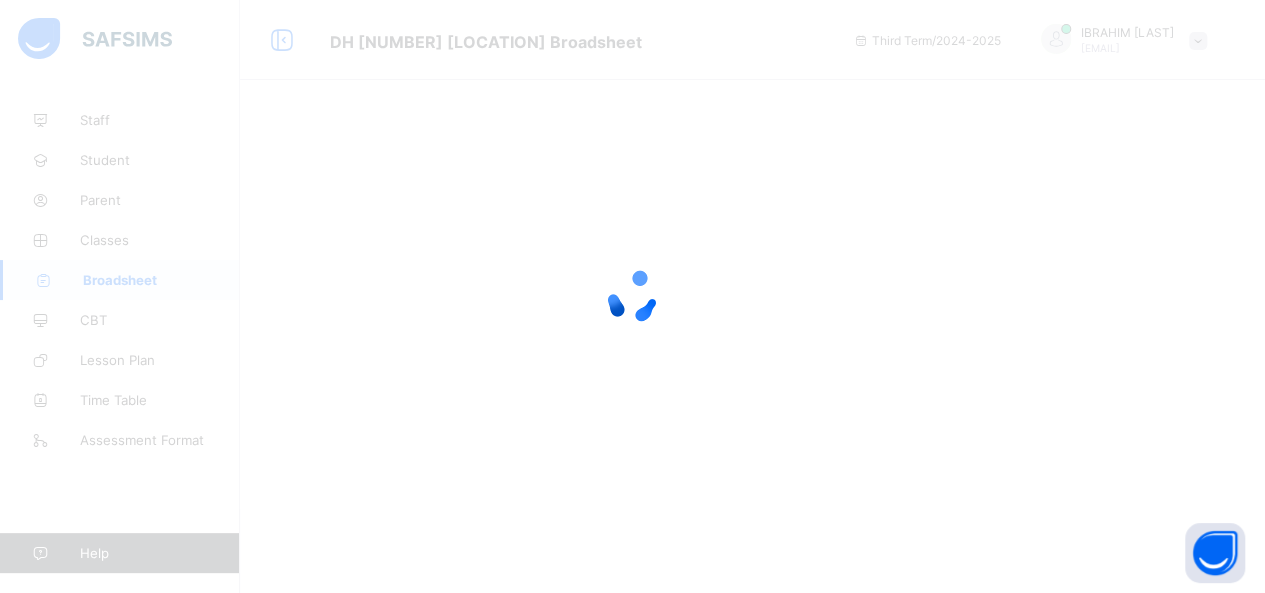 scroll, scrollTop: 0, scrollLeft: 0, axis: both 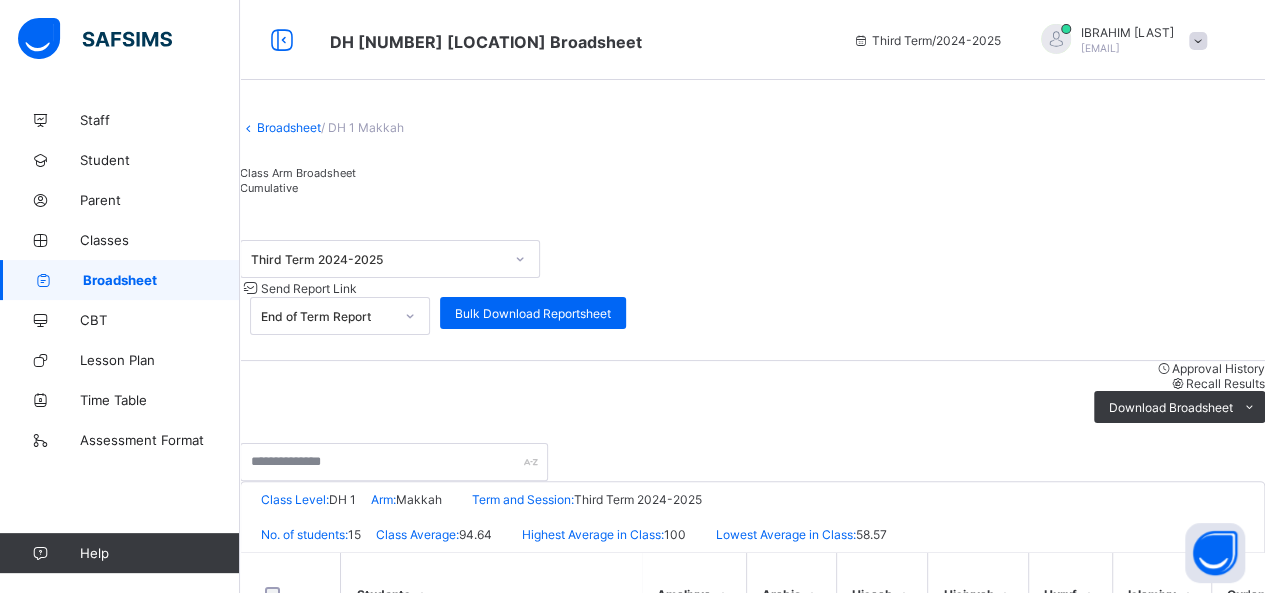 click 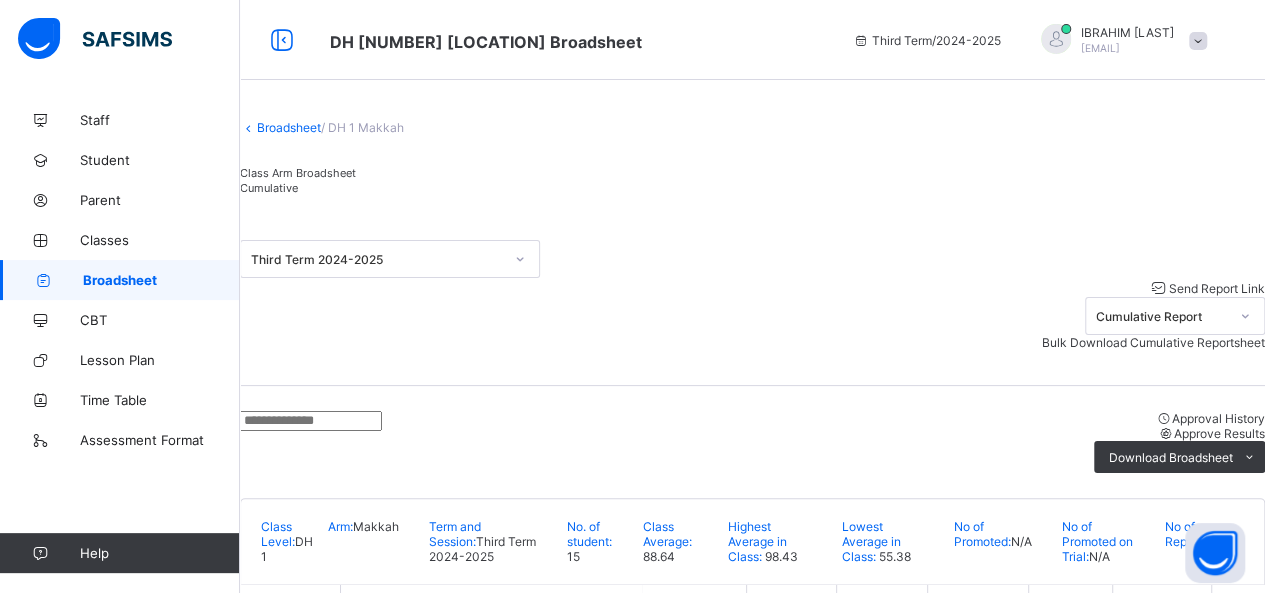 click on "Broadsheet" at bounding box center (120, 280) 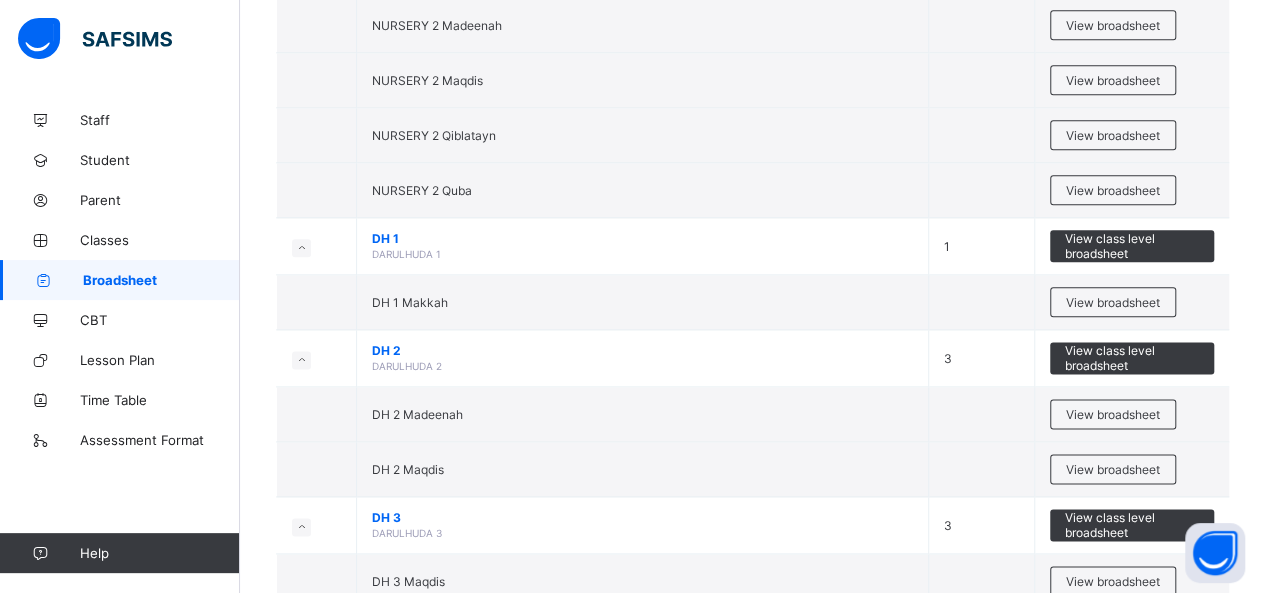 scroll, scrollTop: 1040, scrollLeft: 0, axis: vertical 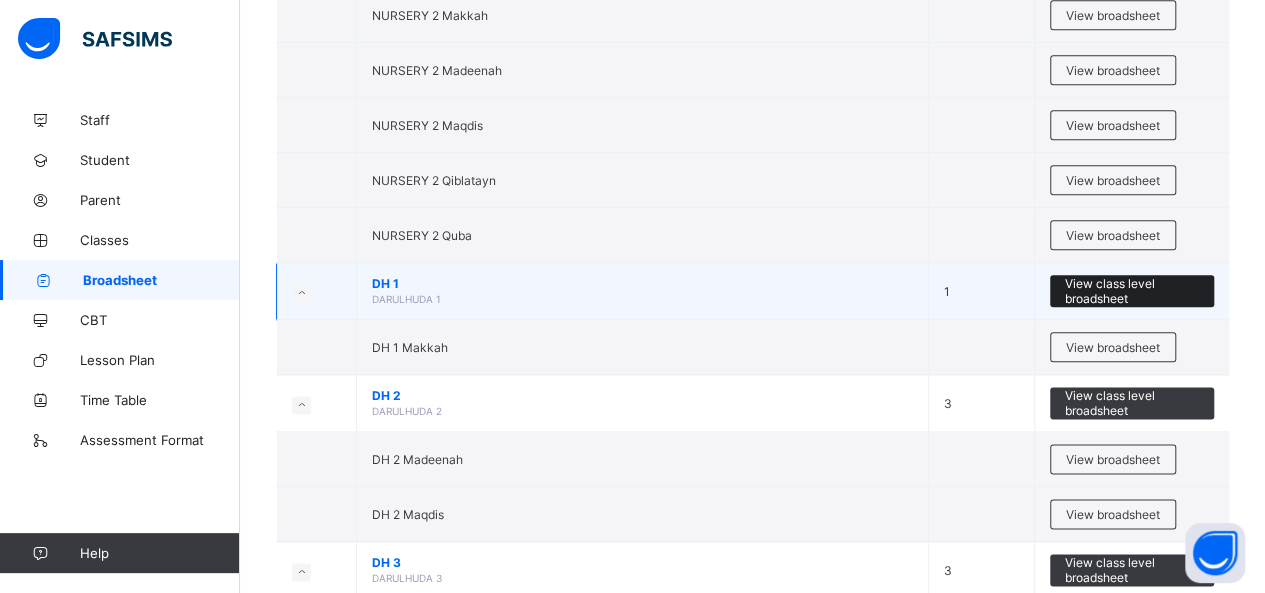 click on "View class level broadsheet" at bounding box center [1132, 291] 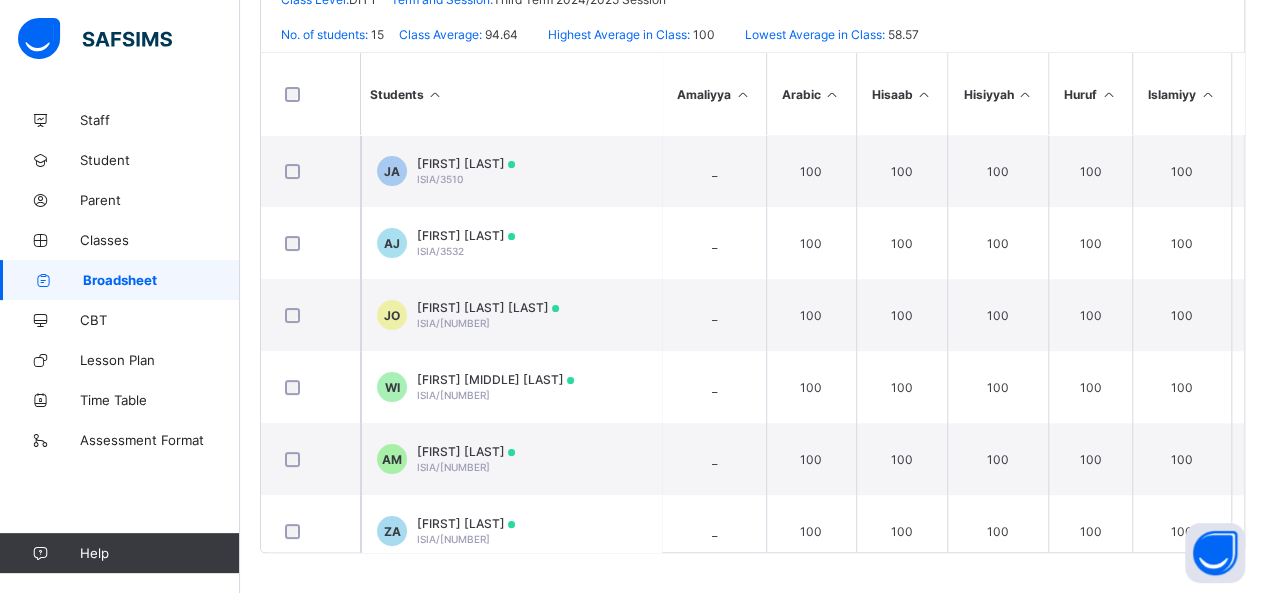 scroll, scrollTop: 517, scrollLeft: 0, axis: vertical 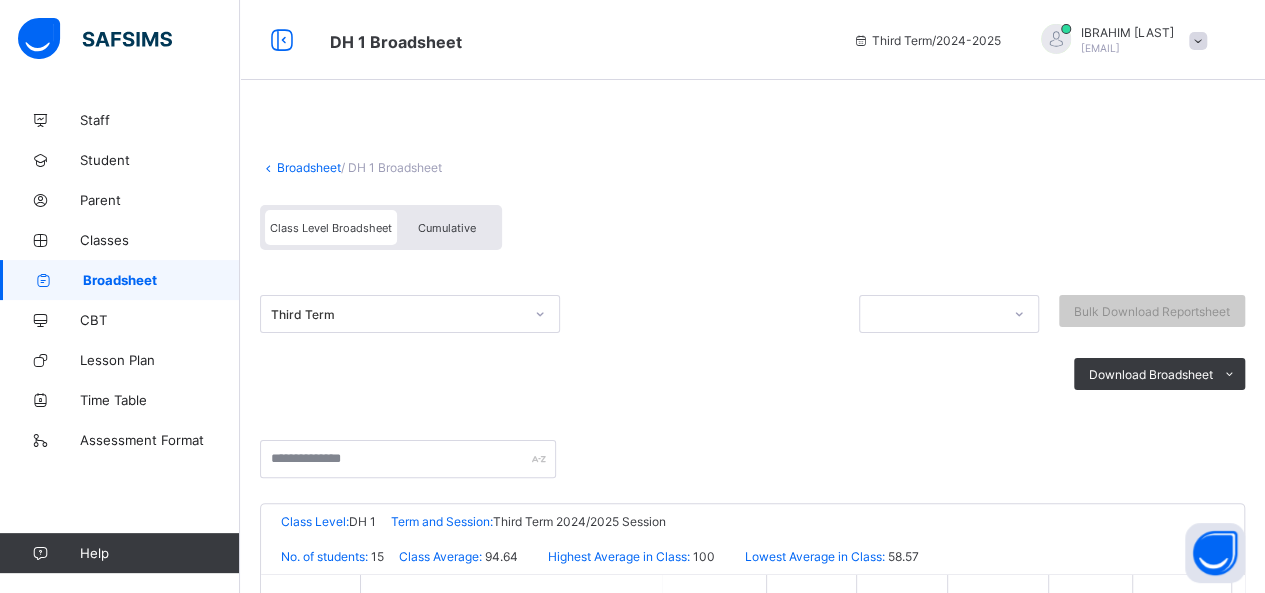 click on "Cumulative" at bounding box center (447, 228) 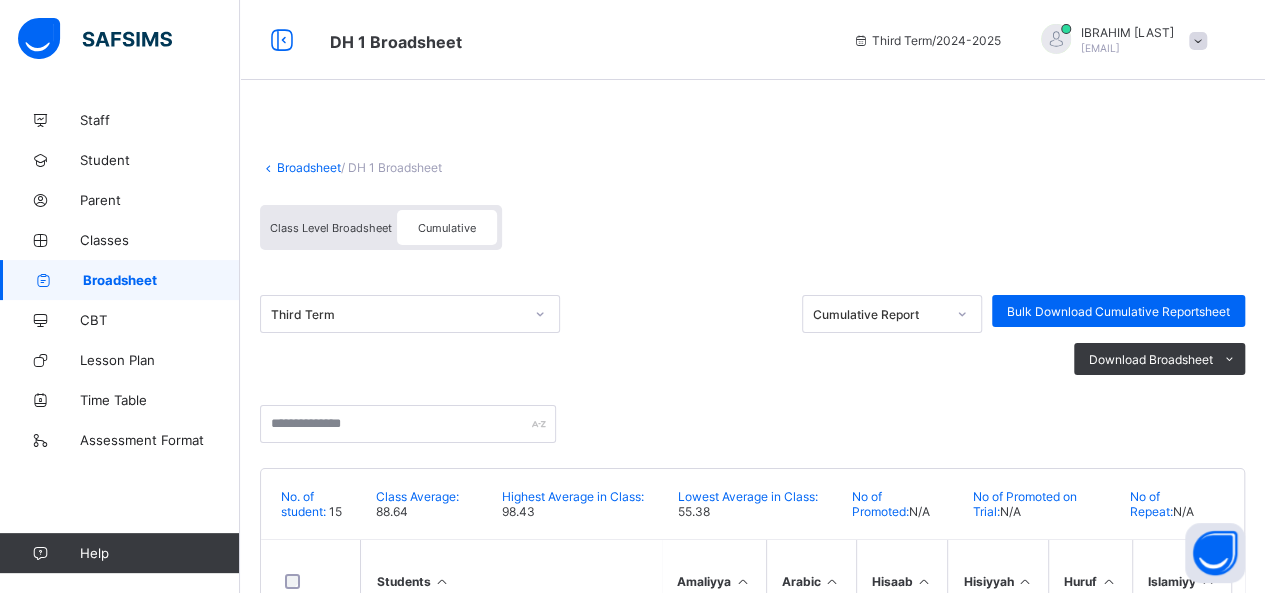 click on "Cumulative" at bounding box center (447, 228) 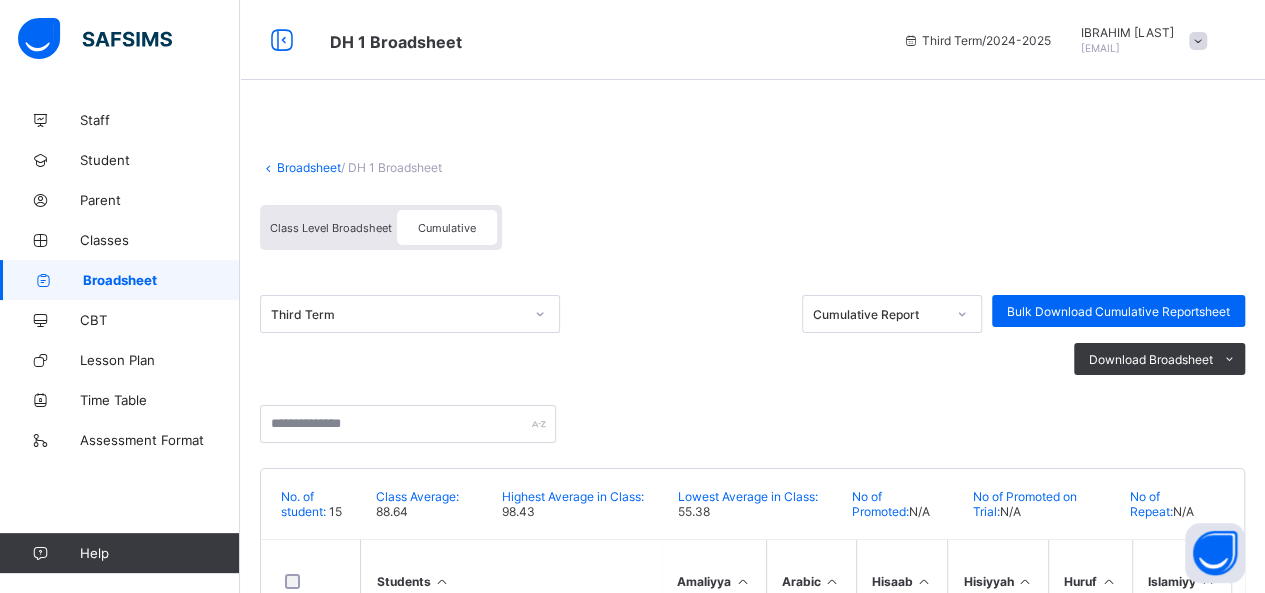 click 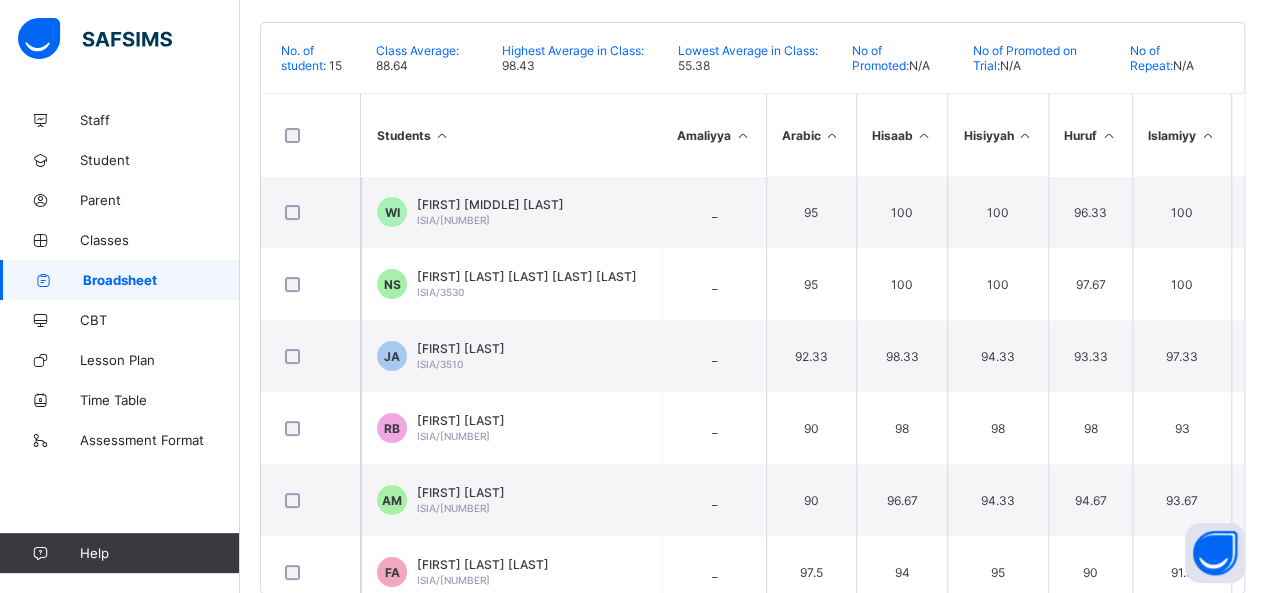 scroll, scrollTop: 482, scrollLeft: 0, axis: vertical 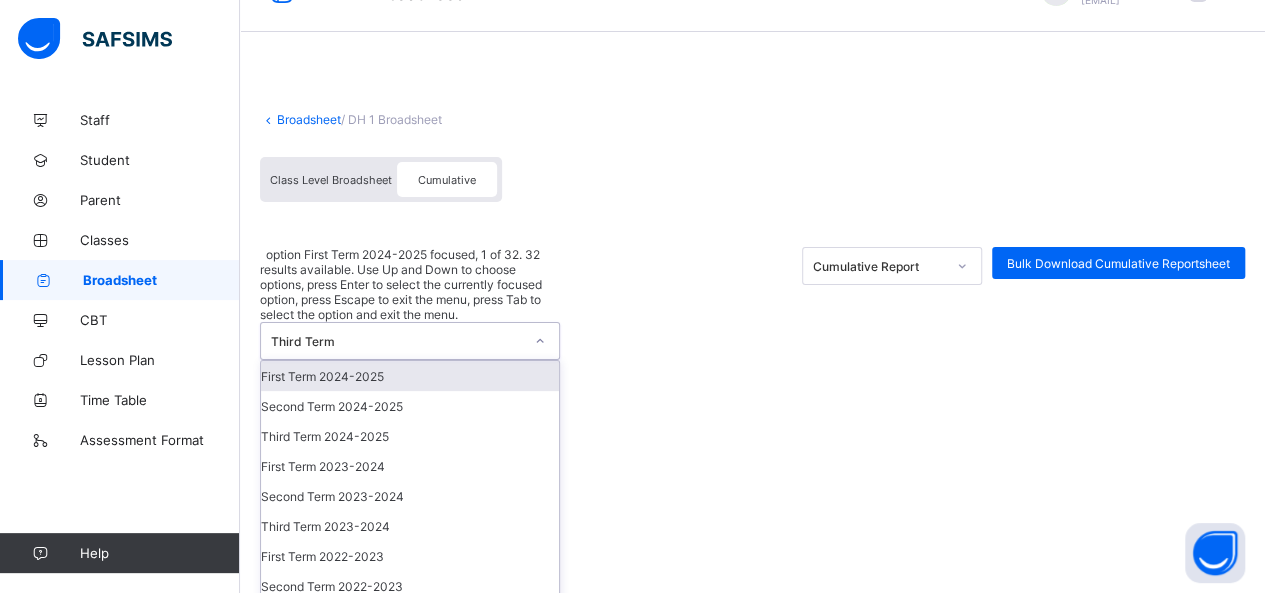 click on "option First Term [YEAR]-[YEAR] focused, 1 of 32. 32 results available. Use Up and Down to choose options, press Enter to select the currently focused option, press Escape to exit the menu, press Tab to select the option and exit the menu. Third Term First Term [YEAR]-[YEAR] Second Term [YEAR]-[YEAR] Third Term [YEAR]-[YEAR] First Term [YEAR]-[YEAR] Second Term [YEAR]-[YEAR] Third Term [YEAR]-[YEAR] First Term [YEAR]-[YEAR] Second Term [YEAR]-[YEAR] Third Term [YEAR]-[YEAR] First Term [YEAR]-[YEAR] Second Term [YEAR]-[YEAR] Third Term [YEAR]-[YEAR] First Term [YEAR]-[YEAR] Second Term [YEAR]-[YEAR] First Term [YEAR]-[YEAR] Second Term [YEAR]-[YEAR] Third Term [YEAR]-[YEAR] First Term [YEAR]-[YEAR] Second Term [YEAR]-[YEAR] Third Term [YEAR]-[YEAR] First Term [YEAR]-[YEAR] Second Term [YEAR]-[YEAR] Third Term [YEAR]-[YEAR] First Term [YEAR]-[YEAR] Second Term [YEAR]-[YEAR] Third Term [YEAR]-[YEAR] First Term [YEAR]-[YEAR] Second Term [YEAR]-[YEAR] Third Term [YEAR]-[YEAR]" at bounding box center [410, 784] 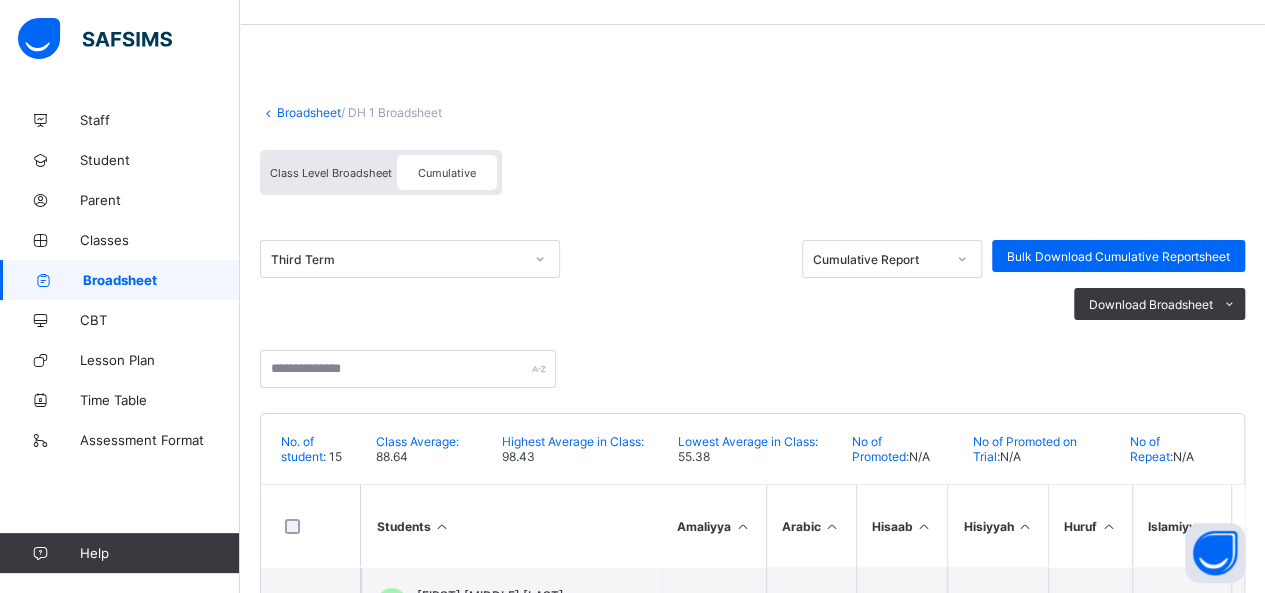click on "Class Level Broadsheet Cumulative" at bounding box center (752, 177) 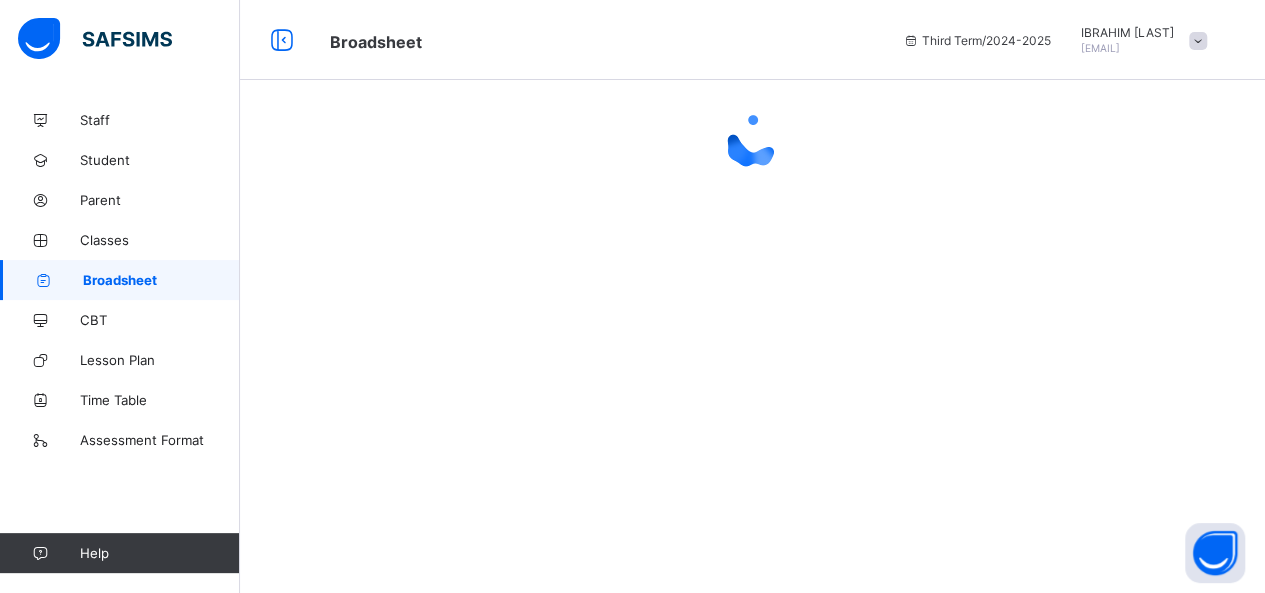 scroll, scrollTop: 0, scrollLeft: 0, axis: both 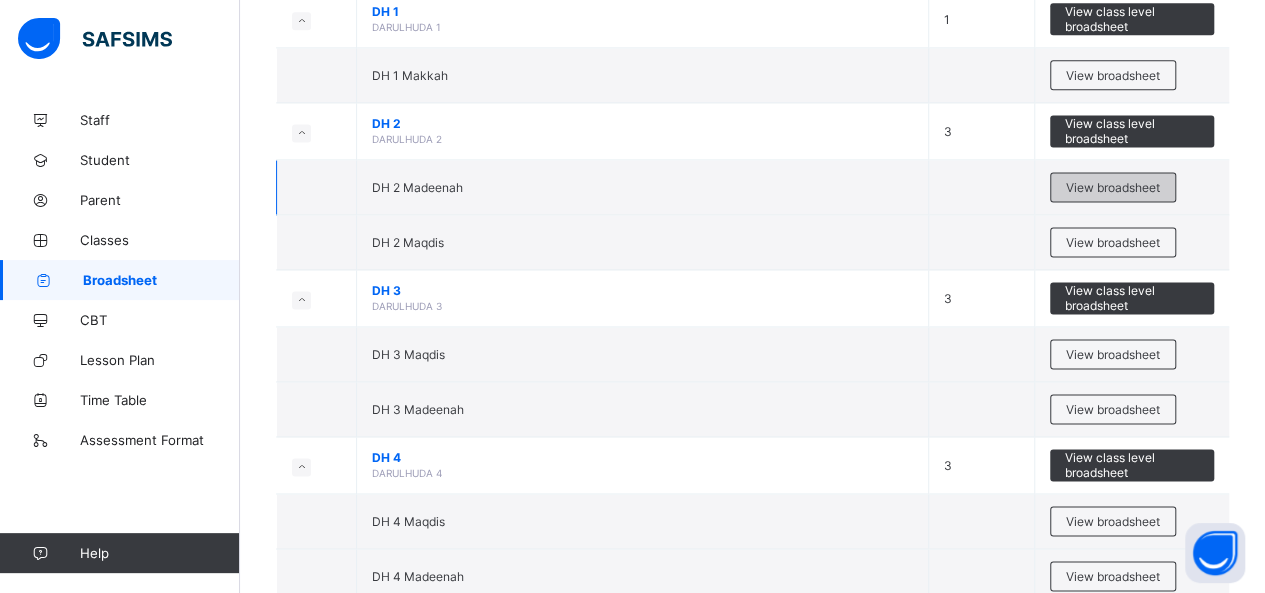 click on "View broadsheet" at bounding box center [1113, 187] 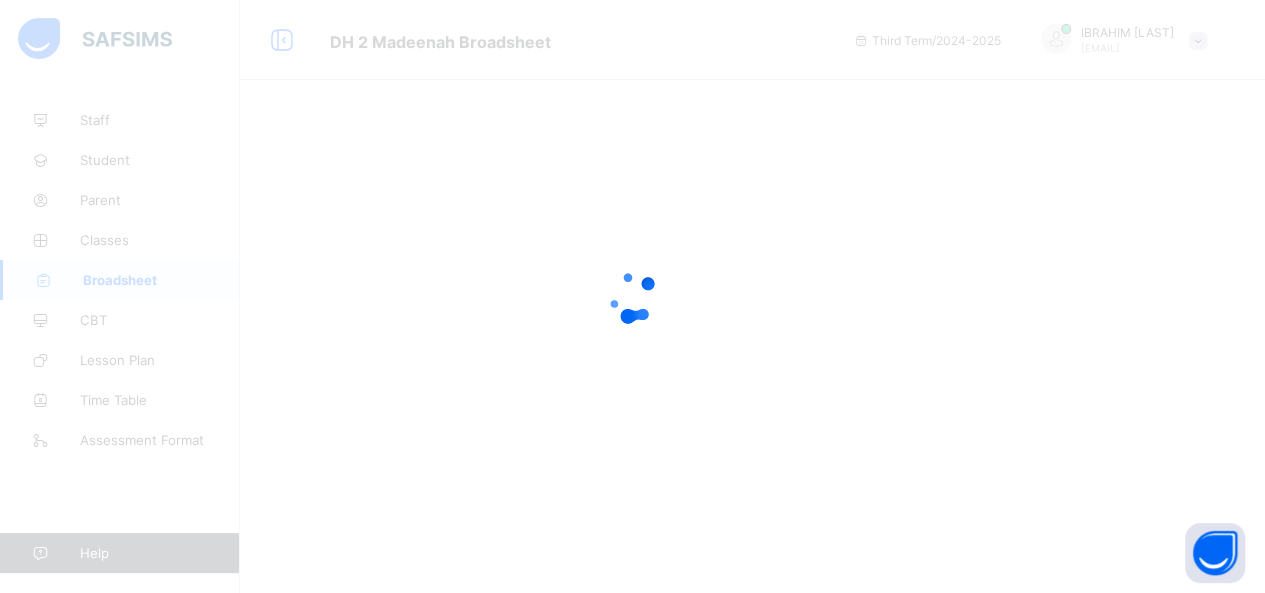 scroll, scrollTop: 0, scrollLeft: 0, axis: both 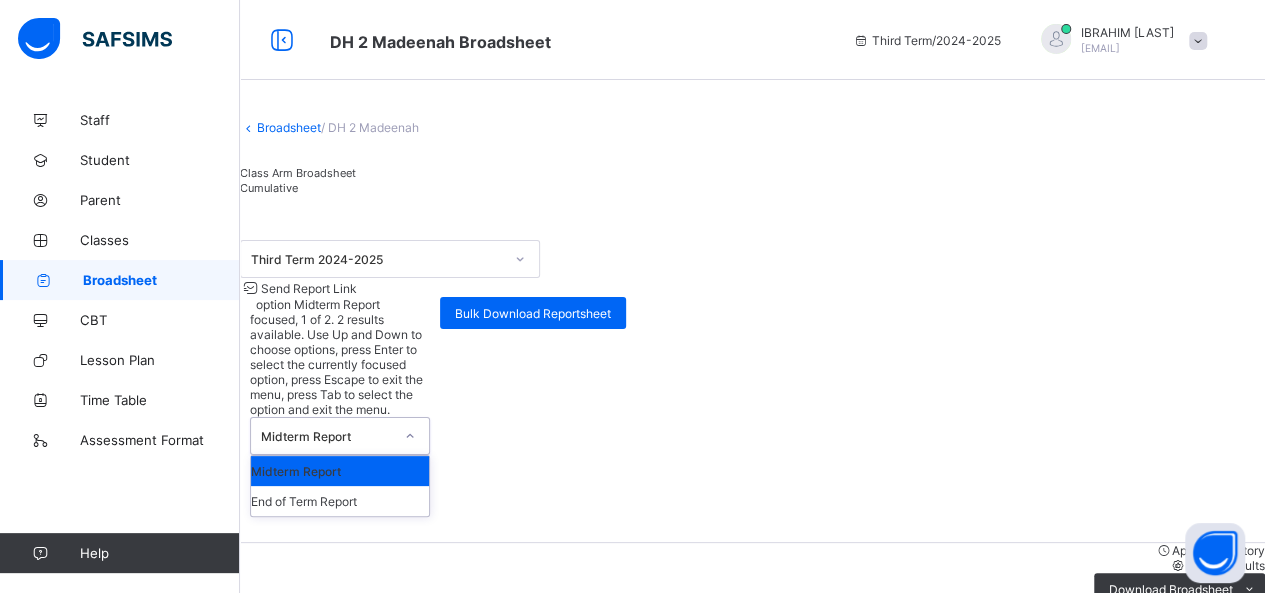 click 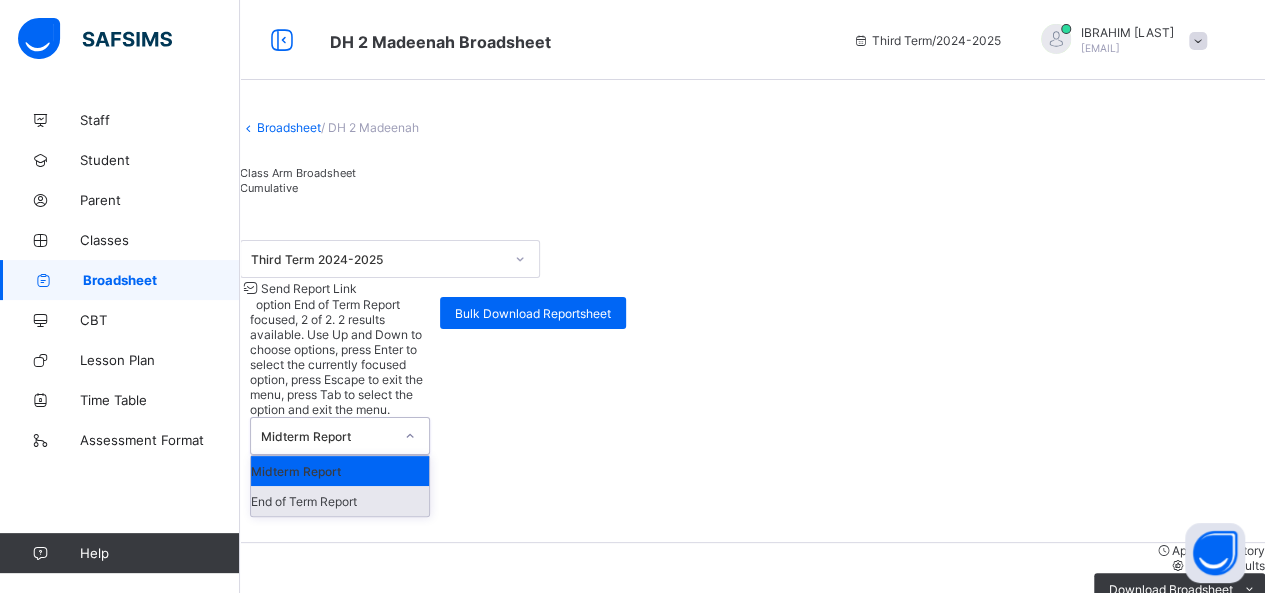 click on "End of Term Report" at bounding box center (340, 501) 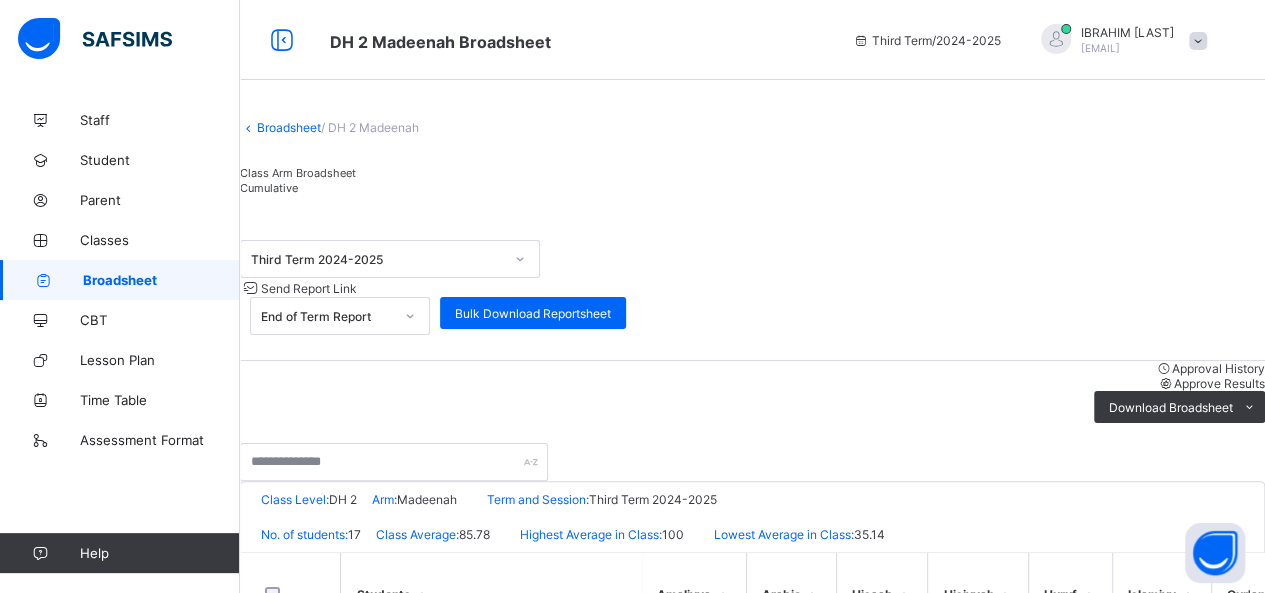 click on "Approve Results" at bounding box center (1219, 383) 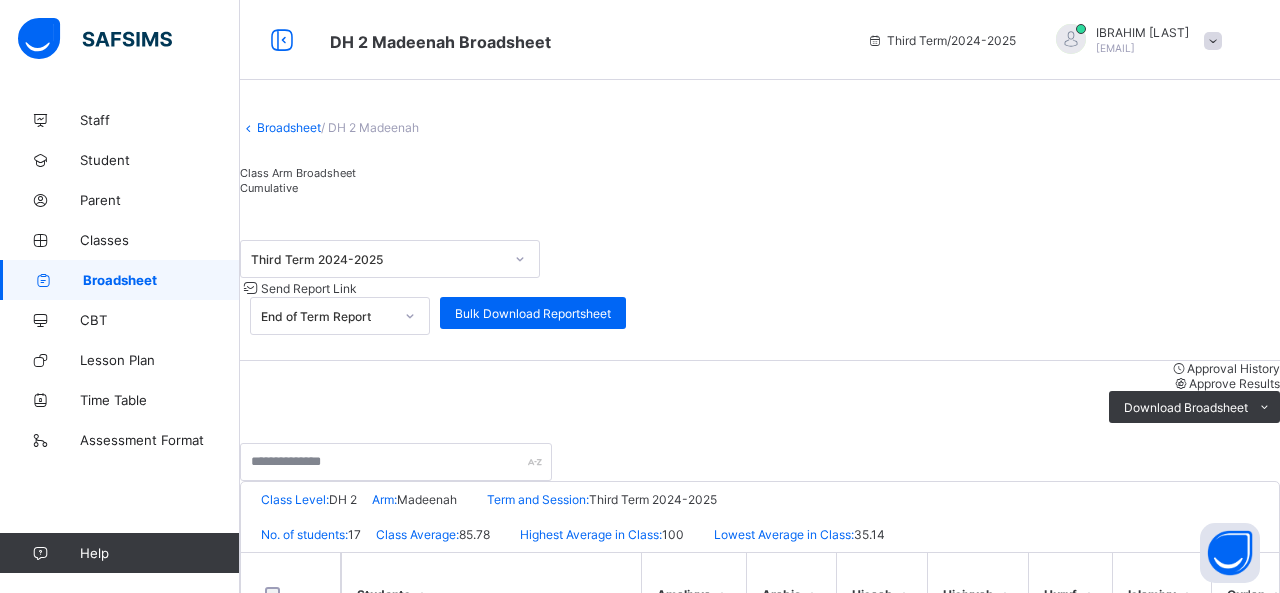 click on "Yes, Approve" at bounding box center (927, 1378) 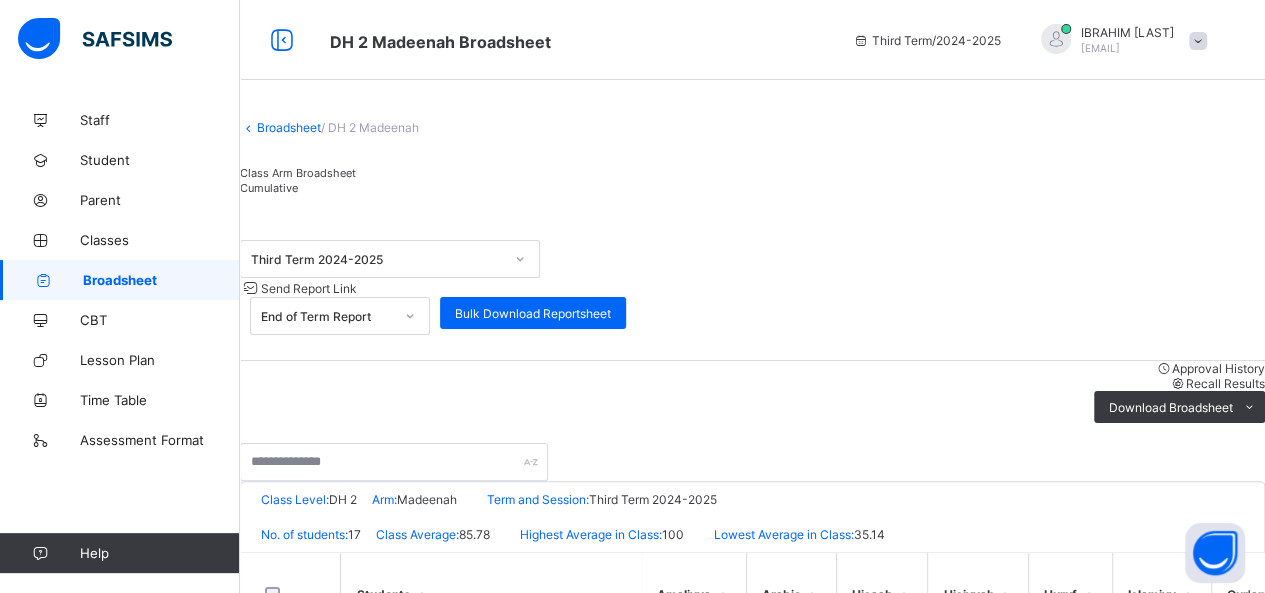 click on "Broadsheet" at bounding box center (161, 280) 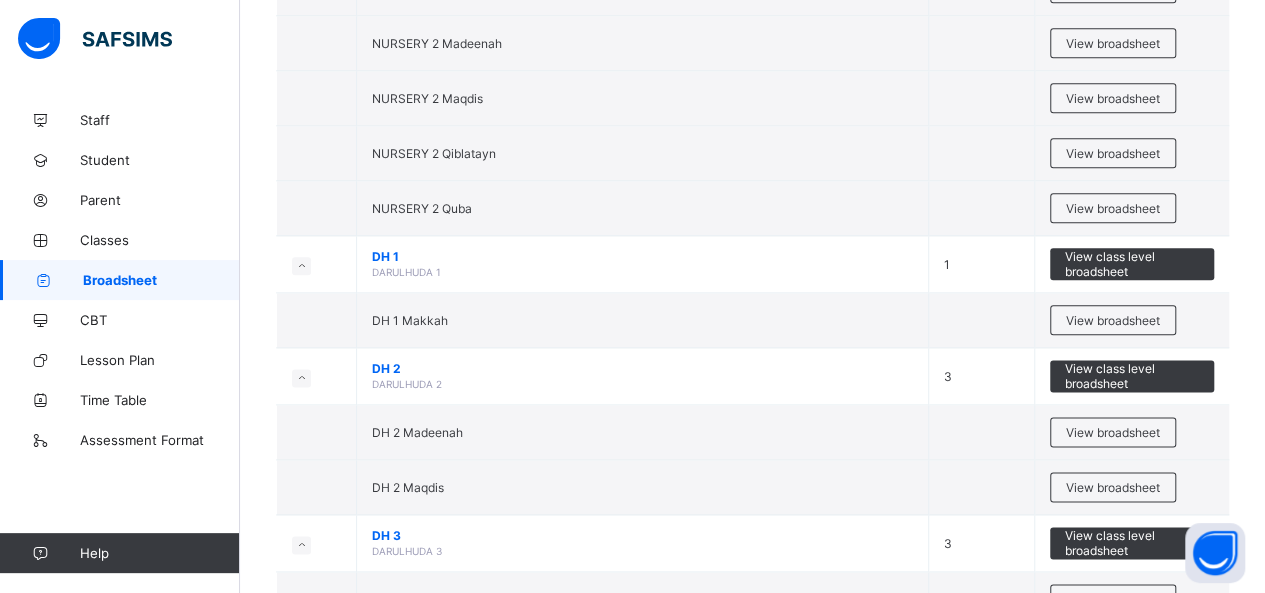 scroll, scrollTop: 1176, scrollLeft: 0, axis: vertical 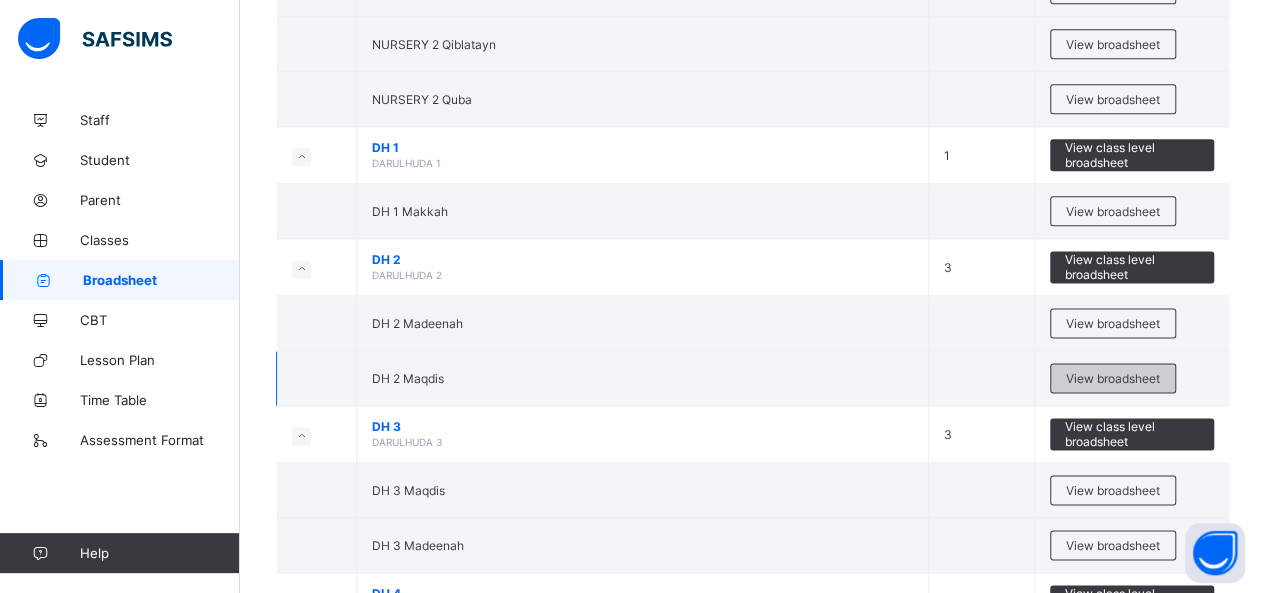 click on "View broadsheet" at bounding box center [1113, 378] 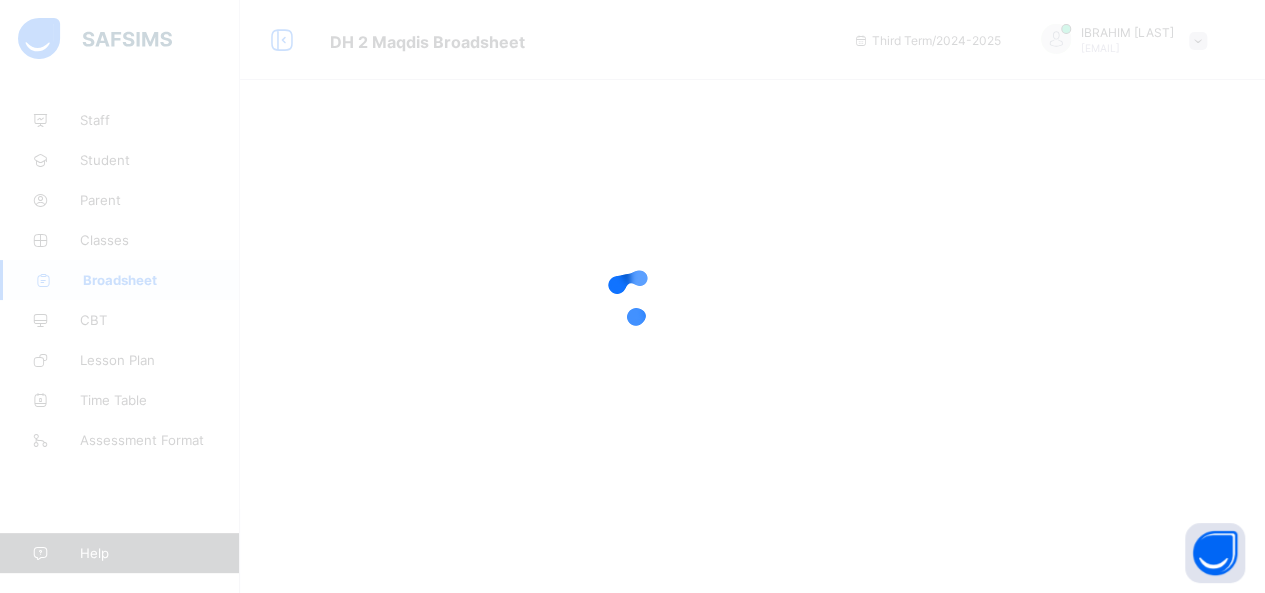 scroll, scrollTop: 0, scrollLeft: 0, axis: both 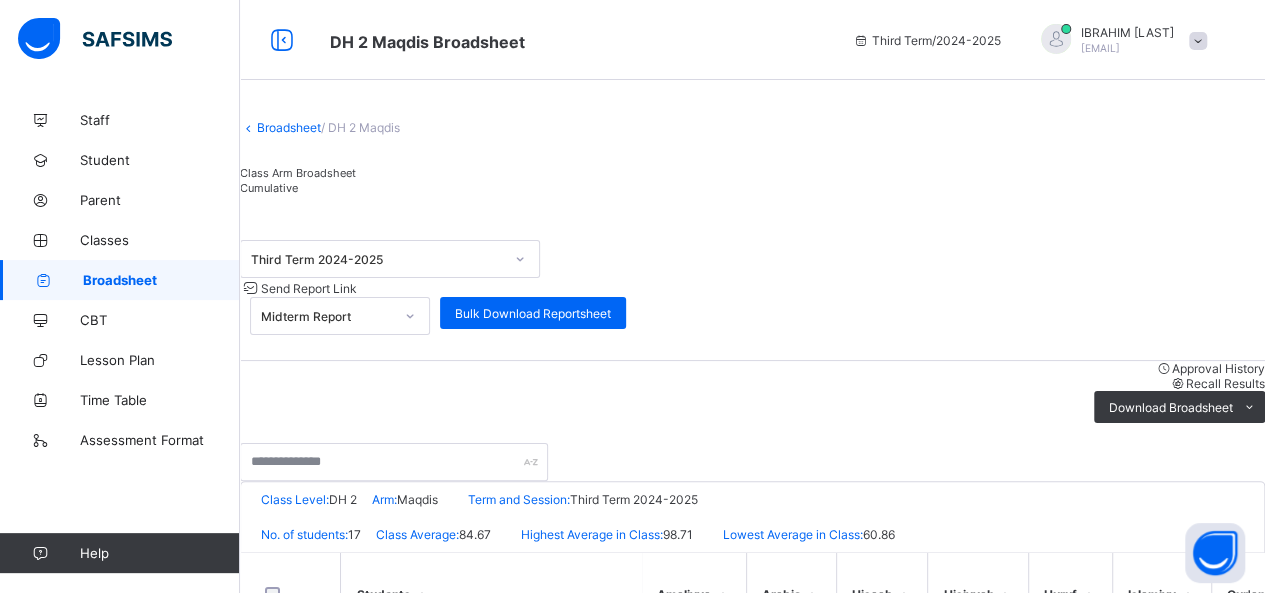 click on "Broadsheet" at bounding box center (161, 280) 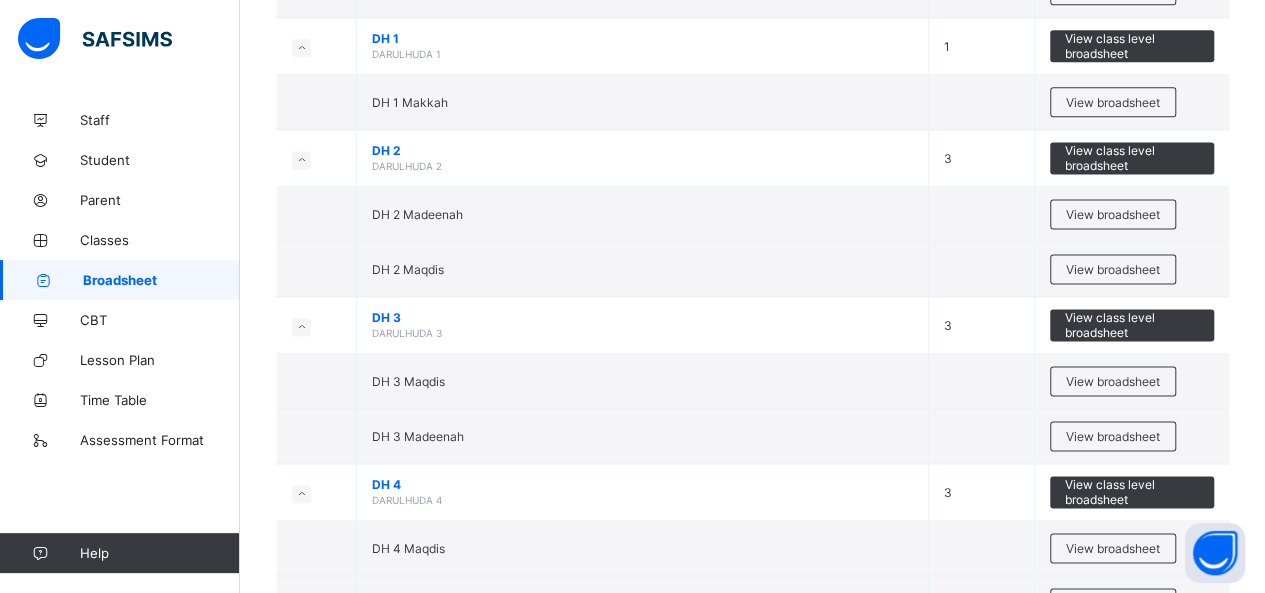 scroll, scrollTop: 1303, scrollLeft: 0, axis: vertical 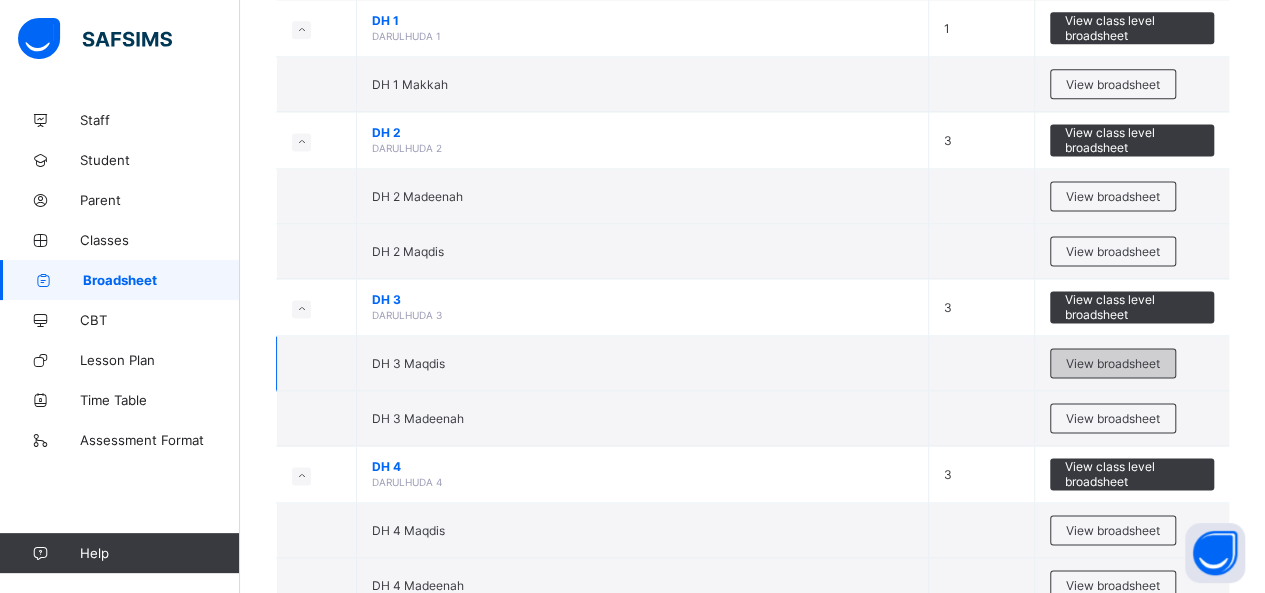 click on "View broadsheet" at bounding box center (1113, 363) 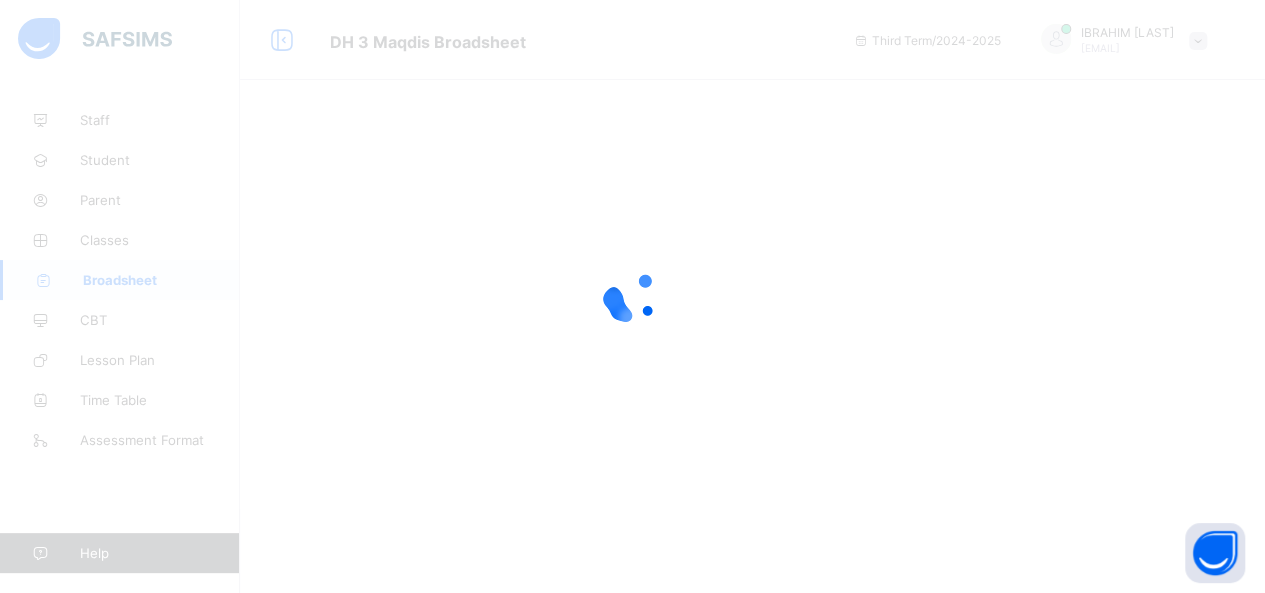 scroll, scrollTop: 0, scrollLeft: 0, axis: both 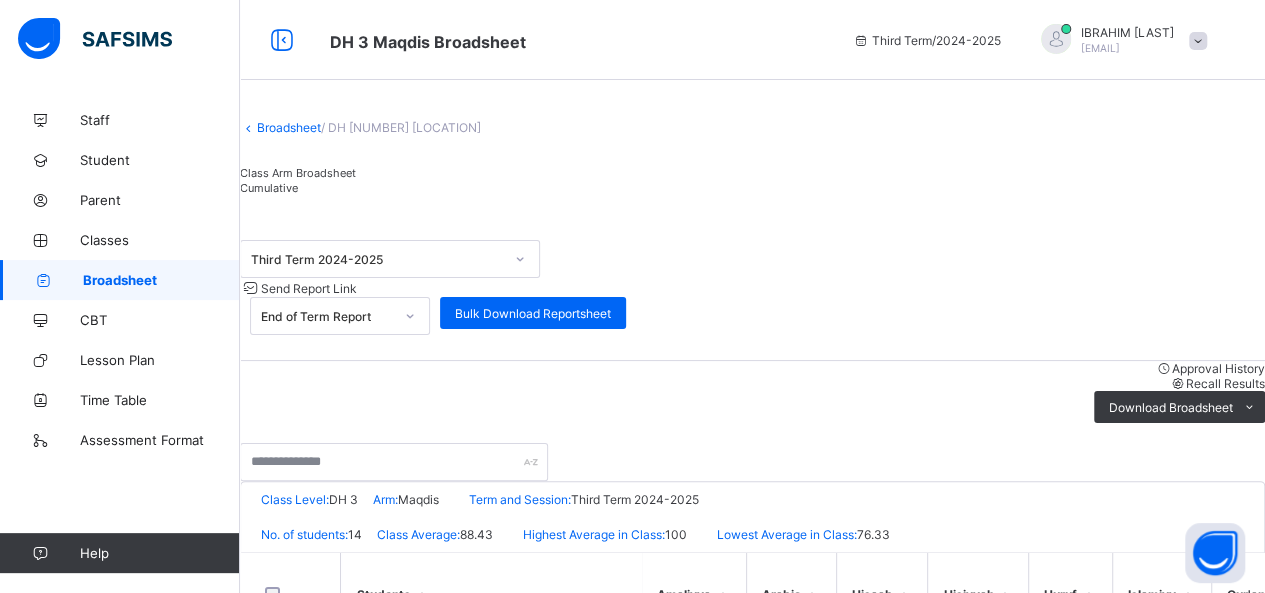 click on "Broadsheet" at bounding box center (161, 280) 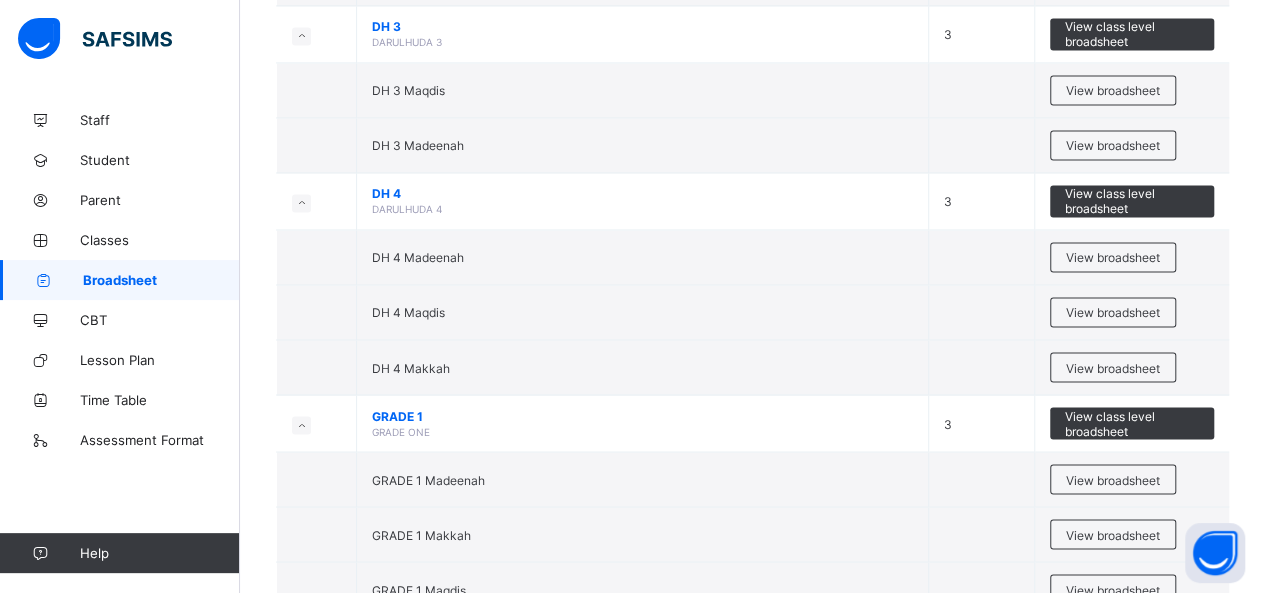 scroll, scrollTop: 1566, scrollLeft: 0, axis: vertical 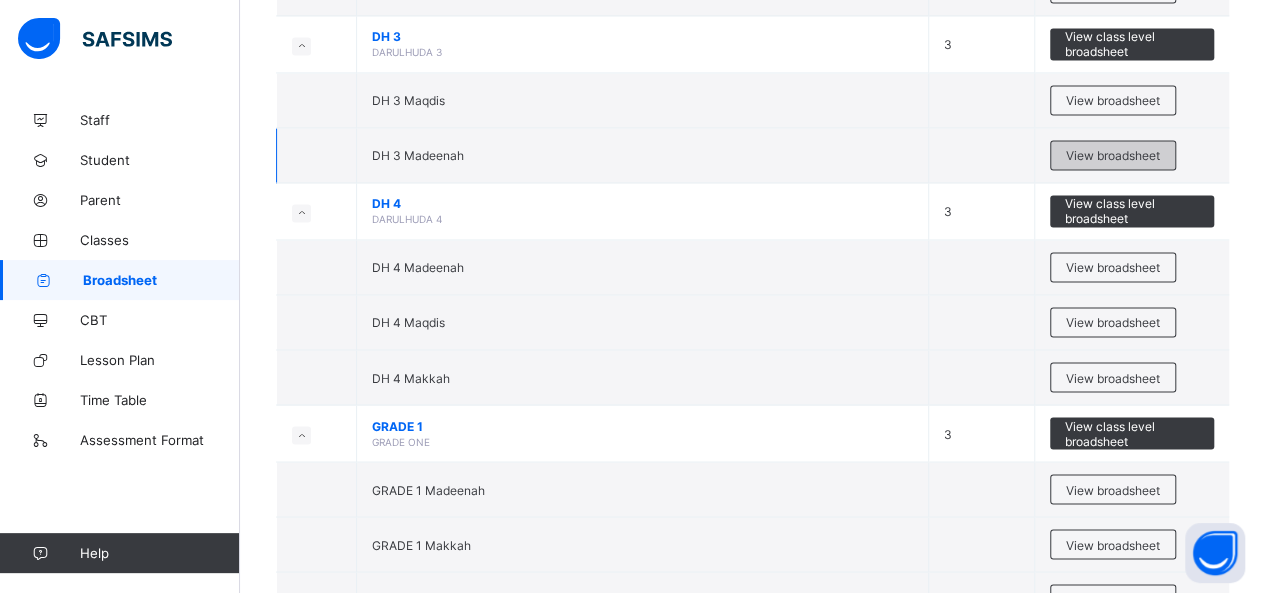 click on "View broadsheet" at bounding box center [1113, 155] 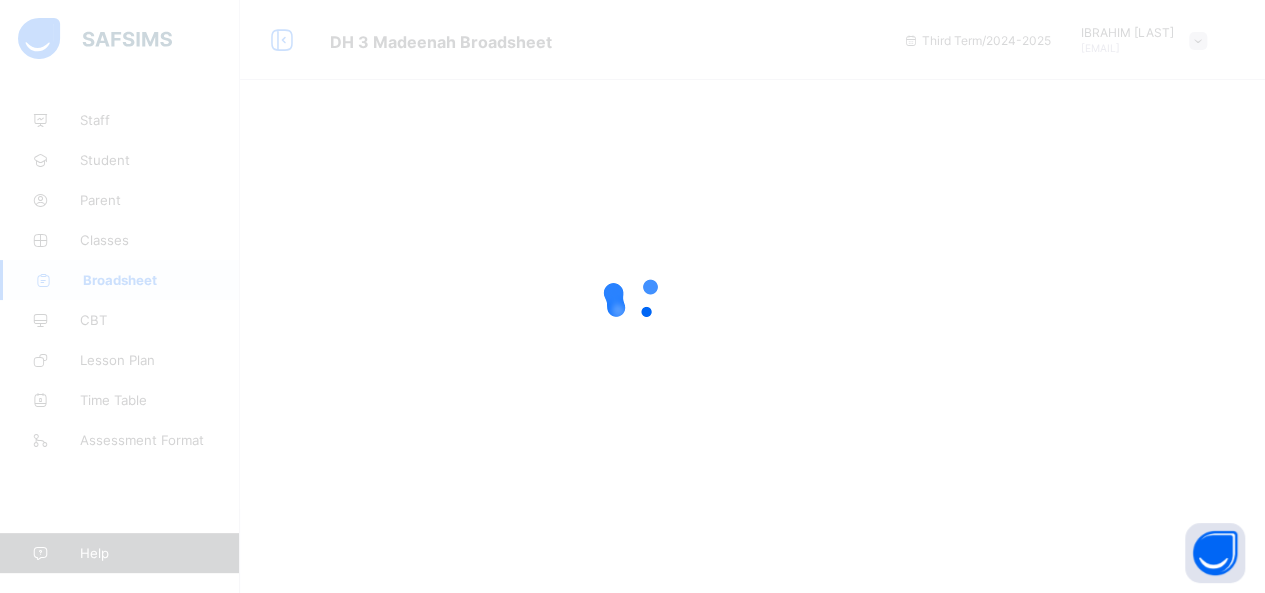 scroll, scrollTop: 0, scrollLeft: 0, axis: both 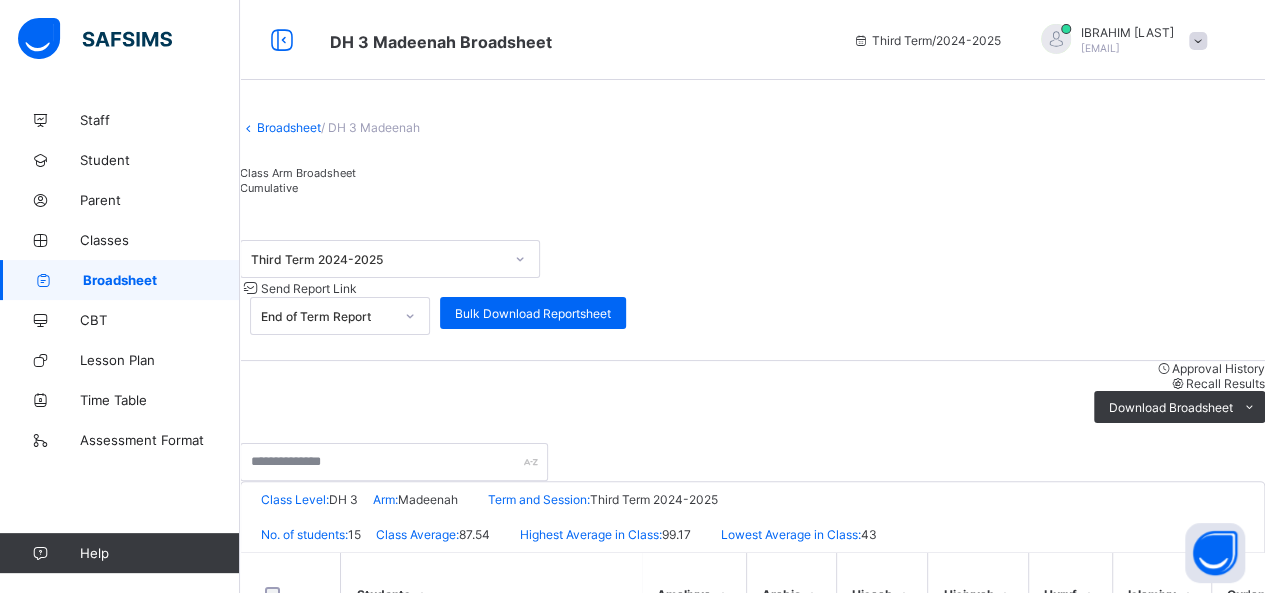 click on "Broadsheet" at bounding box center [161, 280] 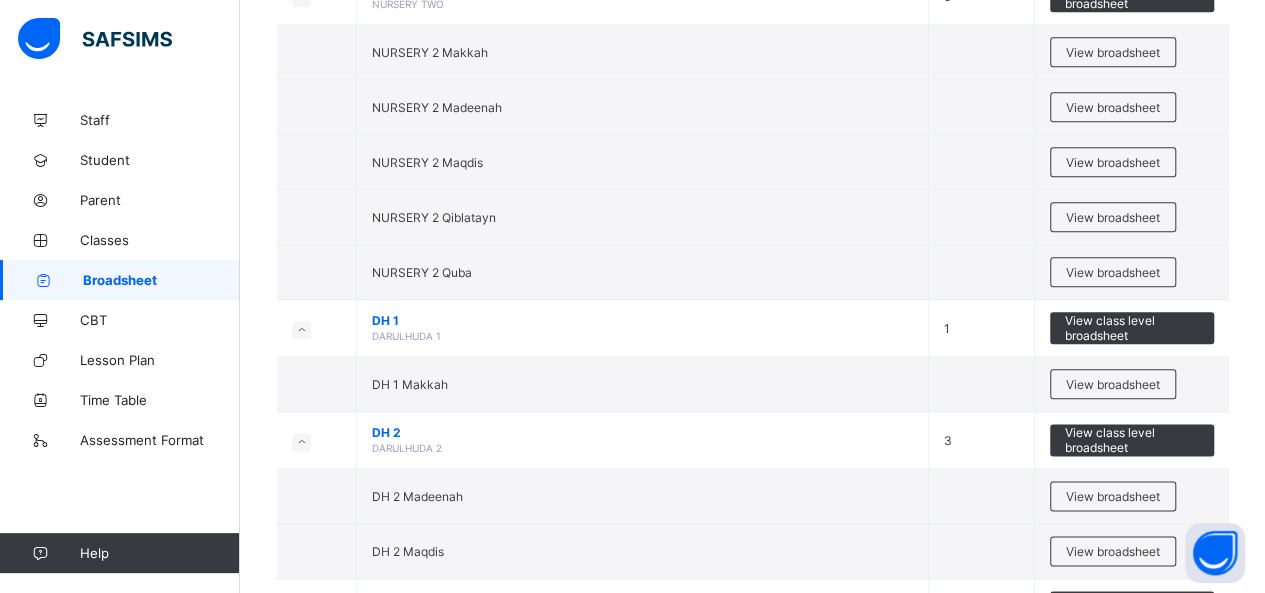scroll, scrollTop: 1521, scrollLeft: 0, axis: vertical 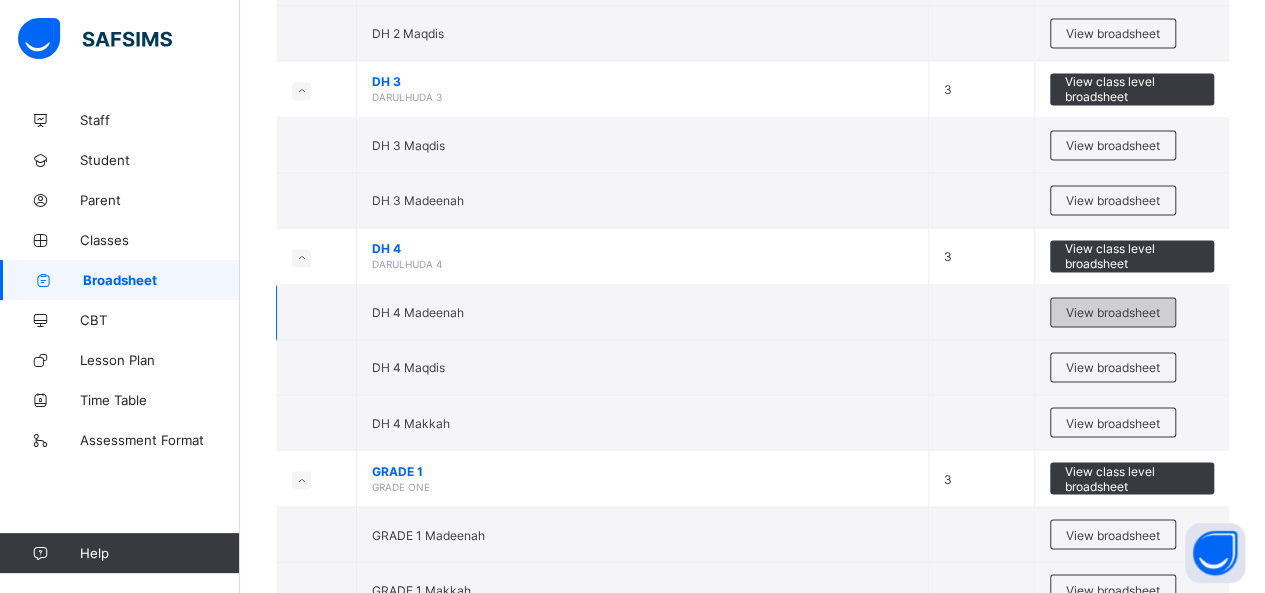 click on "View broadsheet" at bounding box center (1113, 312) 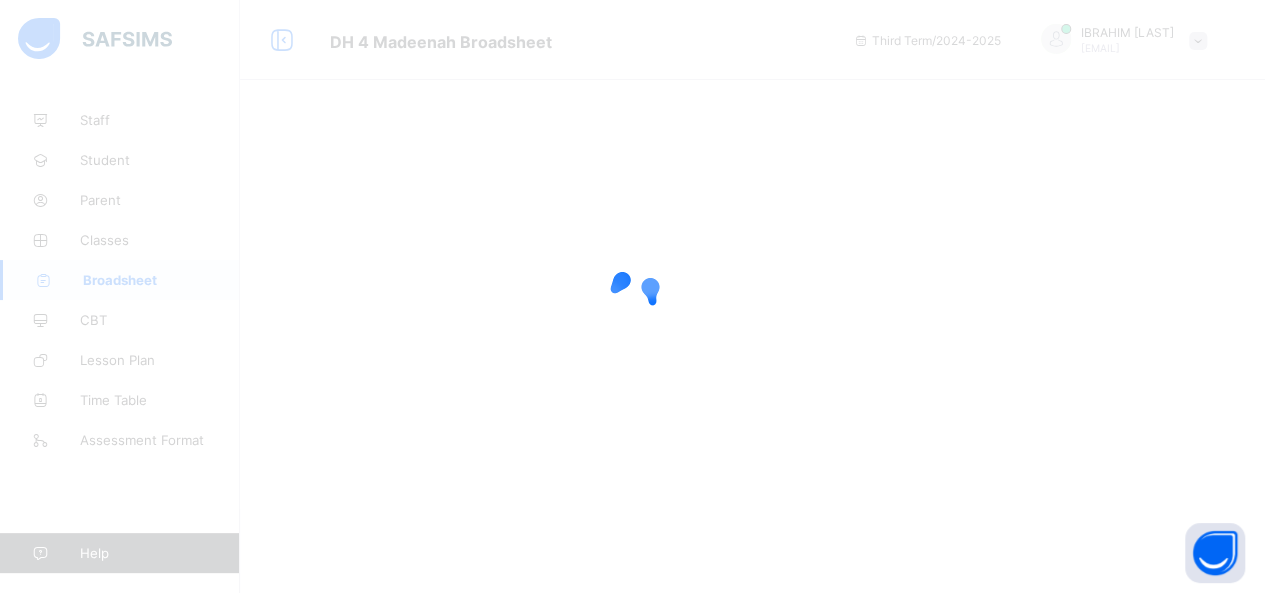 scroll, scrollTop: 0, scrollLeft: 0, axis: both 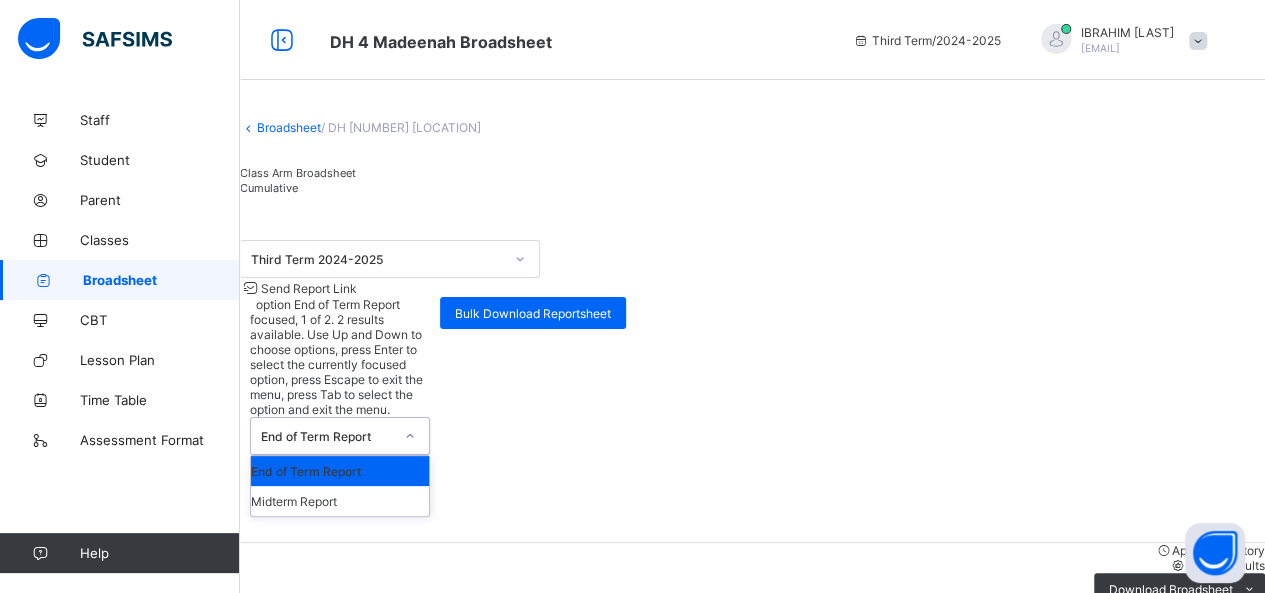 click 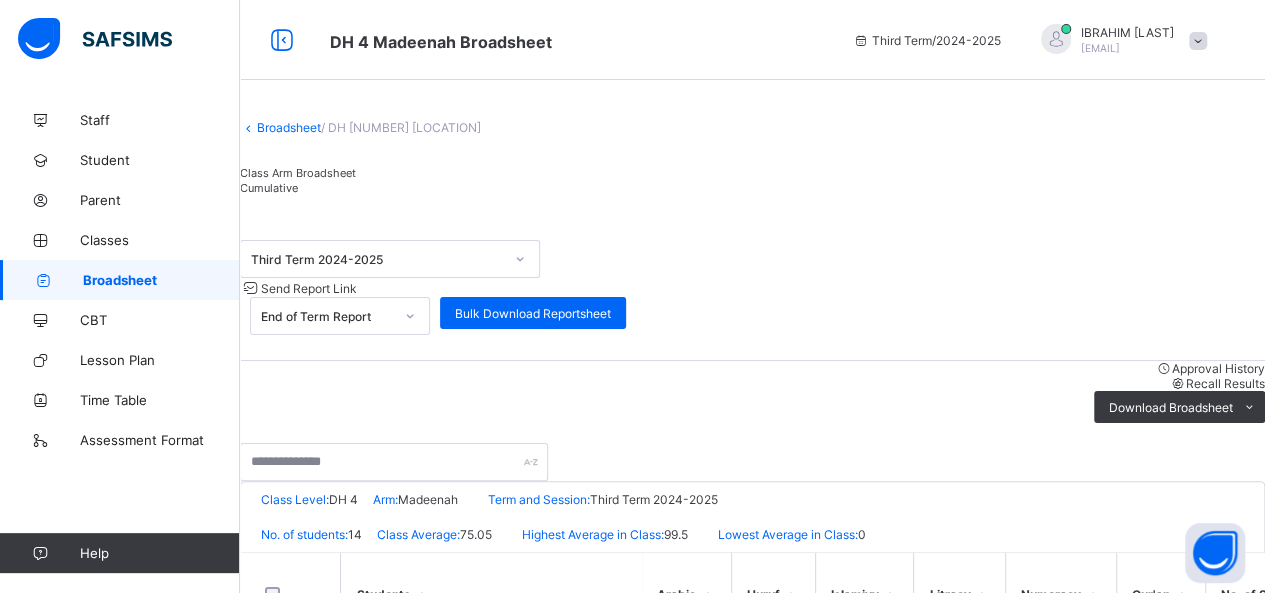 click on "Broadsheet" at bounding box center (120, 280) 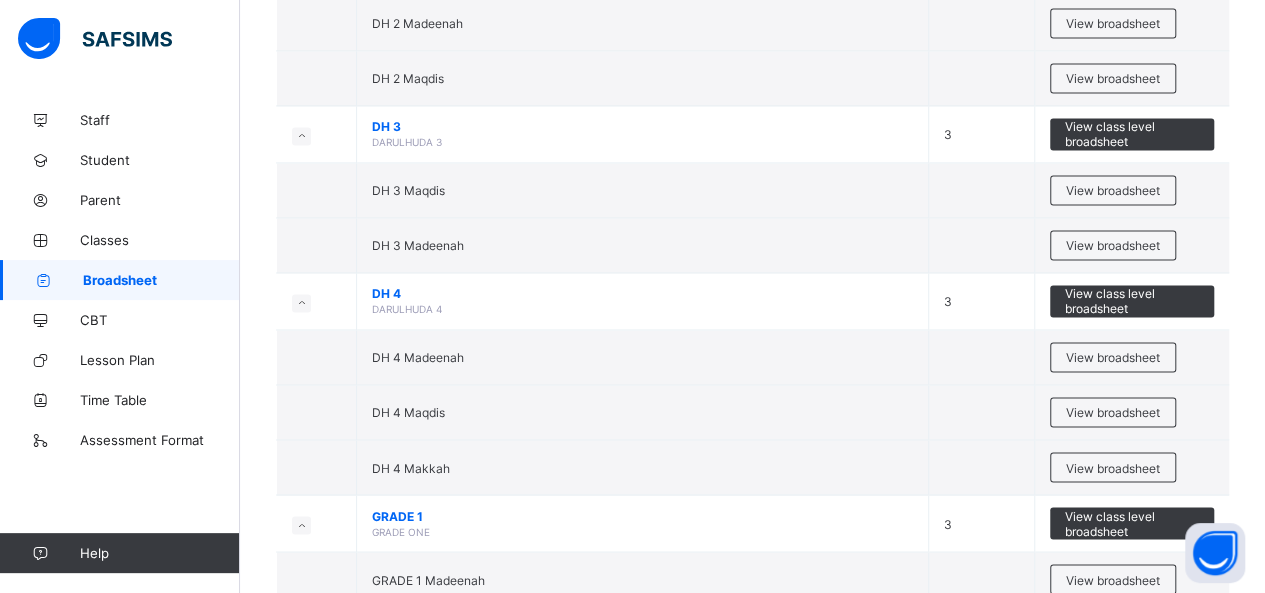 scroll, scrollTop: 1494, scrollLeft: 0, axis: vertical 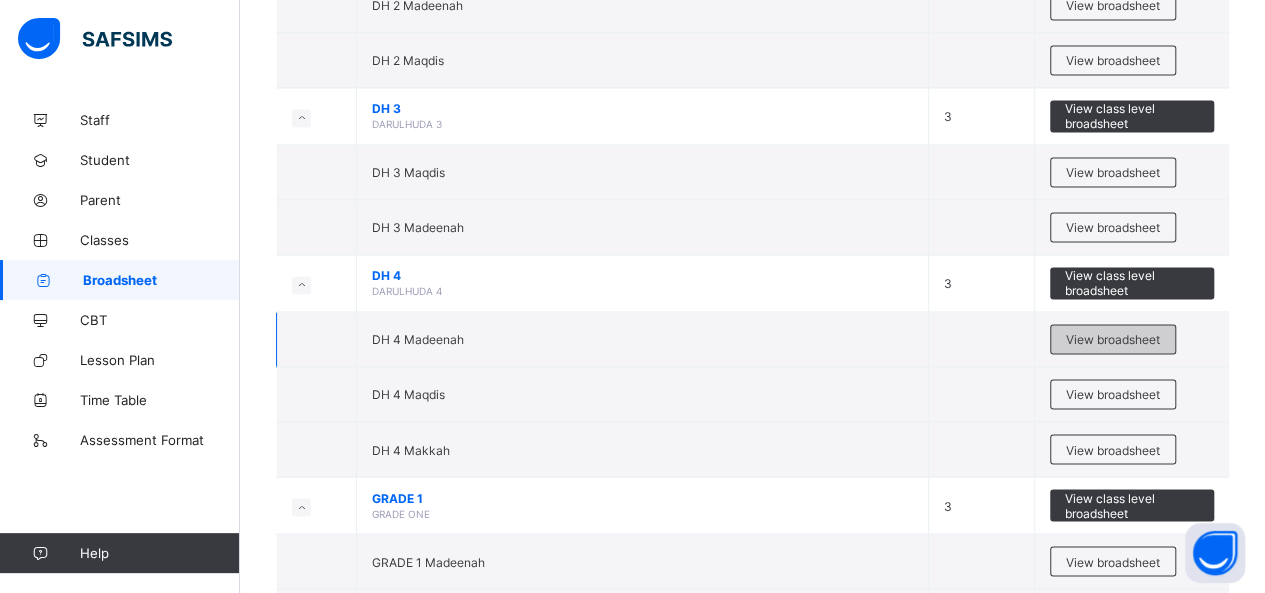 click on "View broadsheet" at bounding box center (1113, 339) 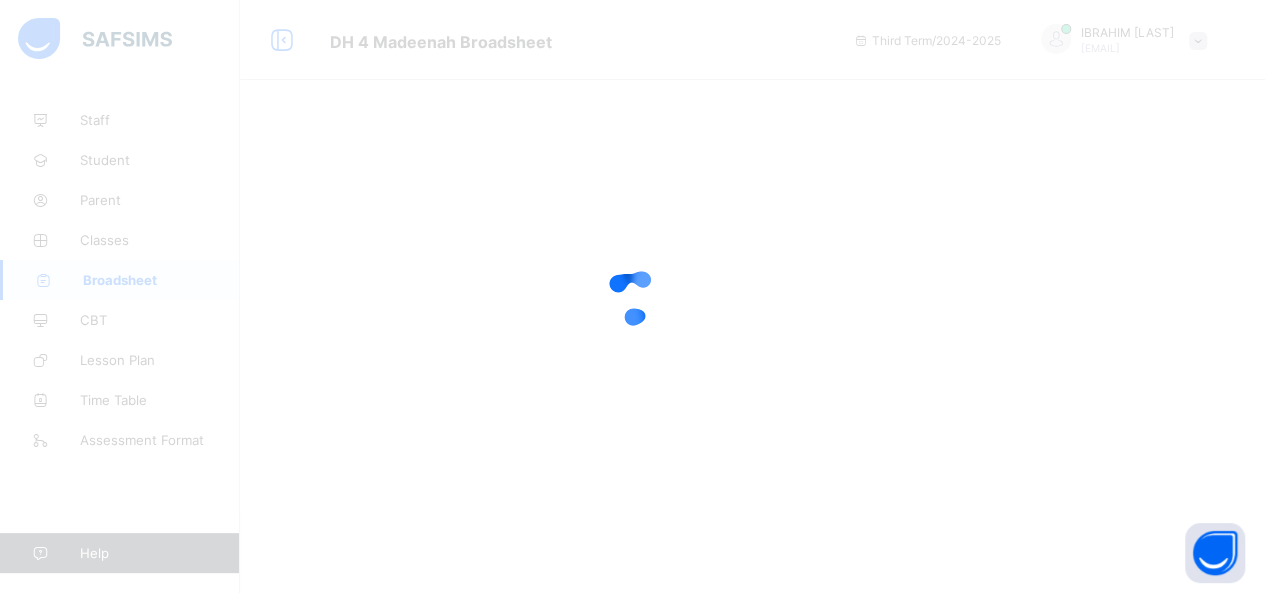 scroll, scrollTop: 0, scrollLeft: 0, axis: both 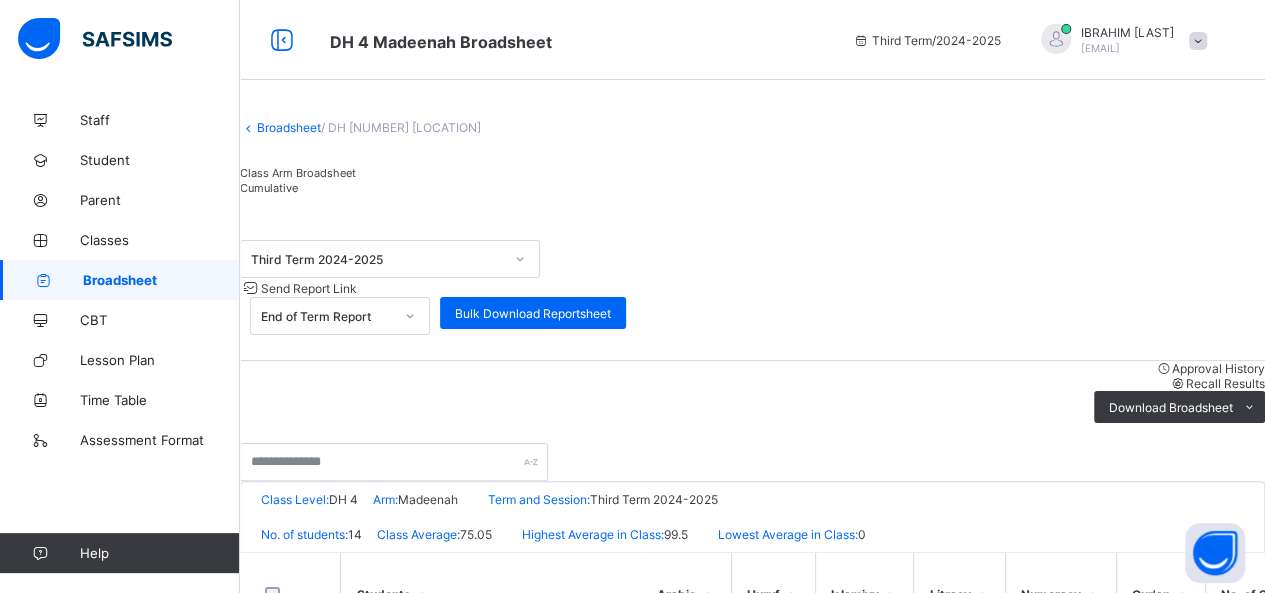 click on "Broadsheet" at bounding box center (161, 280) 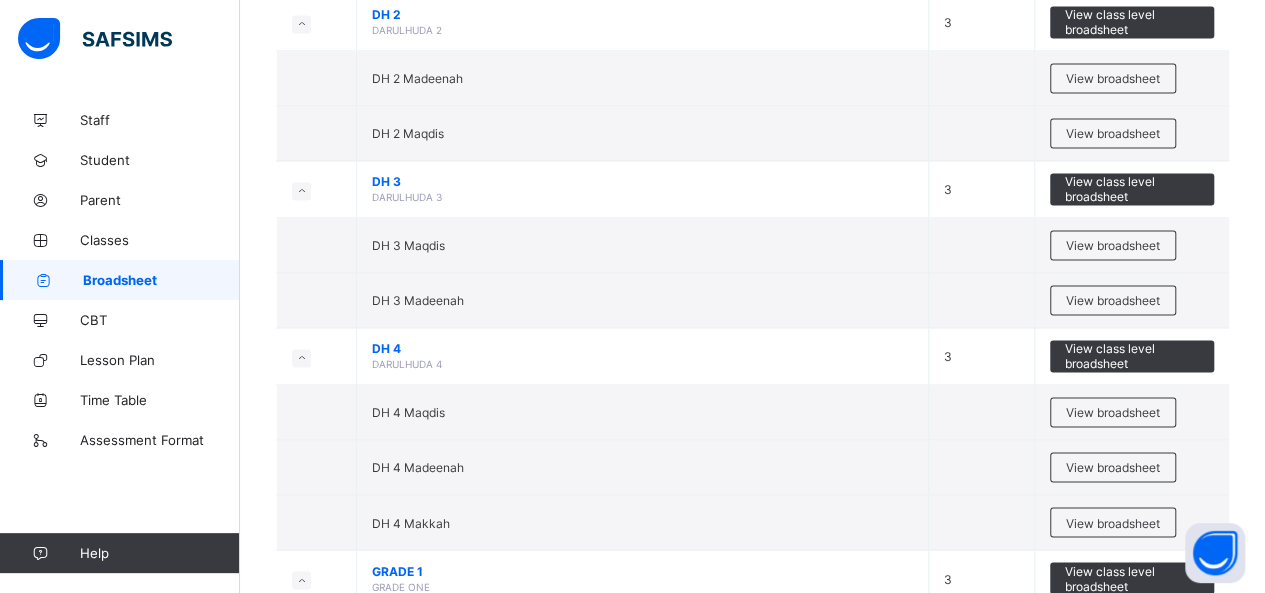 scroll, scrollTop: 1439, scrollLeft: 0, axis: vertical 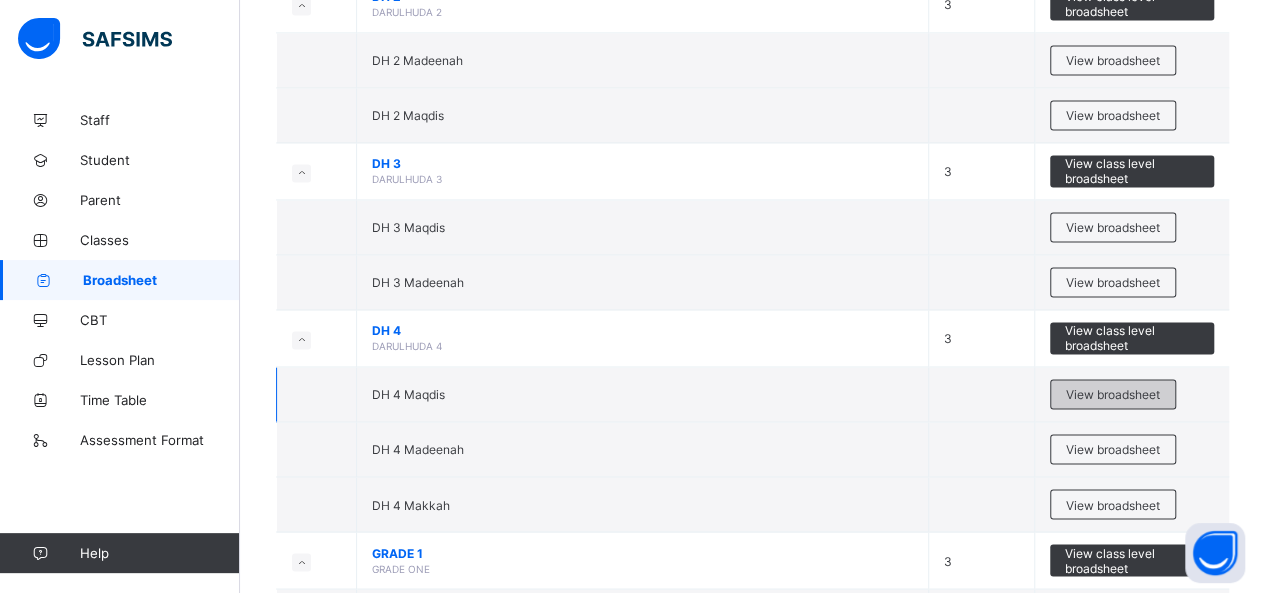 click on "View broadsheet" at bounding box center (1113, 394) 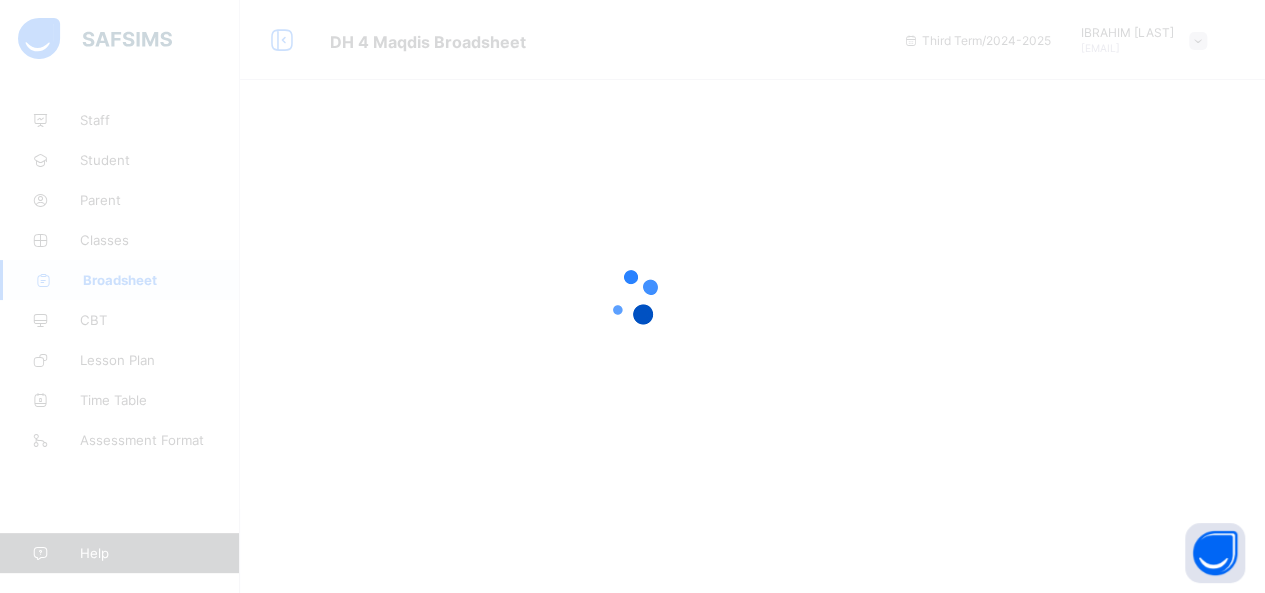 scroll, scrollTop: 0, scrollLeft: 0, axis: both 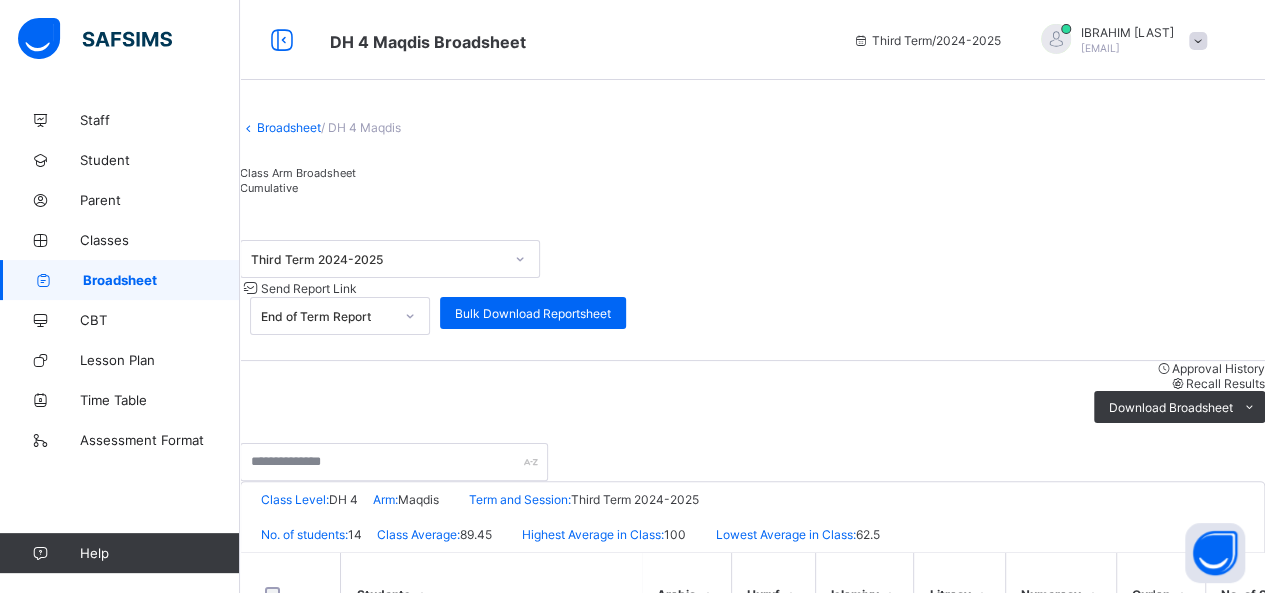click on "Cumulative" at bounding box center (752, 187) 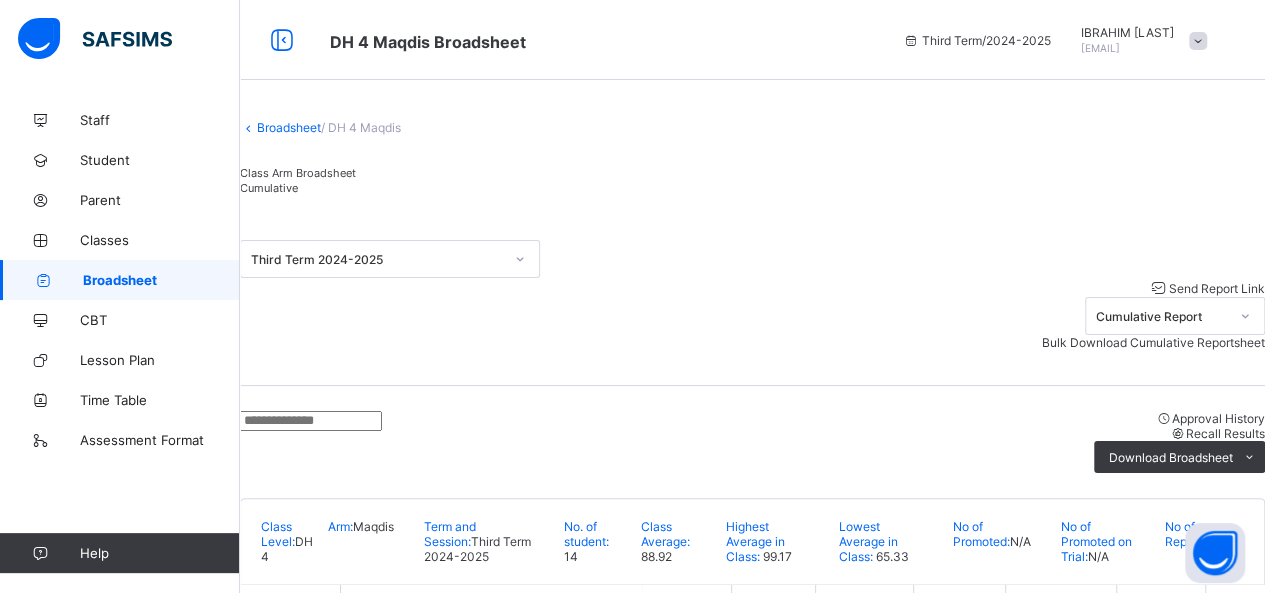 click on "Broadsheet" at bounding box center (161, 280) 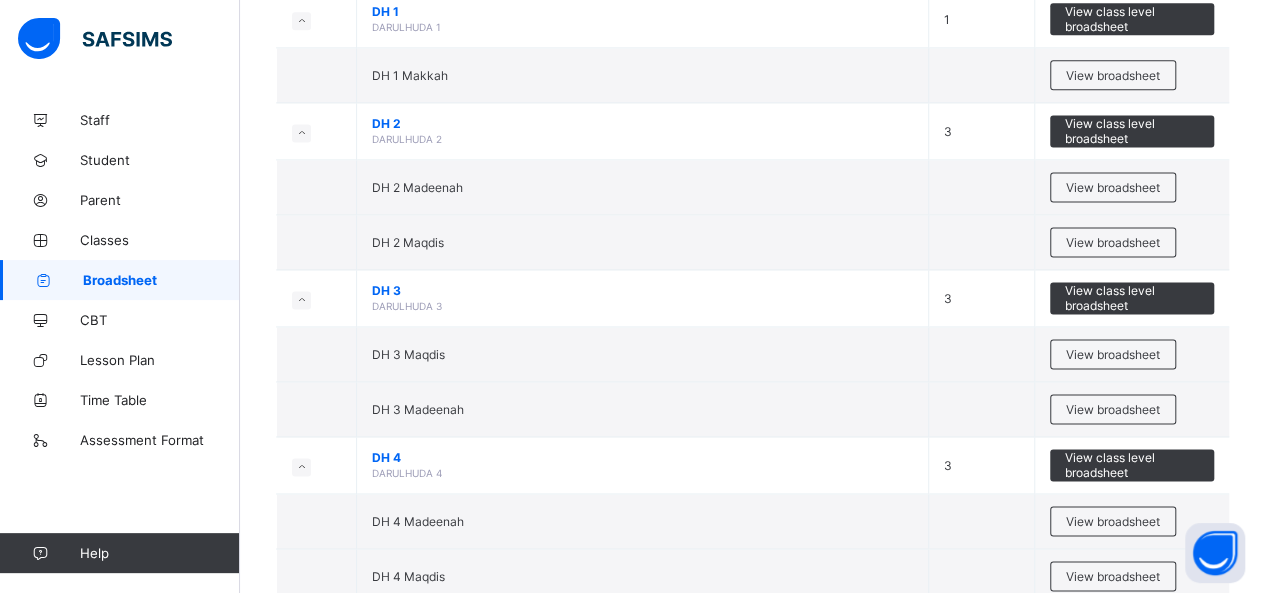 scroll, scrollTop: 1358, scrollLeft: 0, axis: vertical 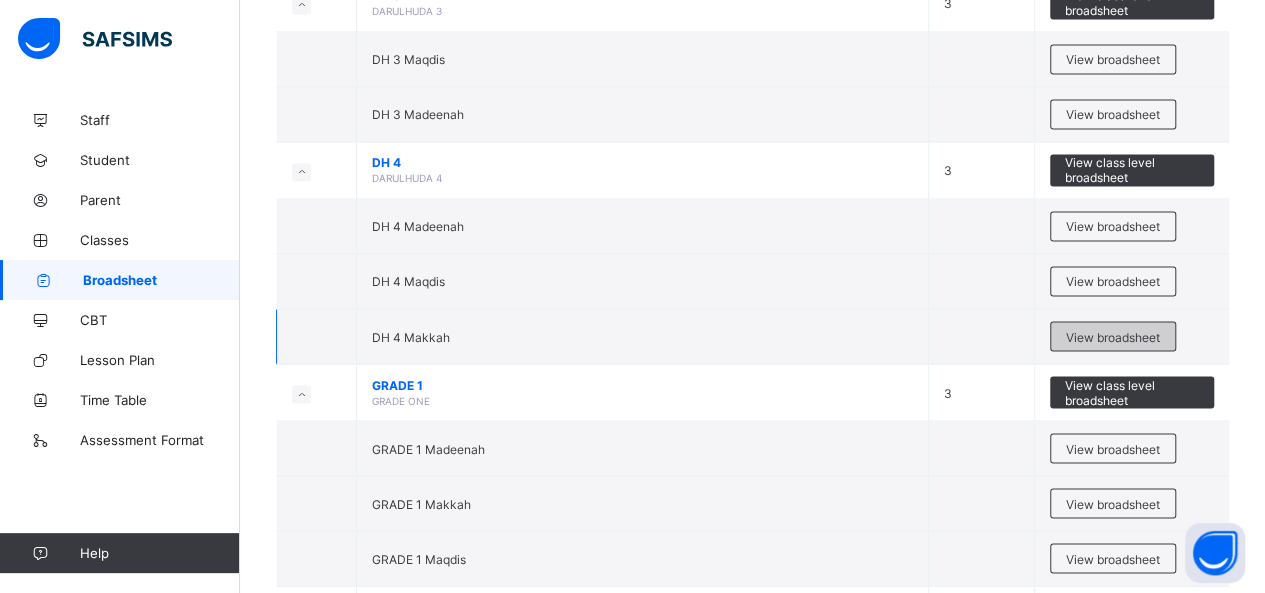 click on "View broadsheet" at bounding box center (1113, 336) 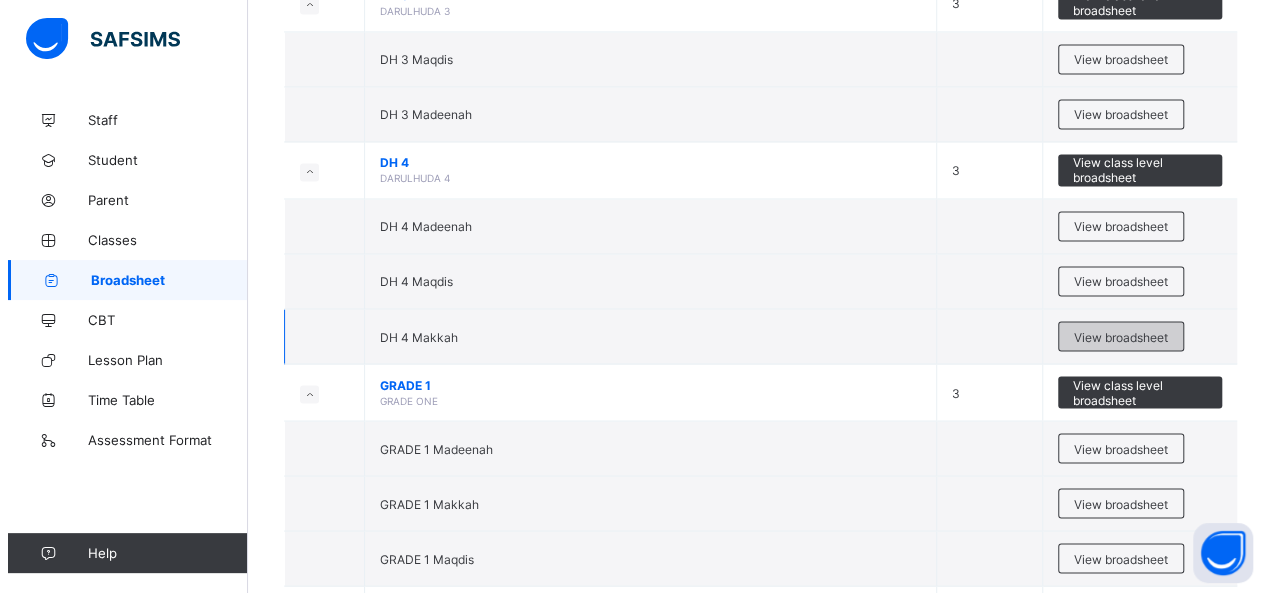 scroll, scrollTop: 0, scrollLeft: 0, axis: both 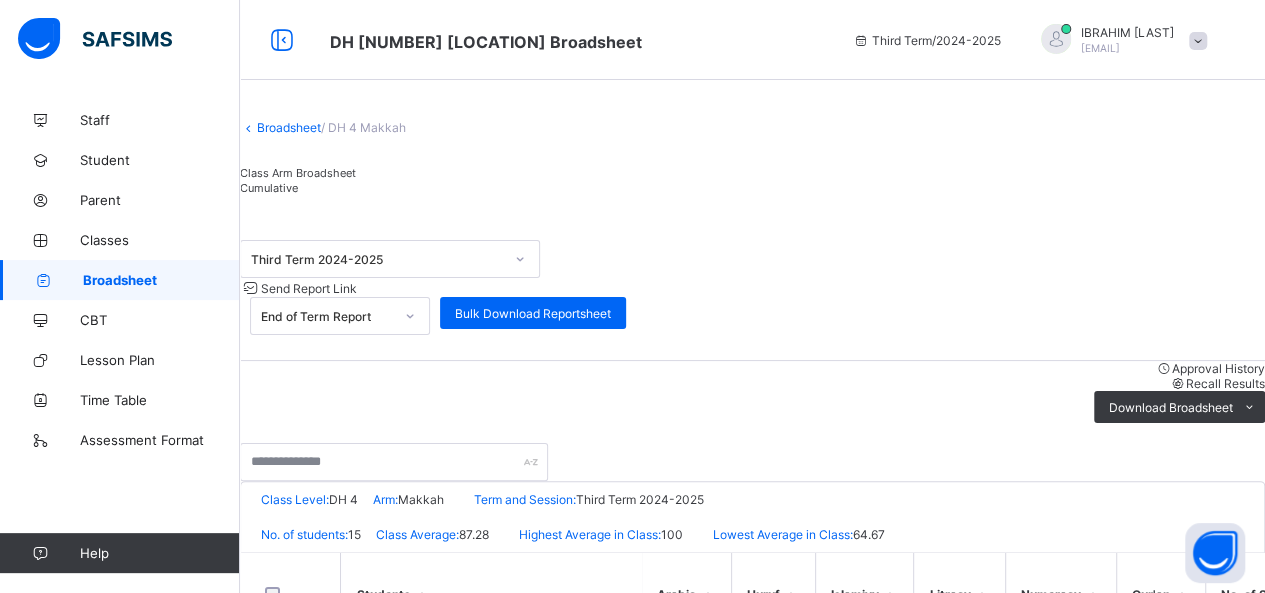 click on "Approval History" at bounding box center (752, 368) 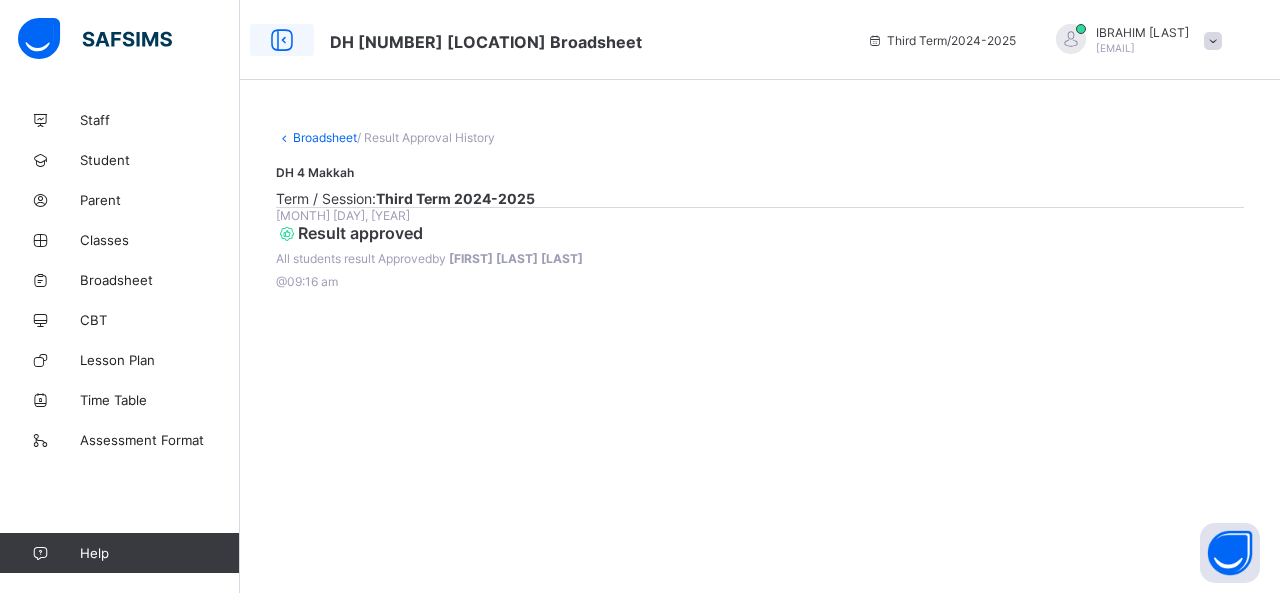click at bounding box center [282, 40] 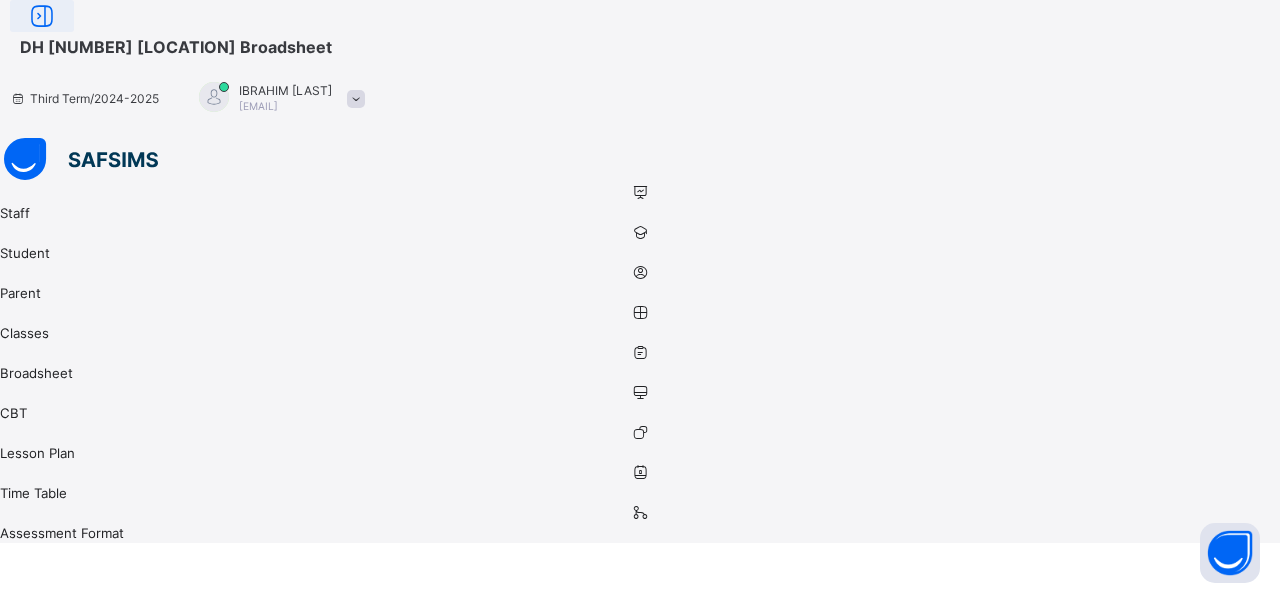 click at bounding box center (42, 16) 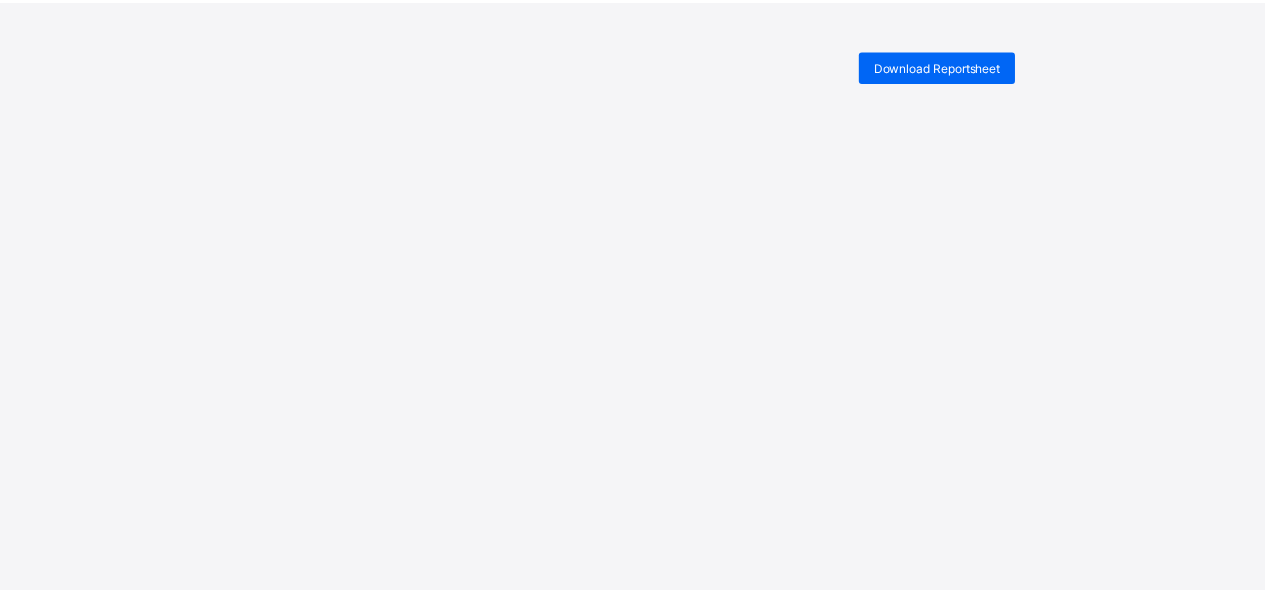 scroll, scrollTop: 0, scrollLeft: 0, axis: both 